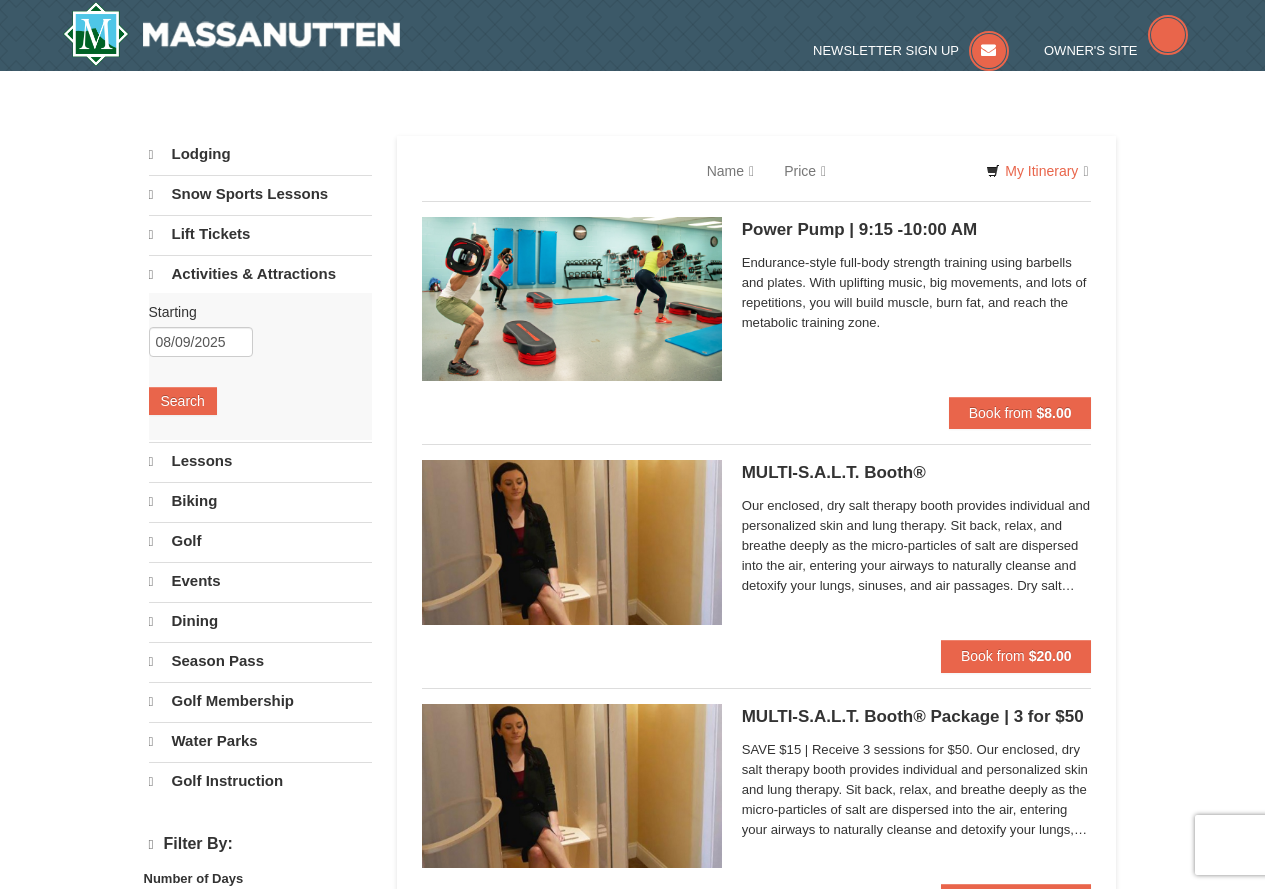 scroll, scrollTop: 0, scrollLeft: 0, axis: both 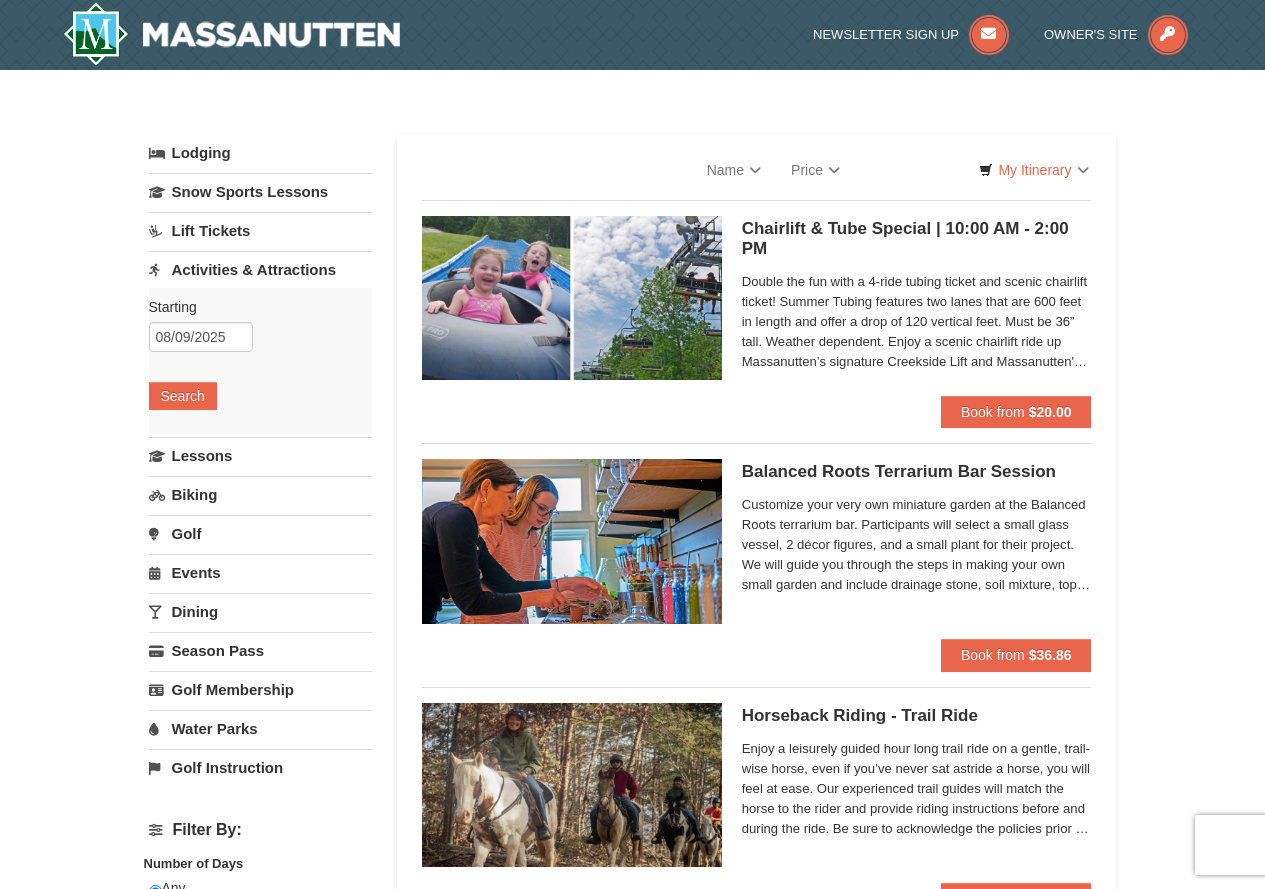 select on "8" 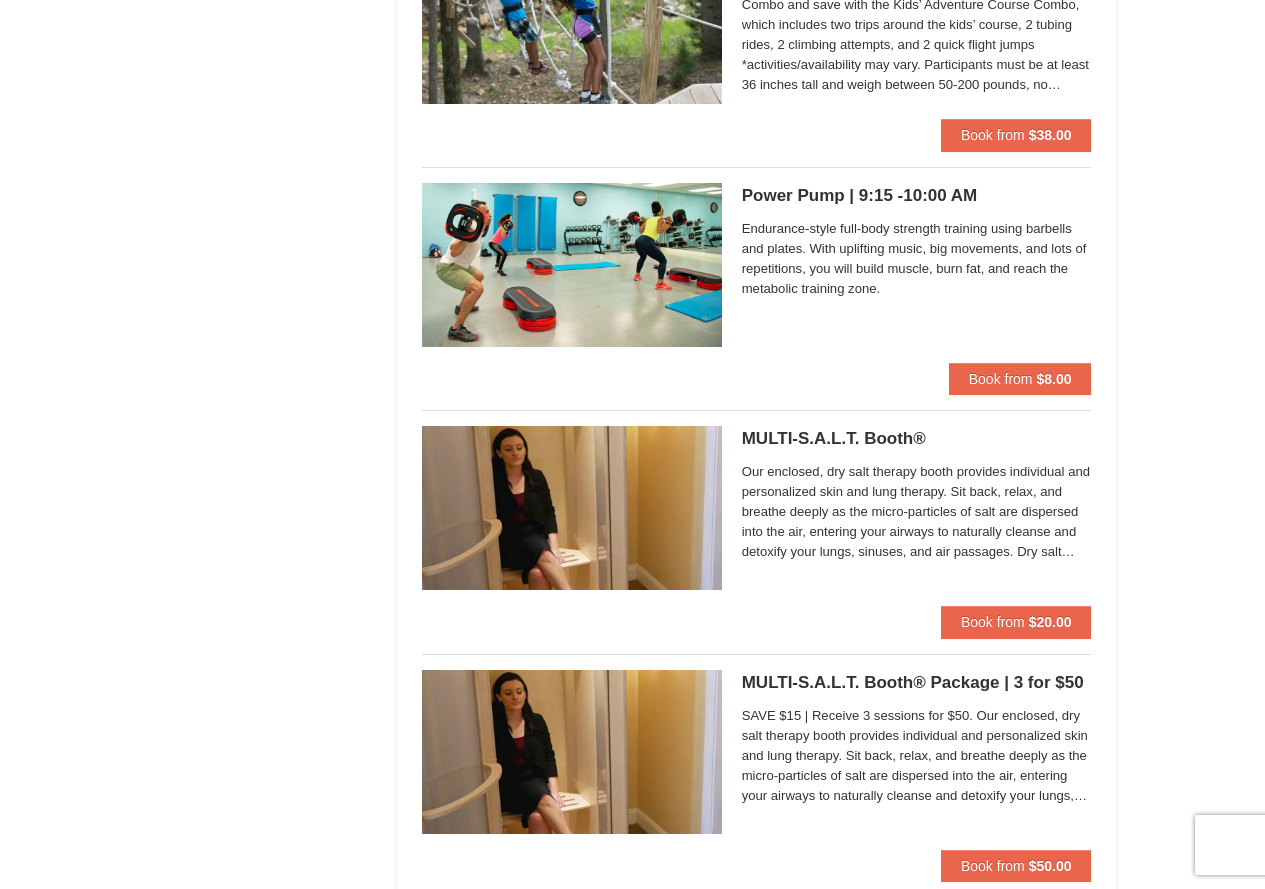 scroll, scrollTop: 5100, scrollLeft: 0, axis: vertical 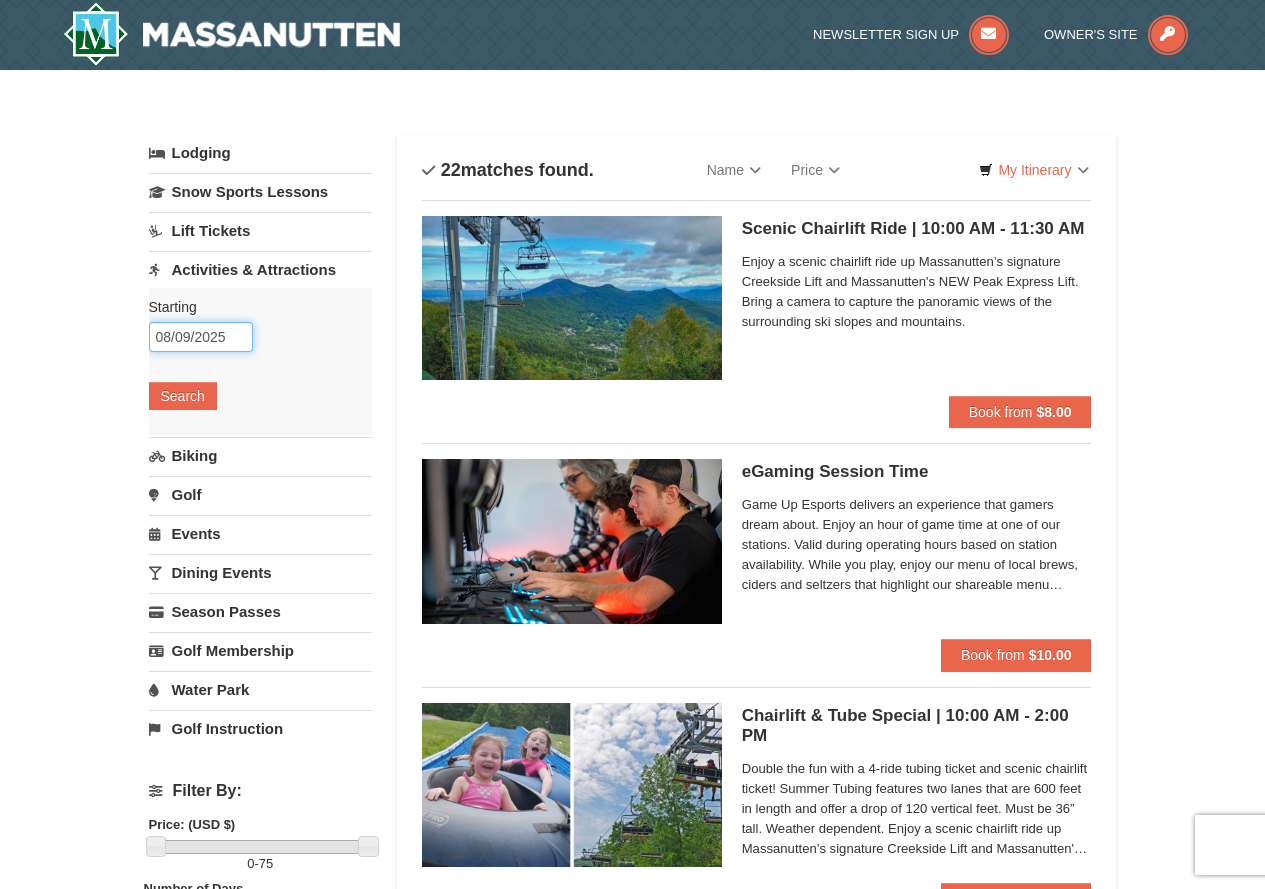 click on "08/09/2025" at bounding box center (201, 337) 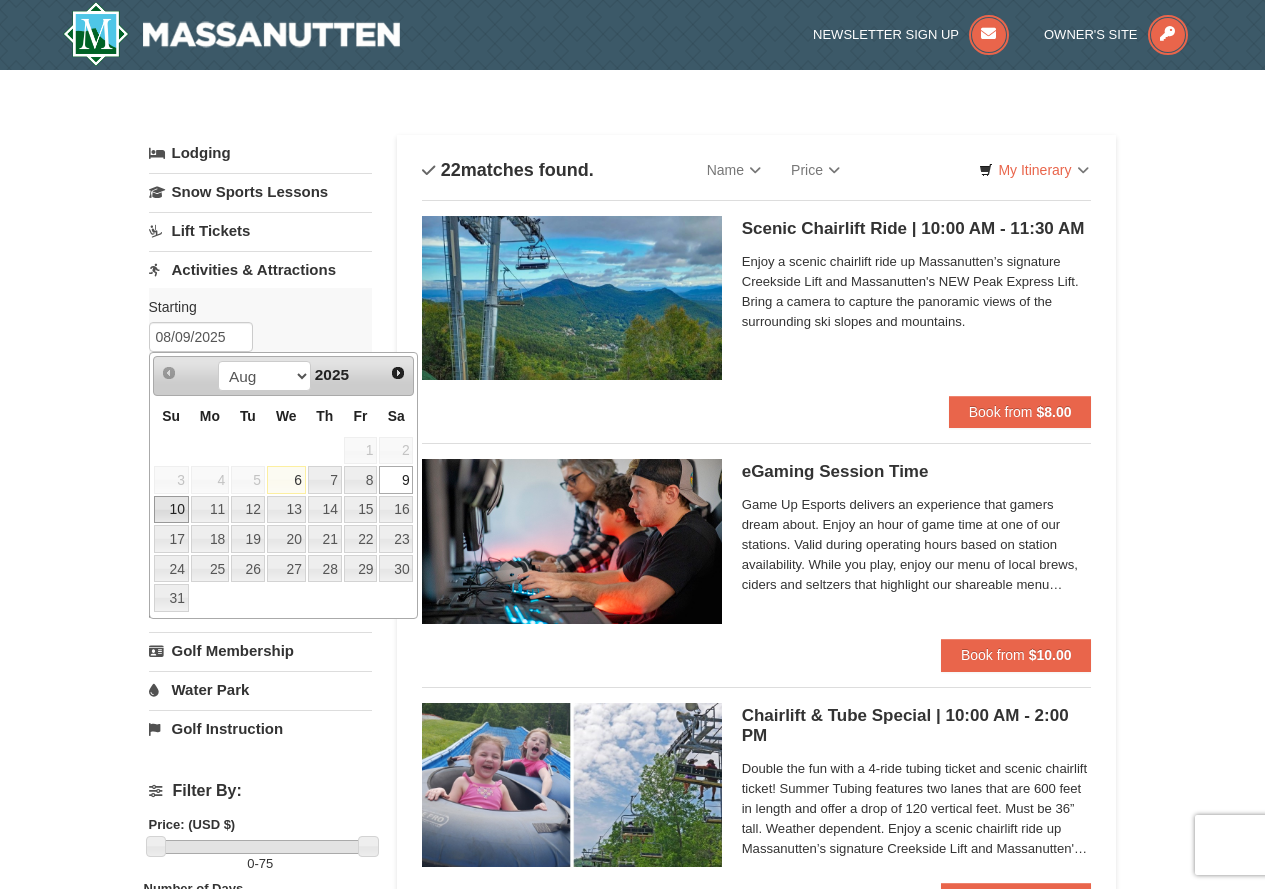 click on "10" at bounding box center [171, 510] 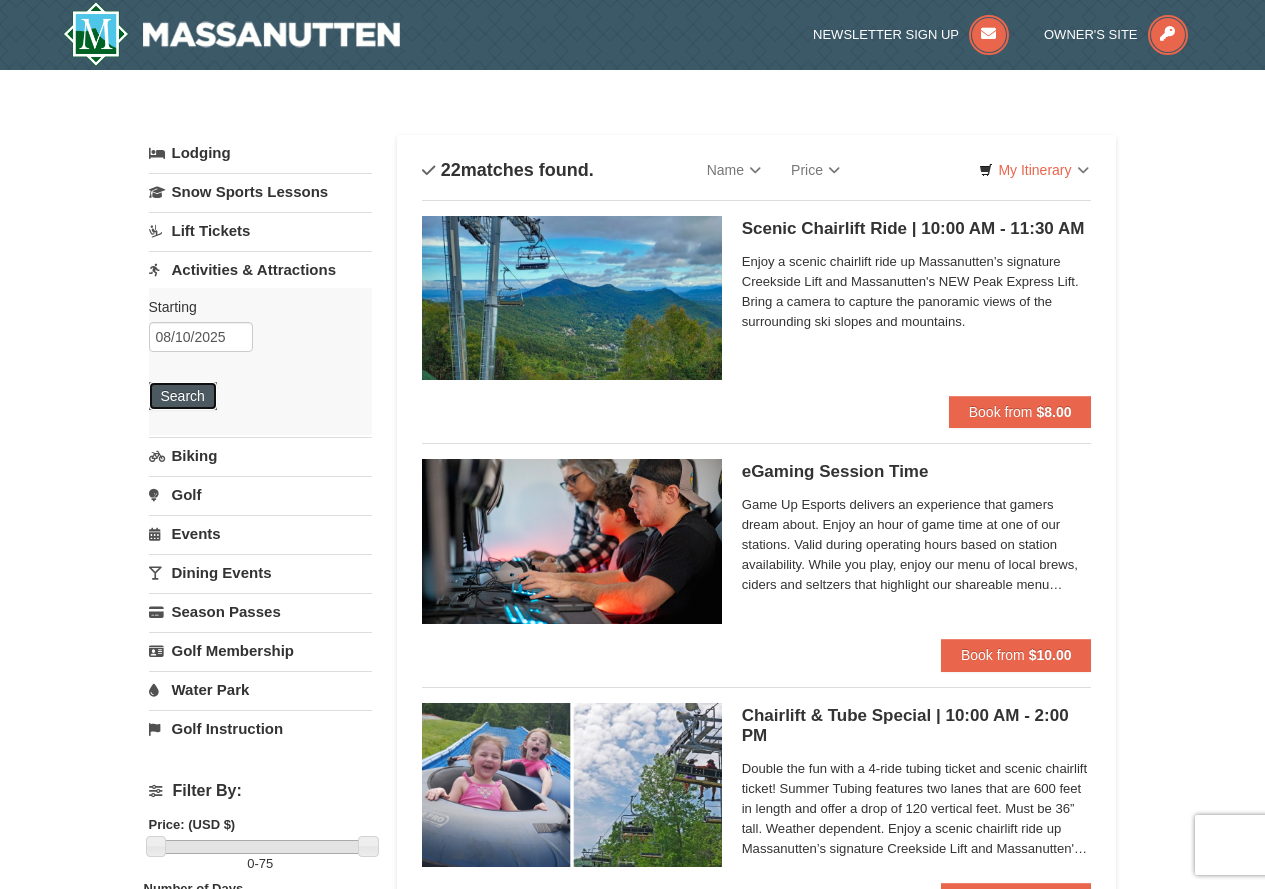 click on "Search" at bounding box center [183, 396] 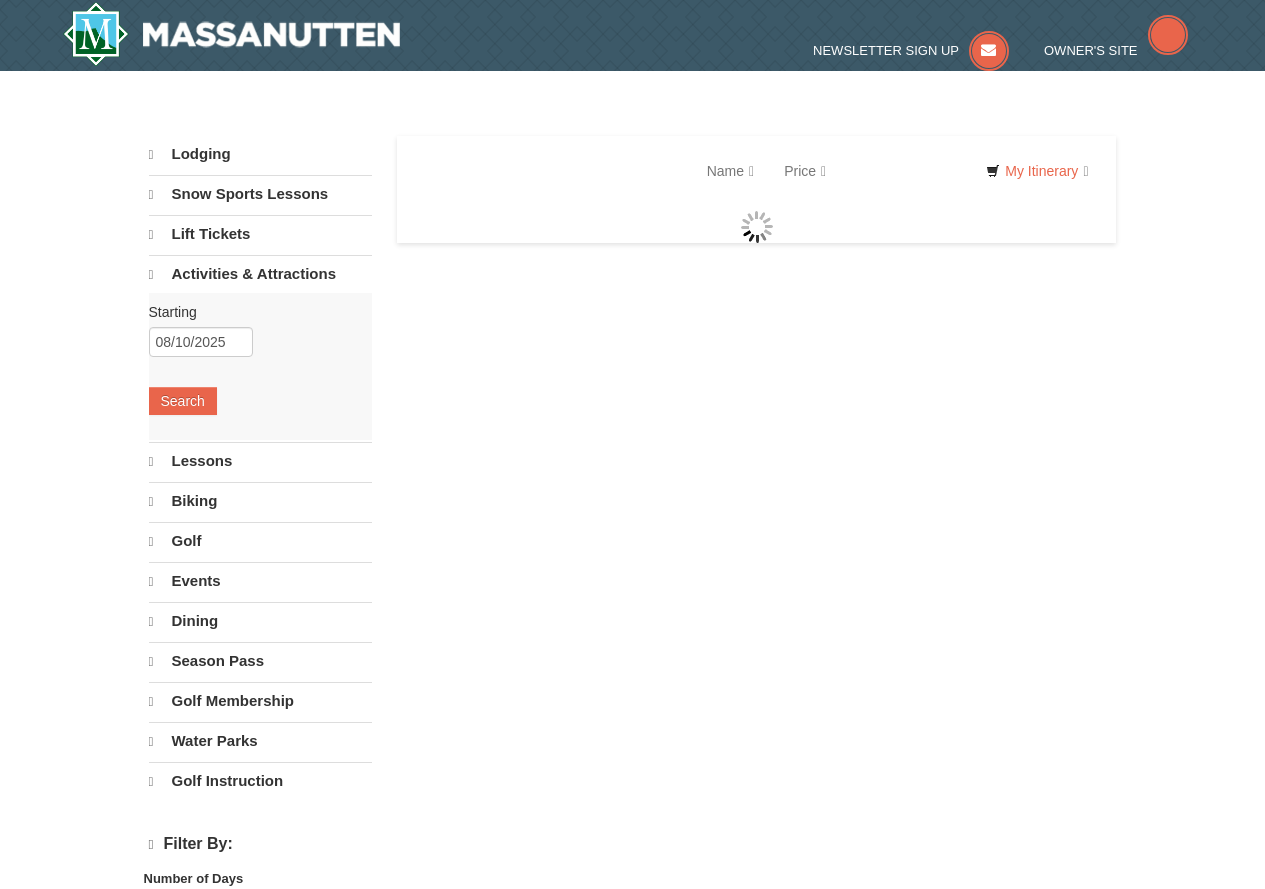scroll, scrollTop: 0, scrollLeft: 0, axis: both 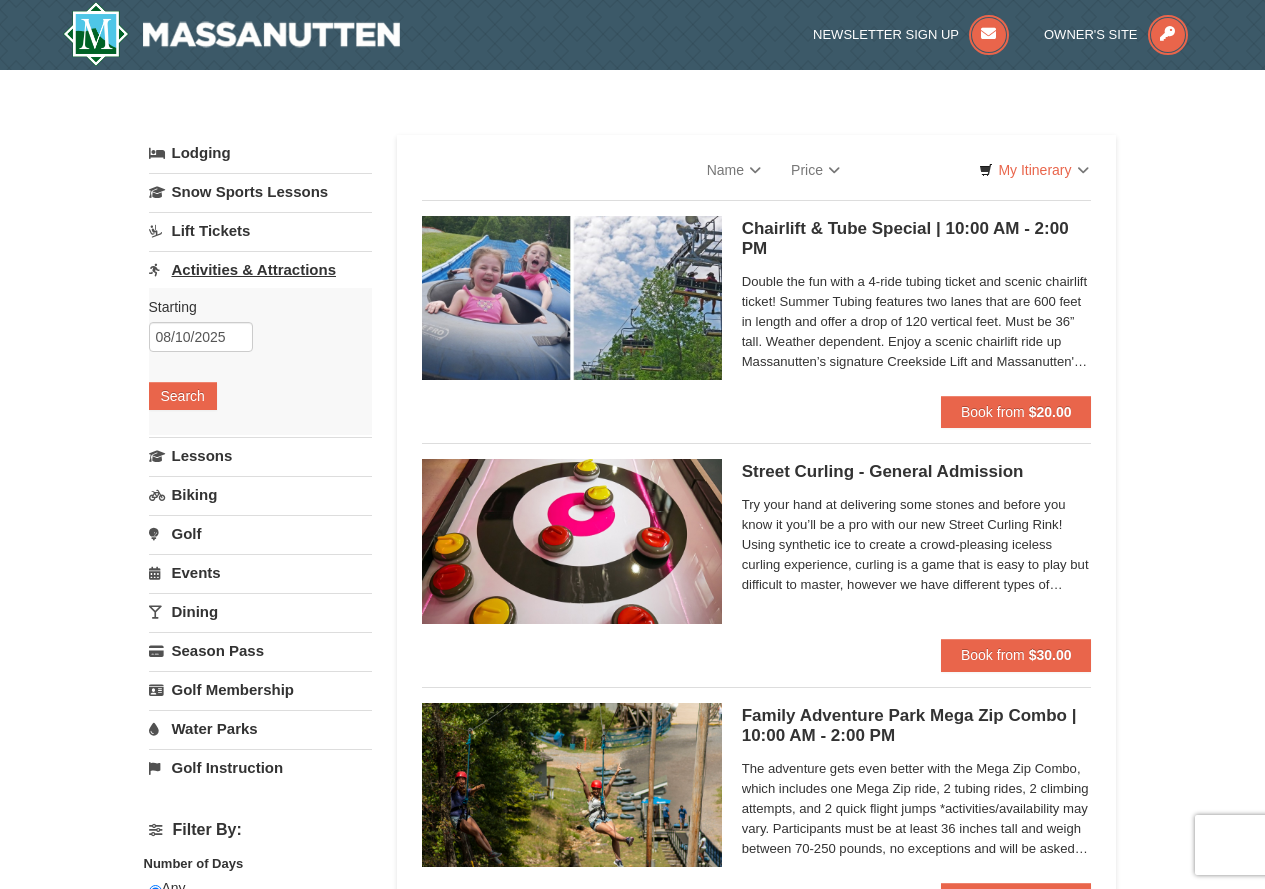 select on "8" 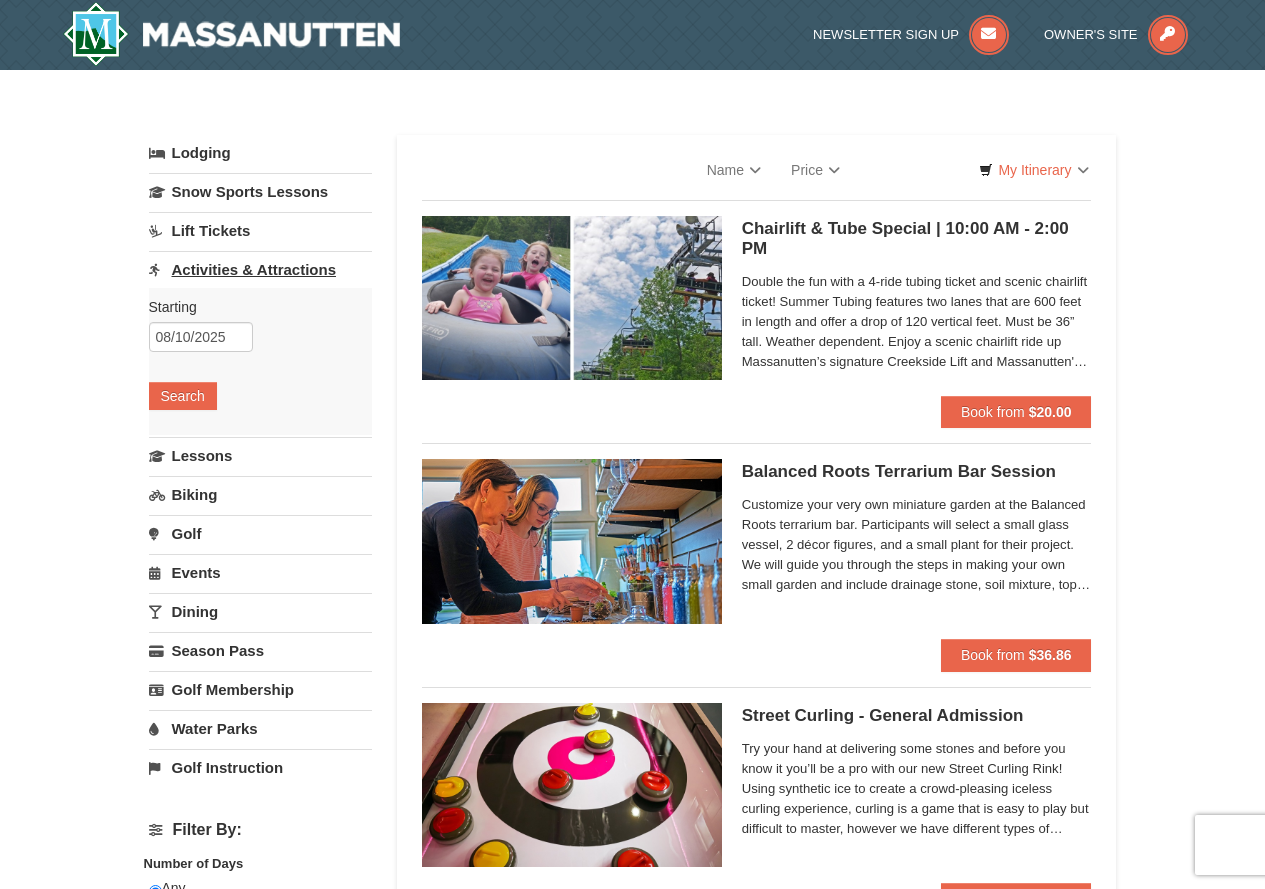 select on "8" 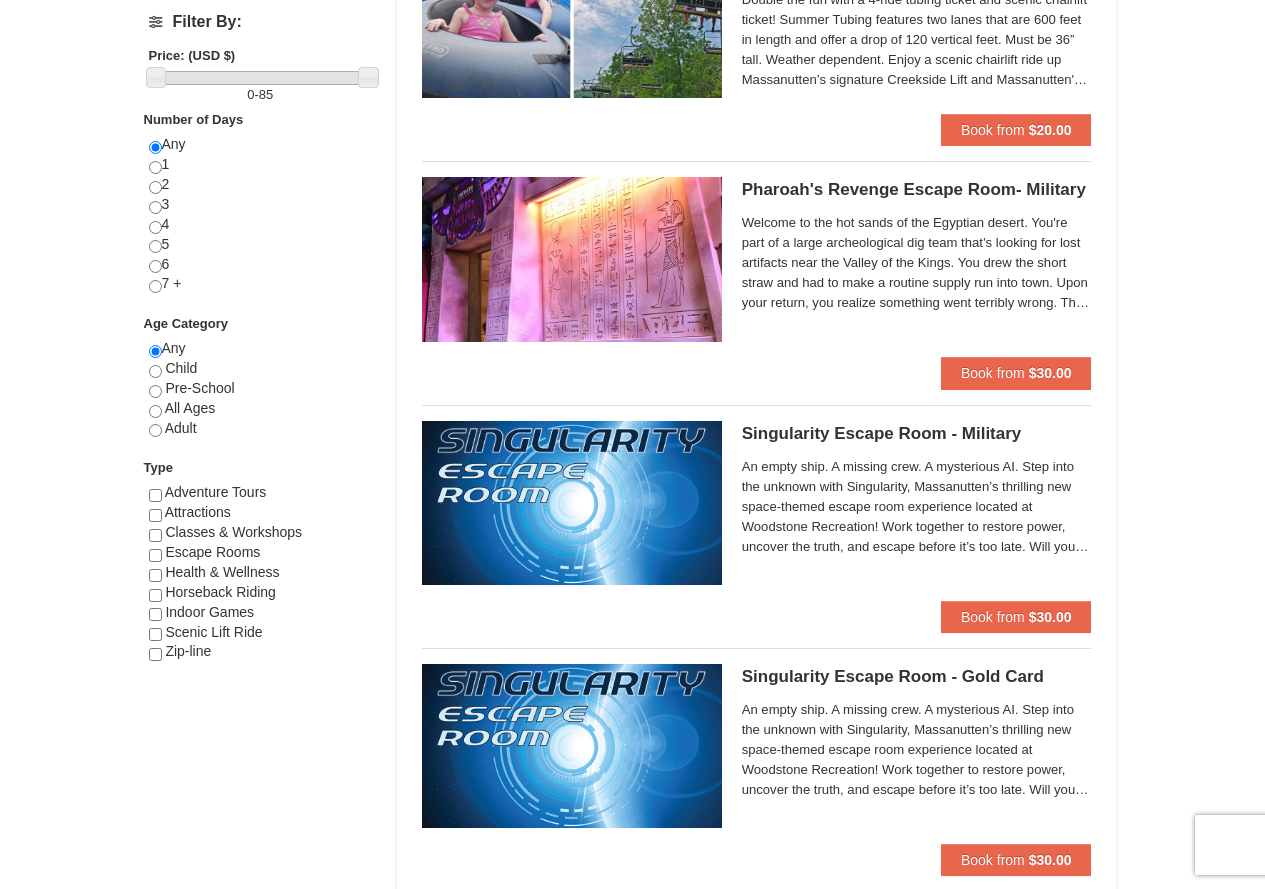 scroll, scrollTop: 900, scrollLeft: 0, axis: vertical 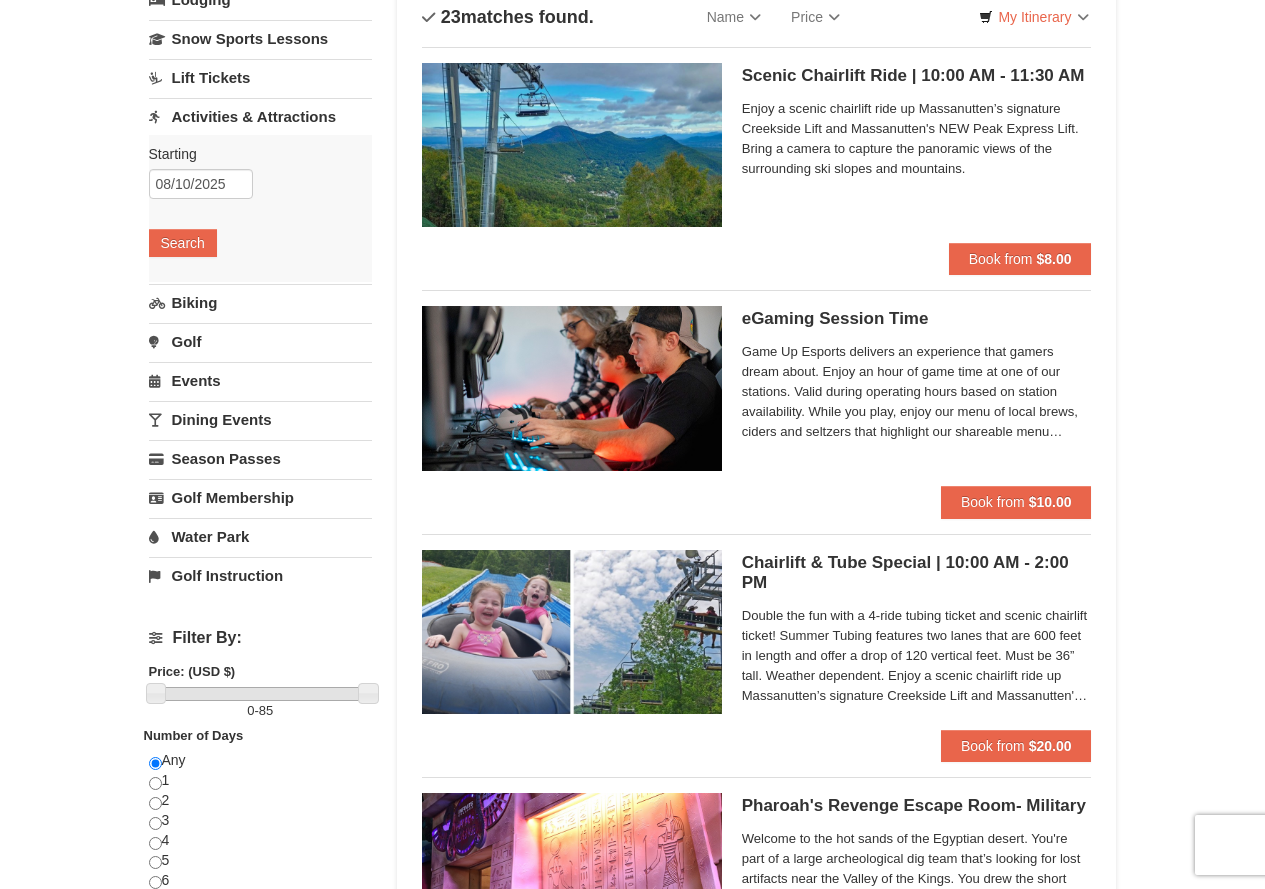 click on "Activities & Attractions" at bounding box center [260, 116] 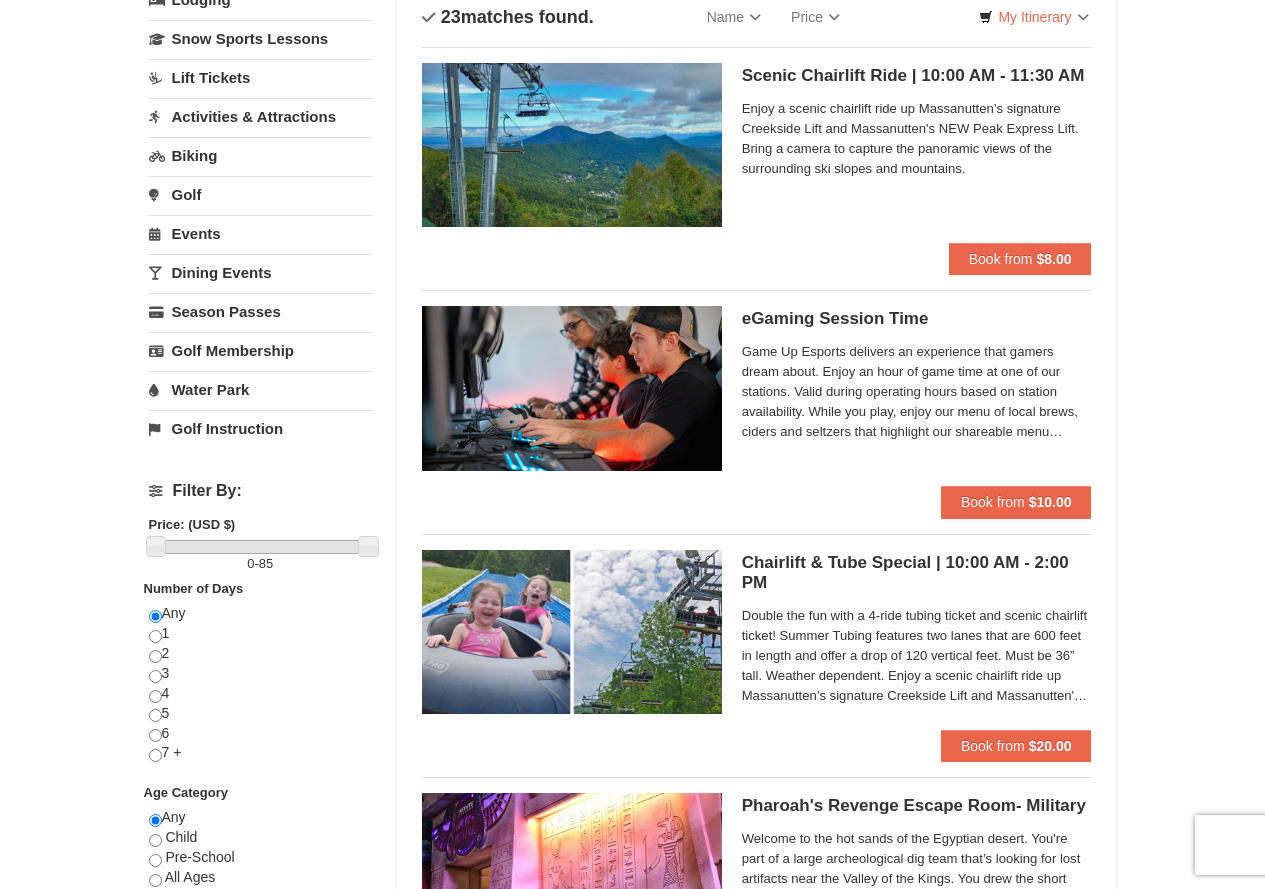 click on "Activities & Attractions" at bounding box center [260, 116] 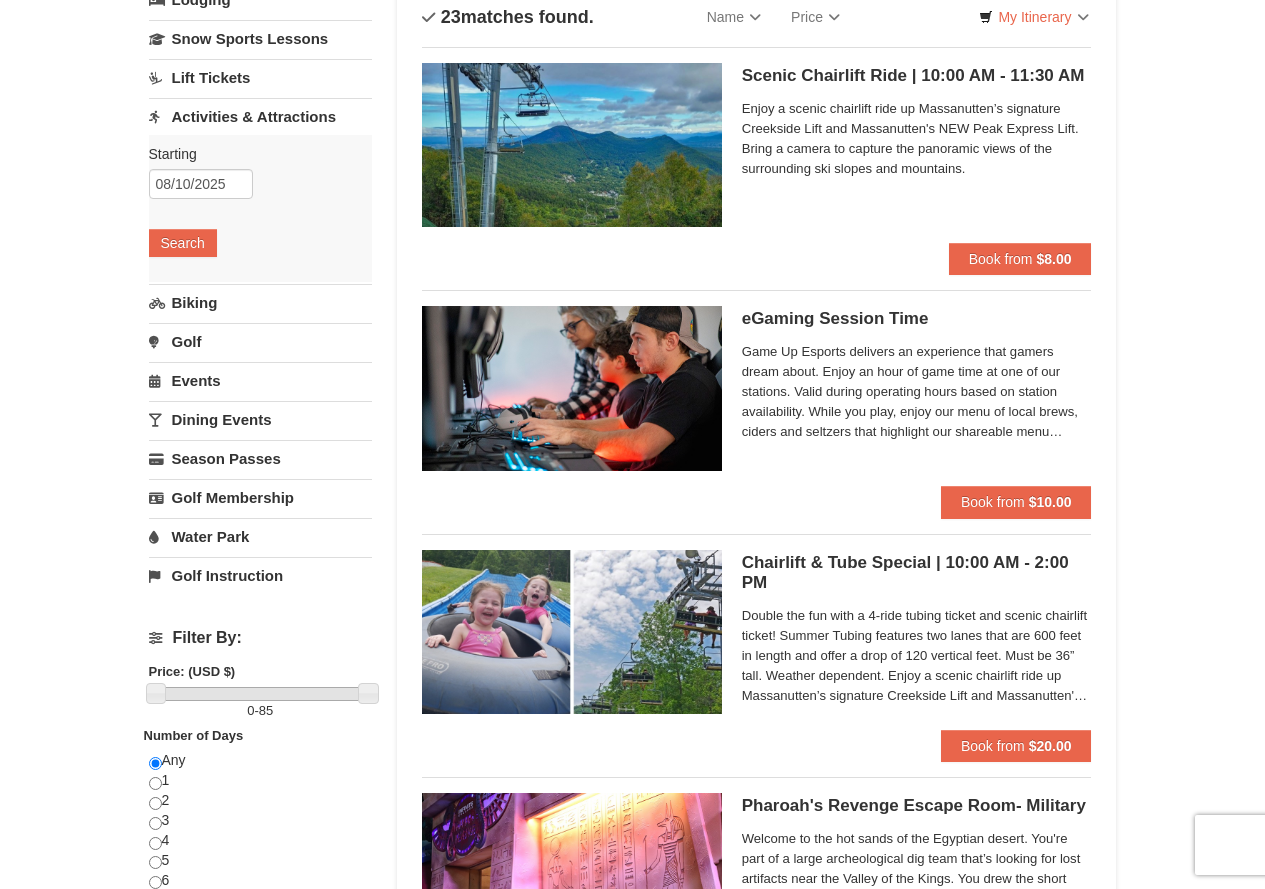 click on "Activities & Attractions" at bounding box center (260, 116) 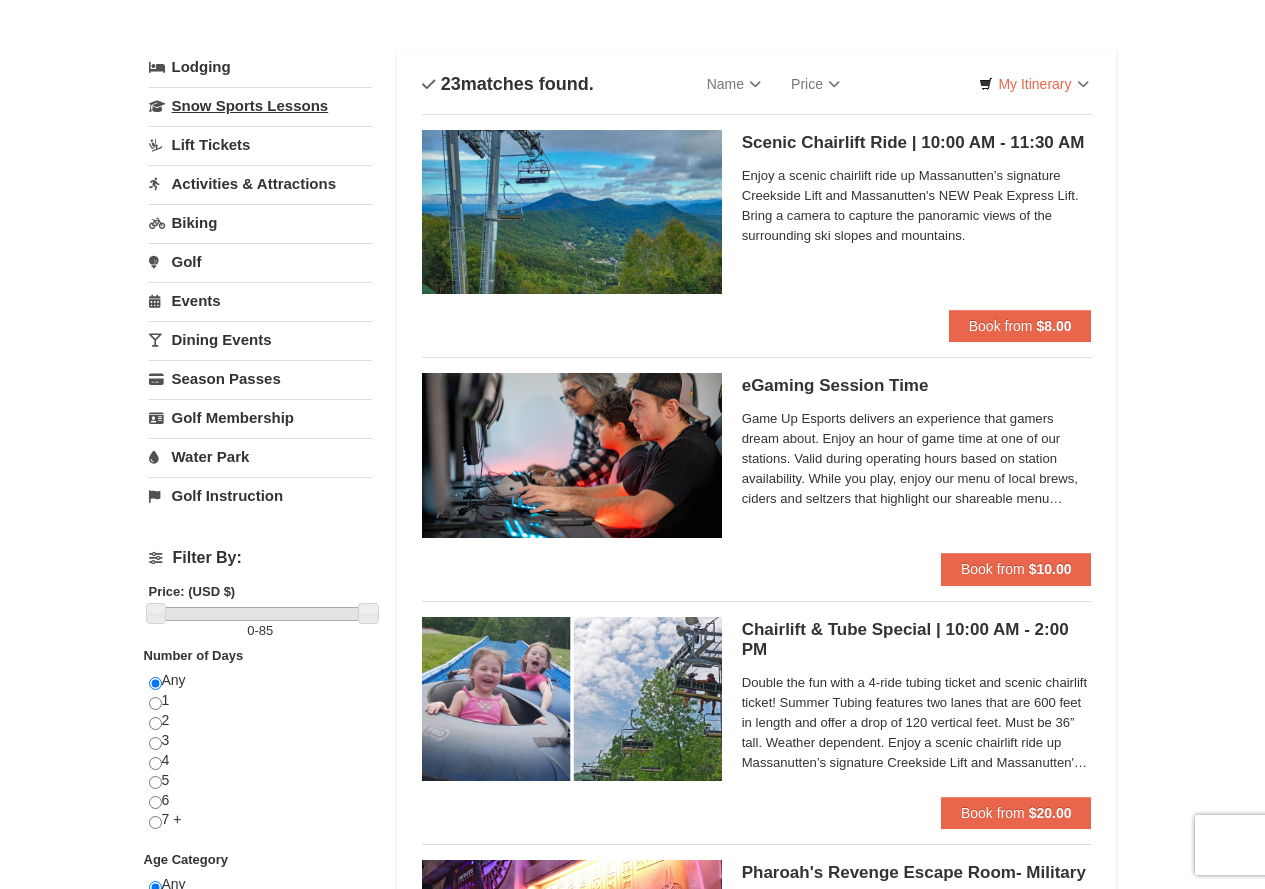 scroll, scrollTop: 0, scrollLeft: 0, axis: both 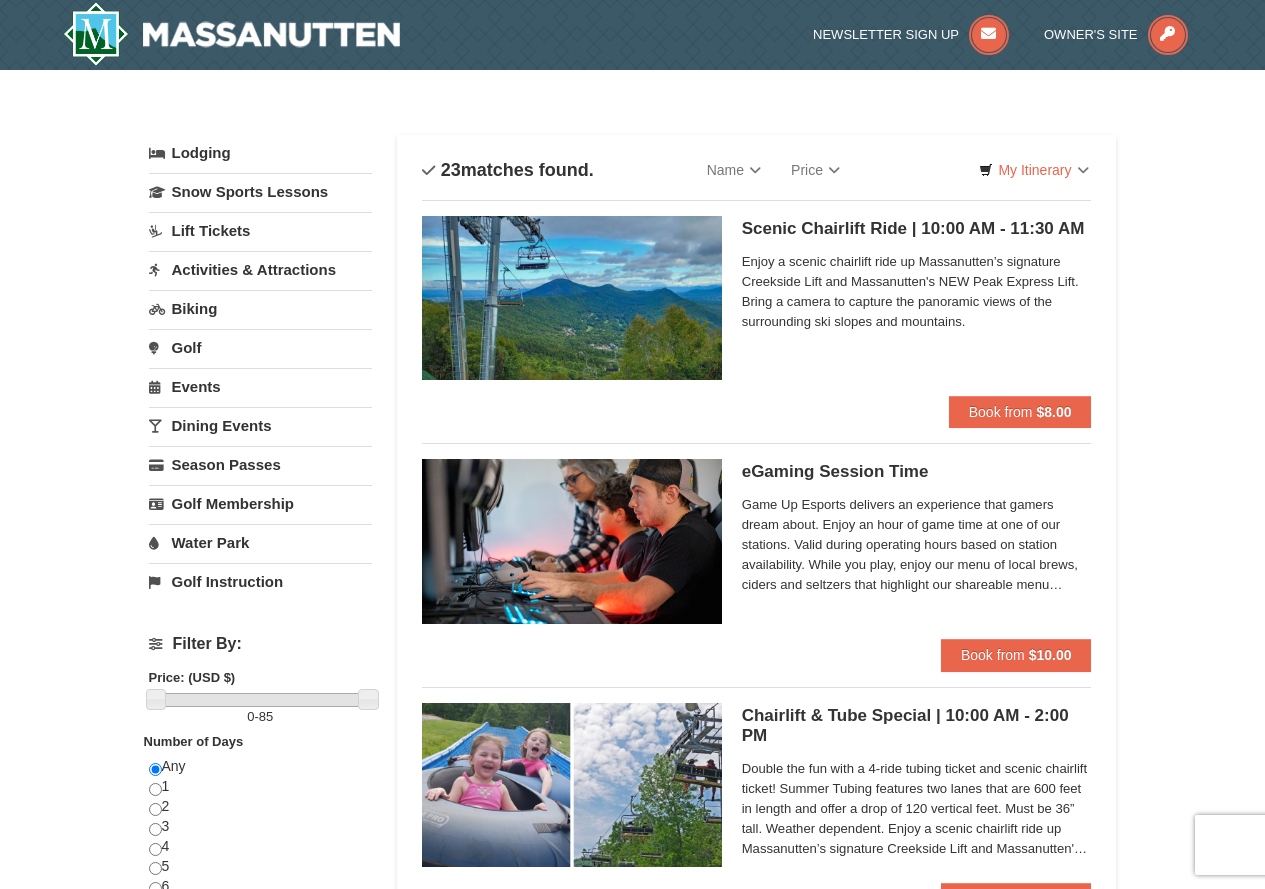 click on "Lodging" at bounding box center [260, 153] 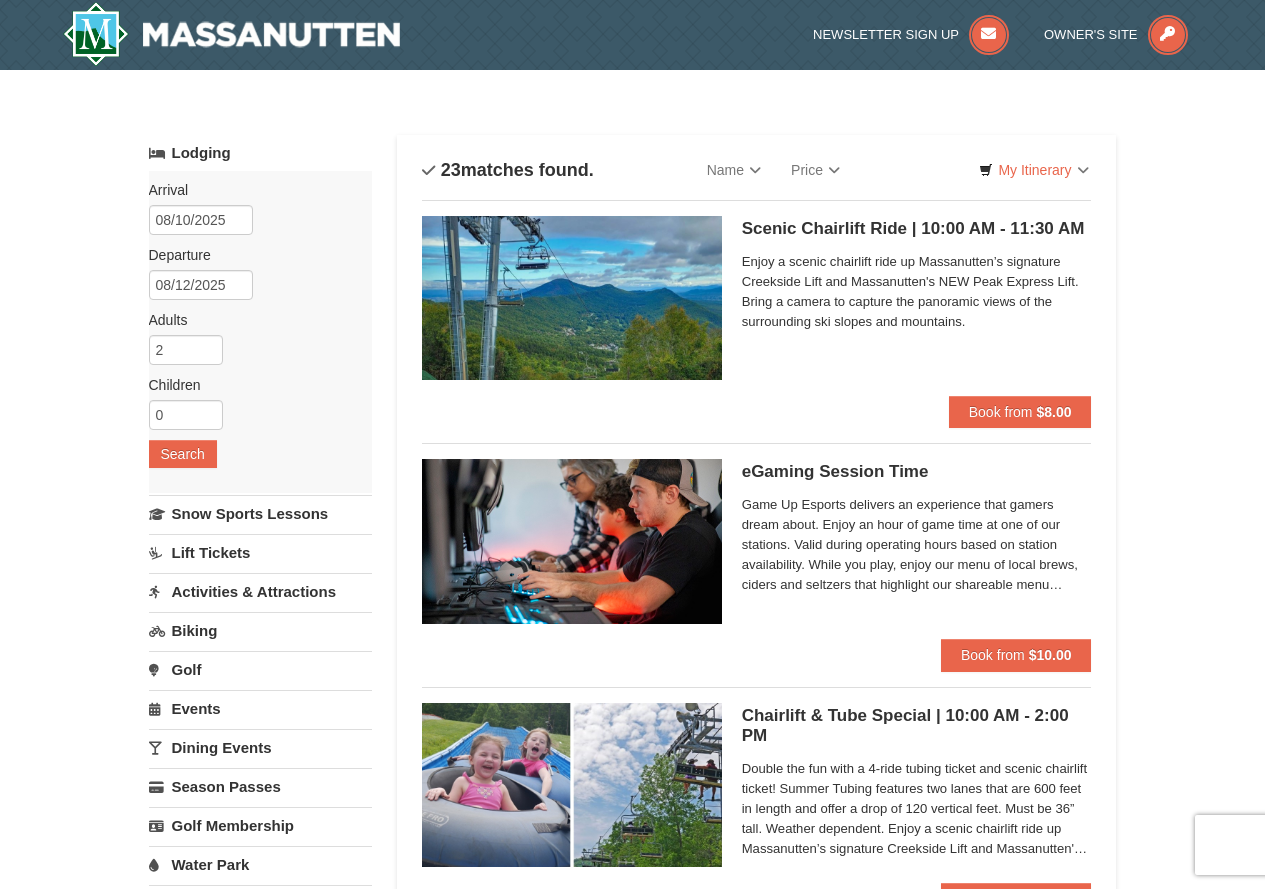 click on "Lodging" at bounding box center [260, 153] 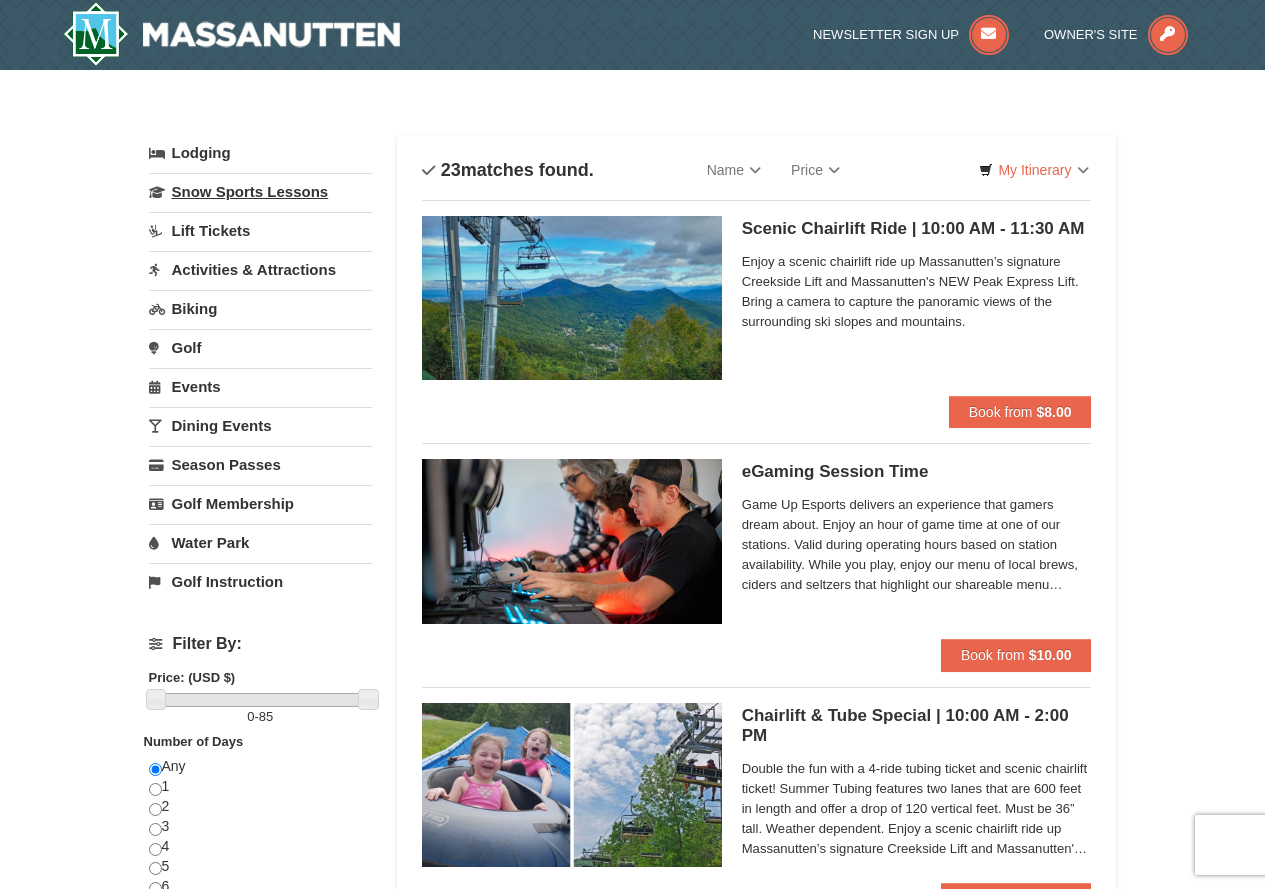 click on "Lift Tickets" at bounding box center (260, 230) 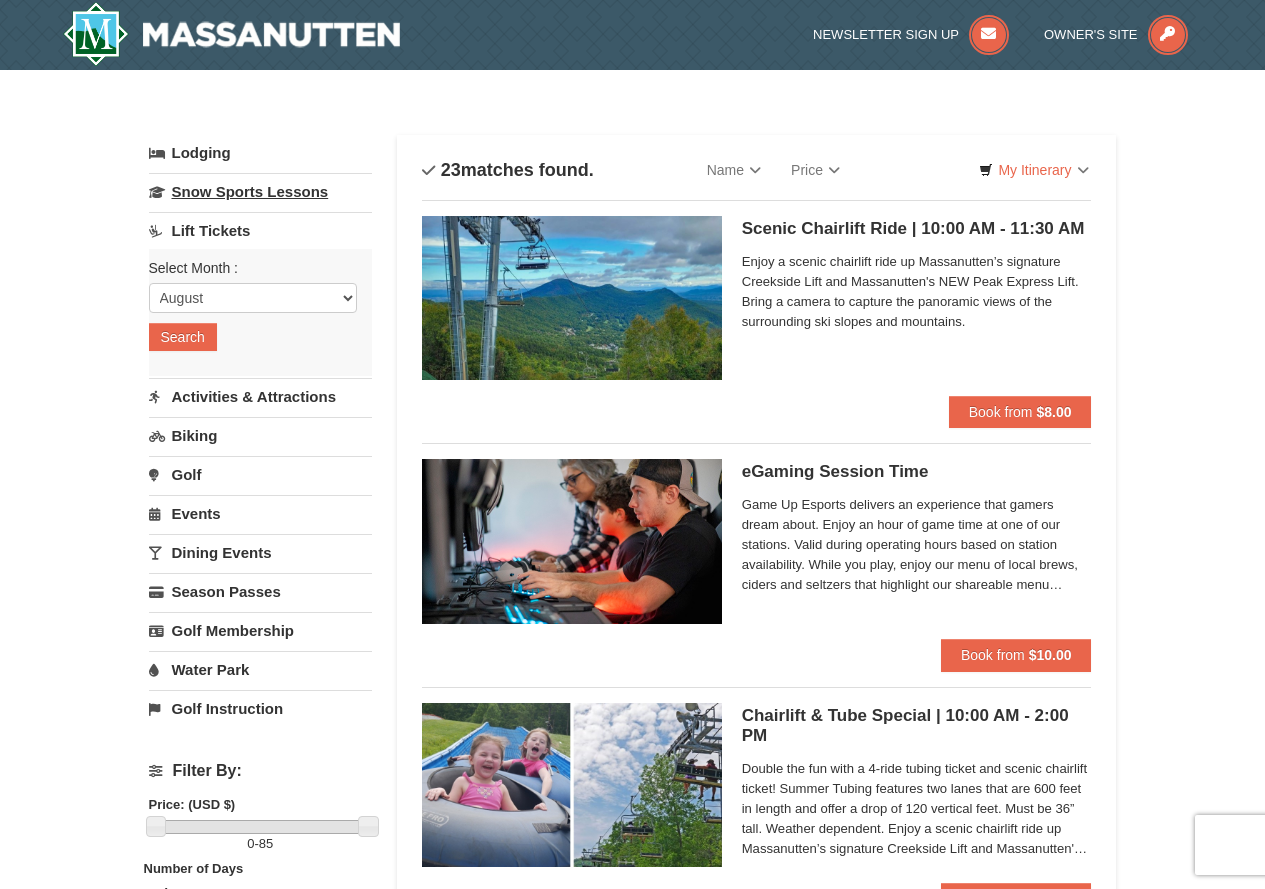 click on "Snow Sports Lessons" at bounding box center [260, 191] 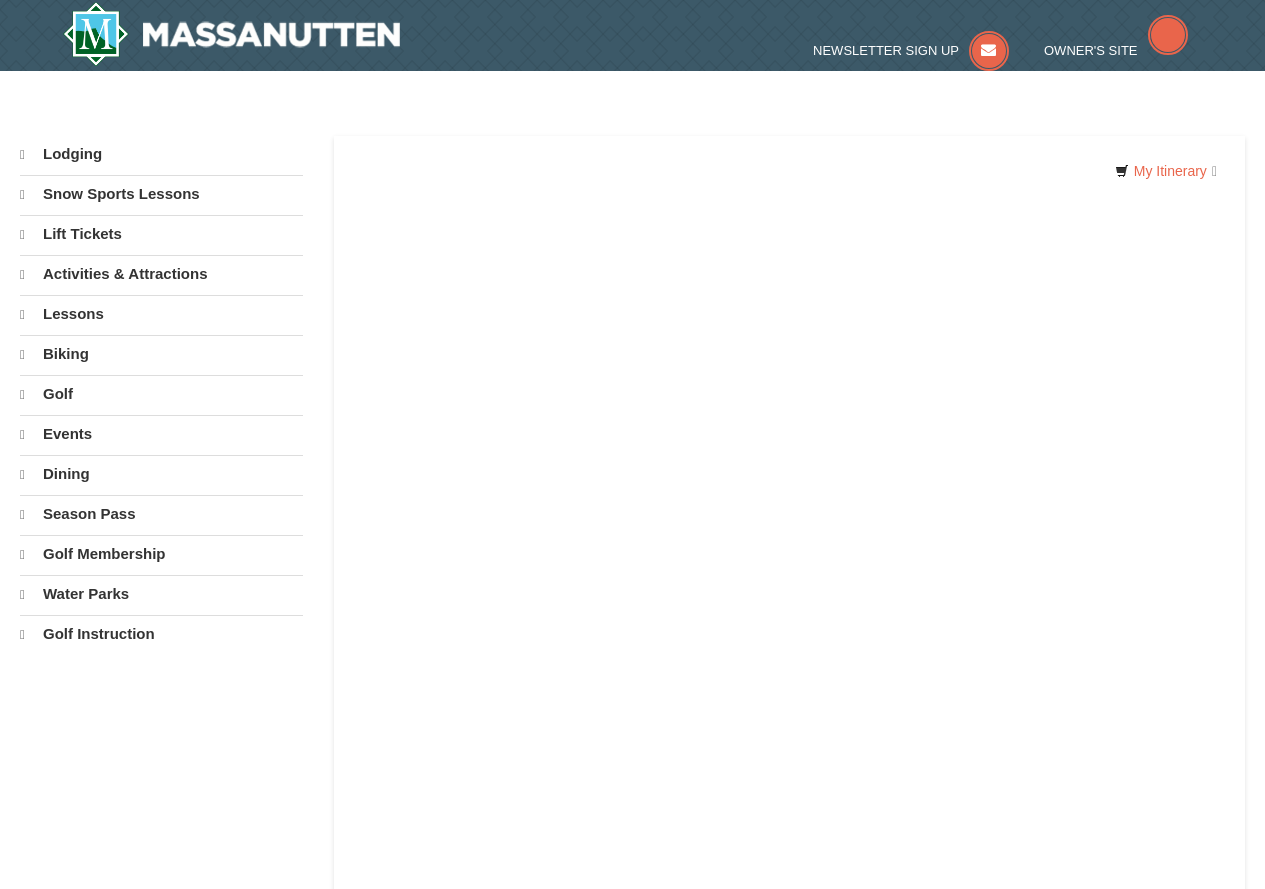 scroll, scrollTop: 0, scrollLeft: 0, axis: both 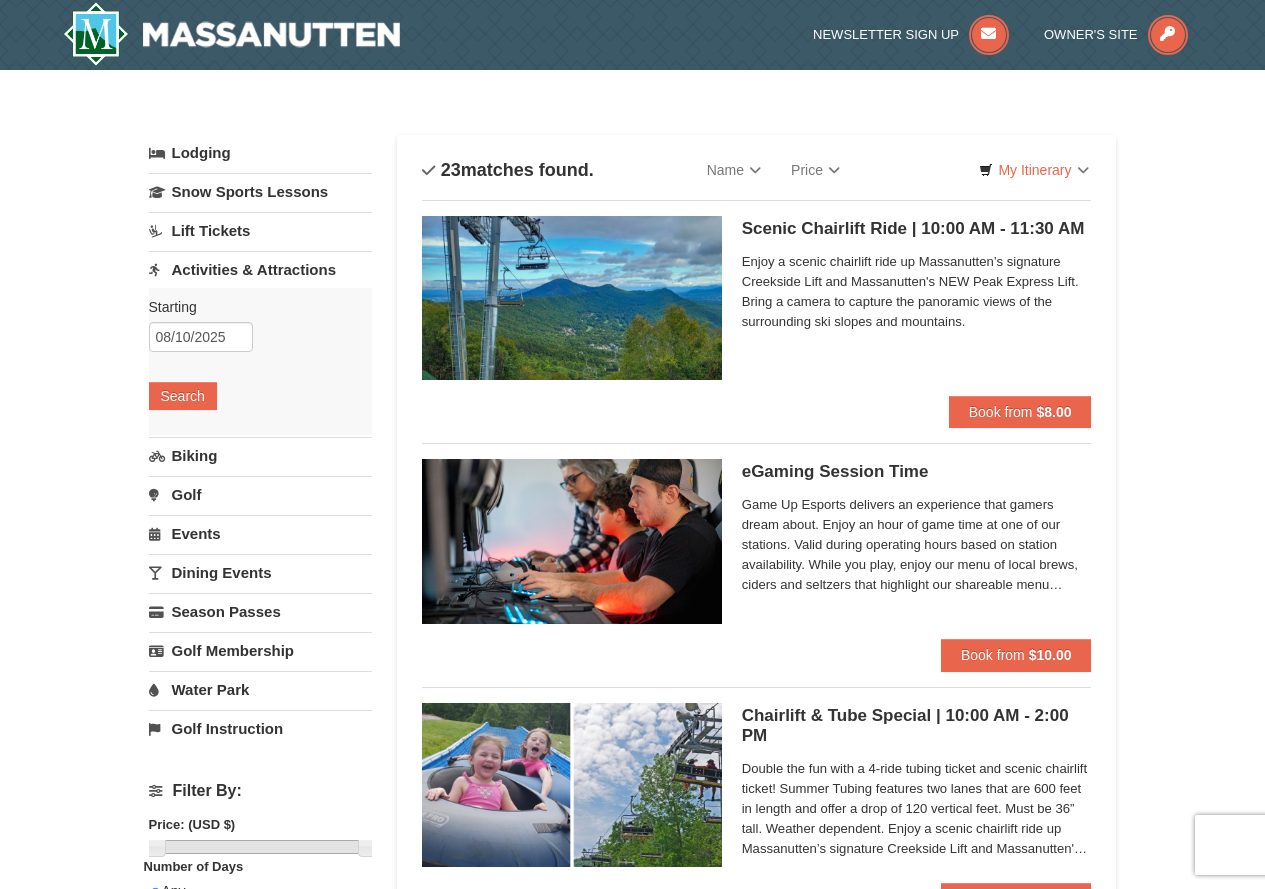 click on "Activities & Attractions" at bounding box center [260, 269] 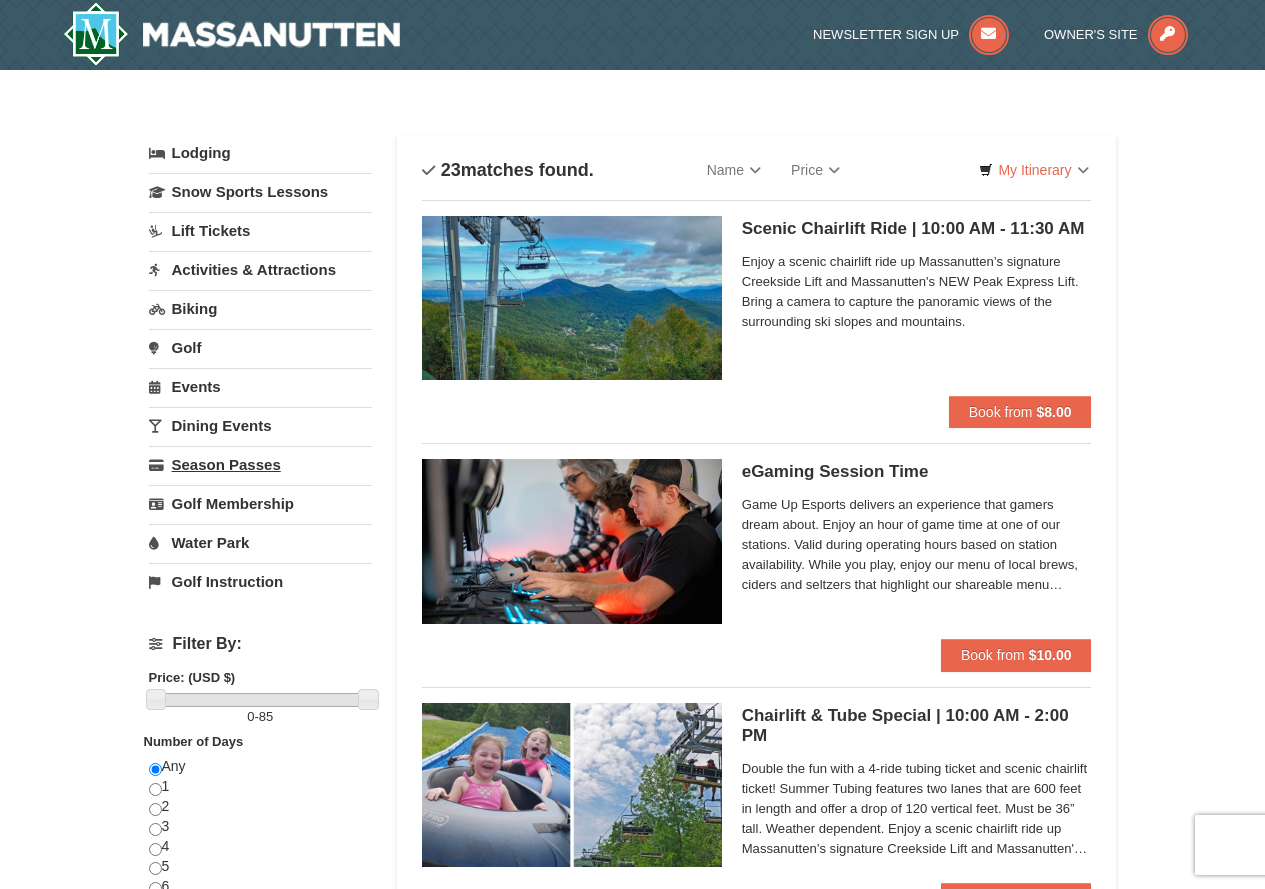 click on "Season Passes" at bounding box center [260, 464] 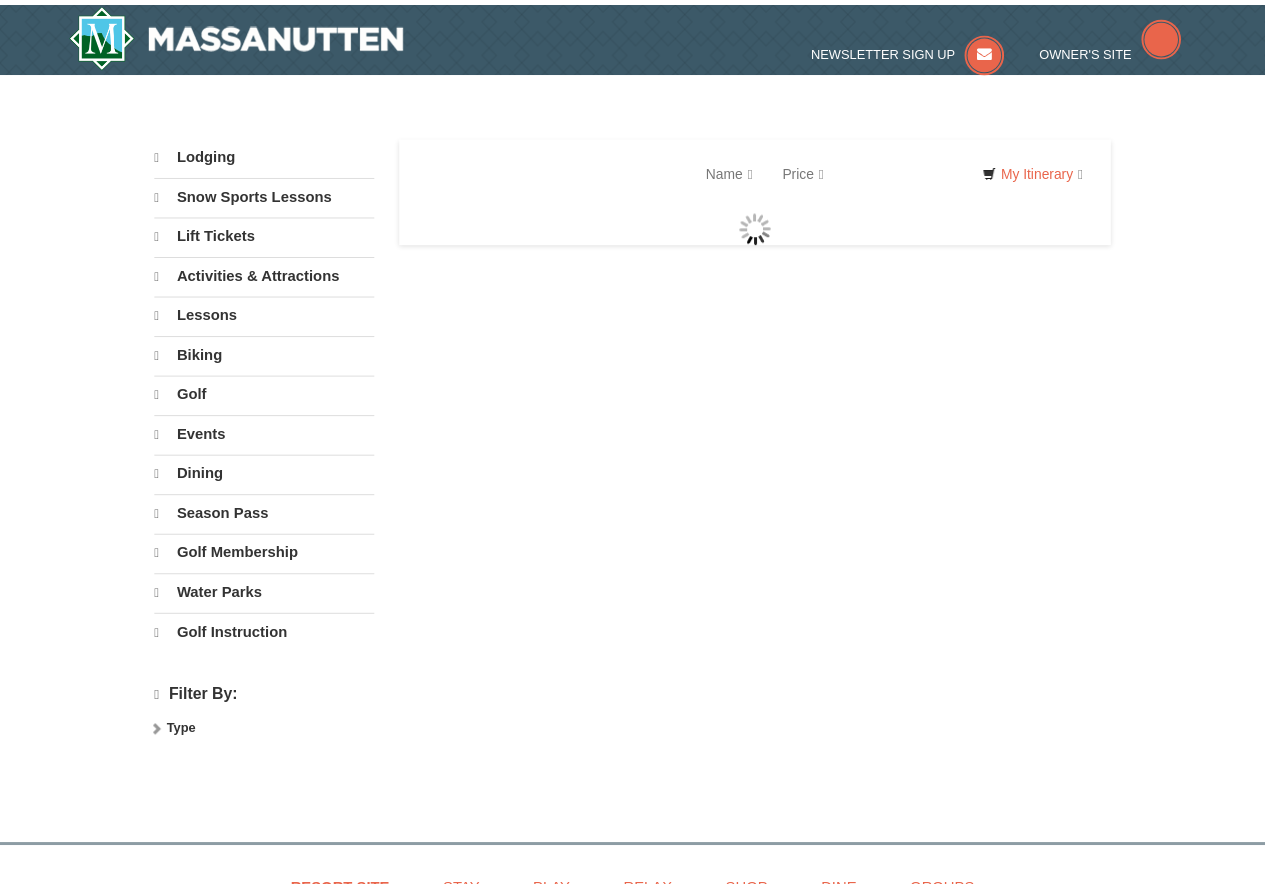 scroll, scrollTop: 0, scrollLeft: 0, axis: both 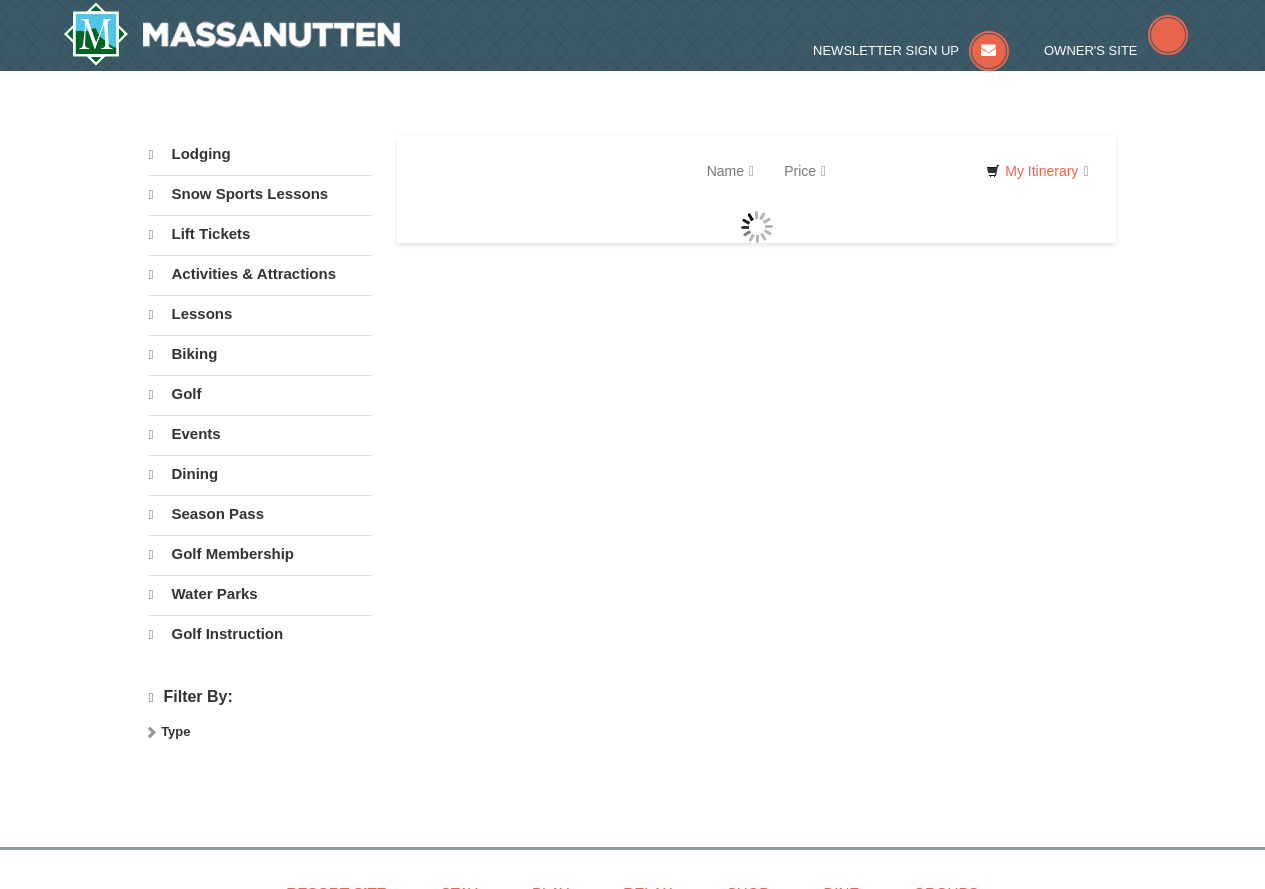 select on "8" 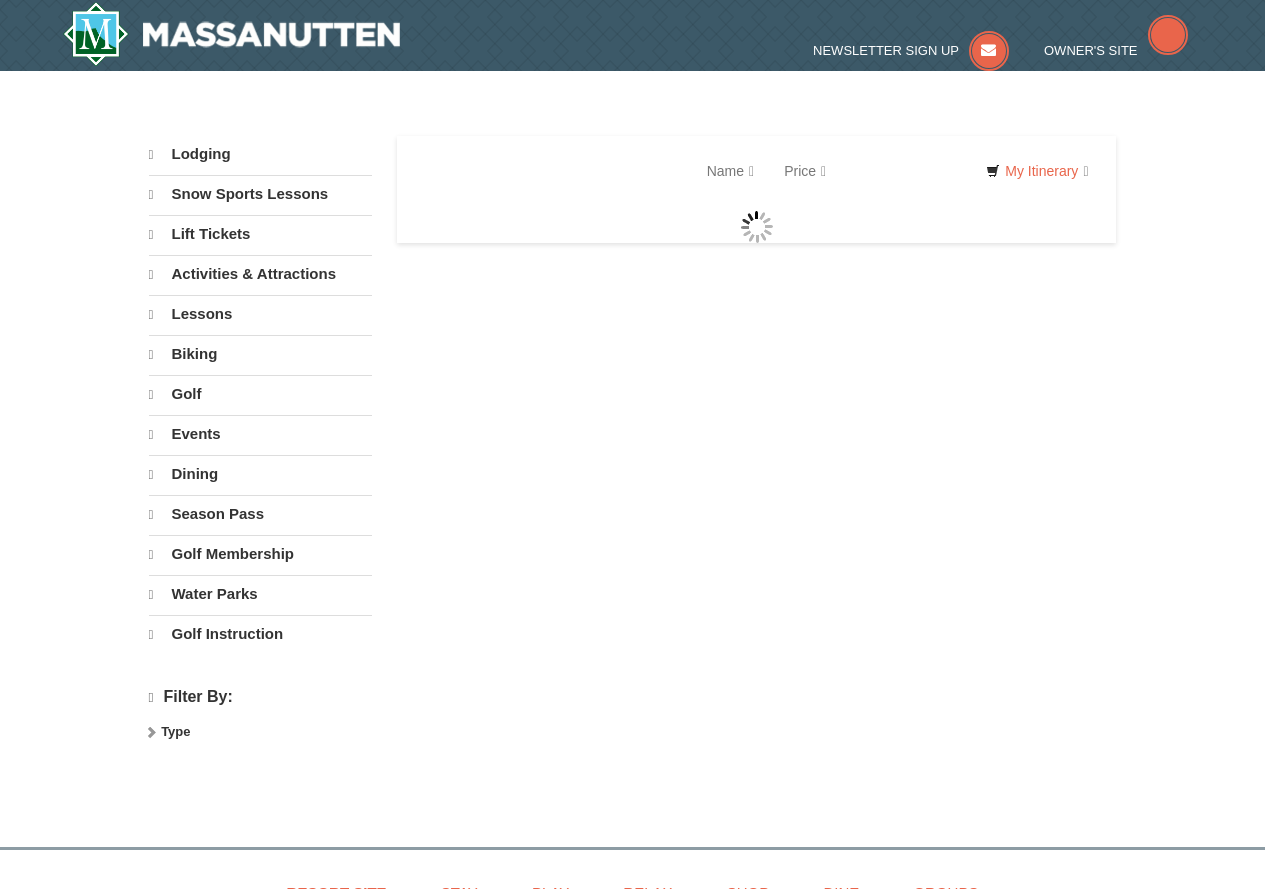 select on "8" 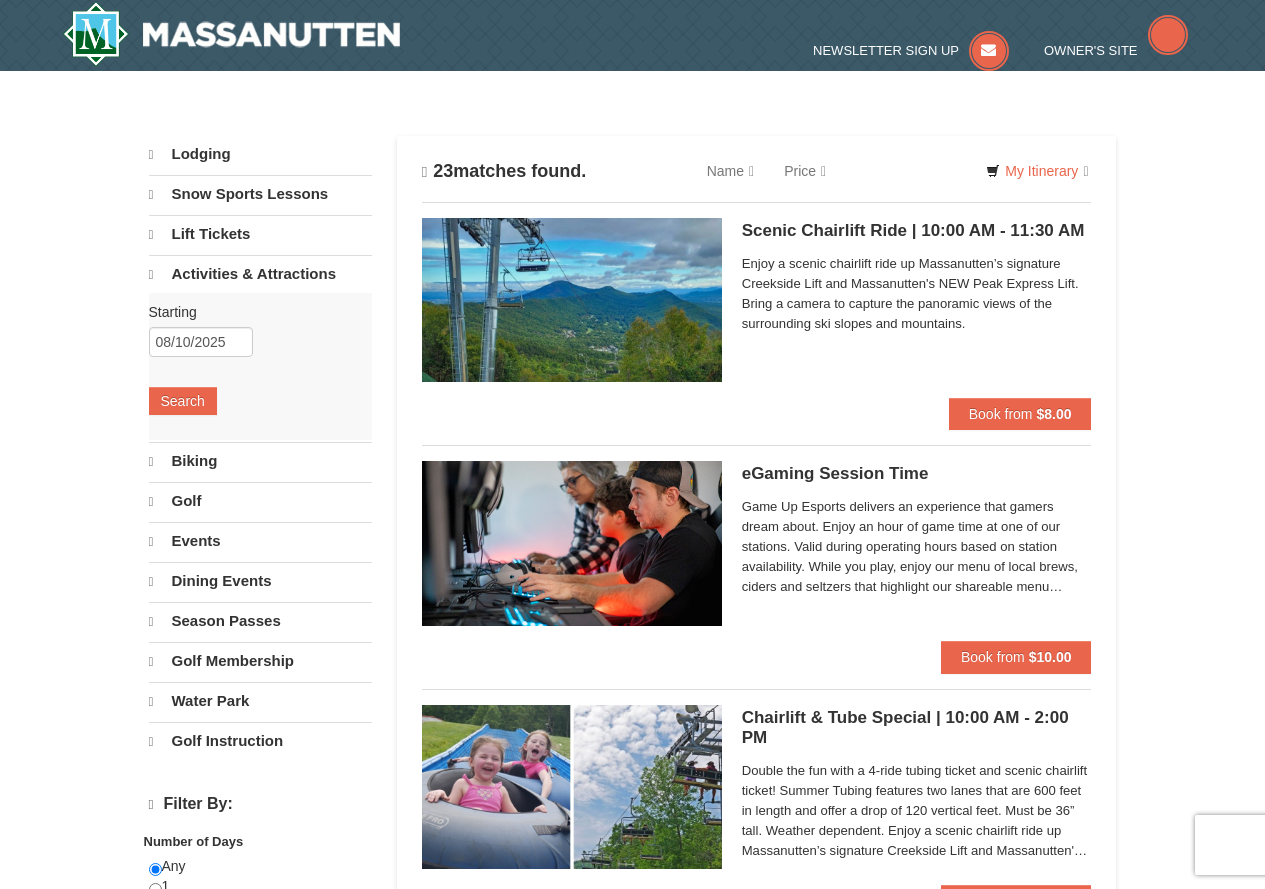 scroll, scrollTop: 0, scrollLeft: 0, axis: both 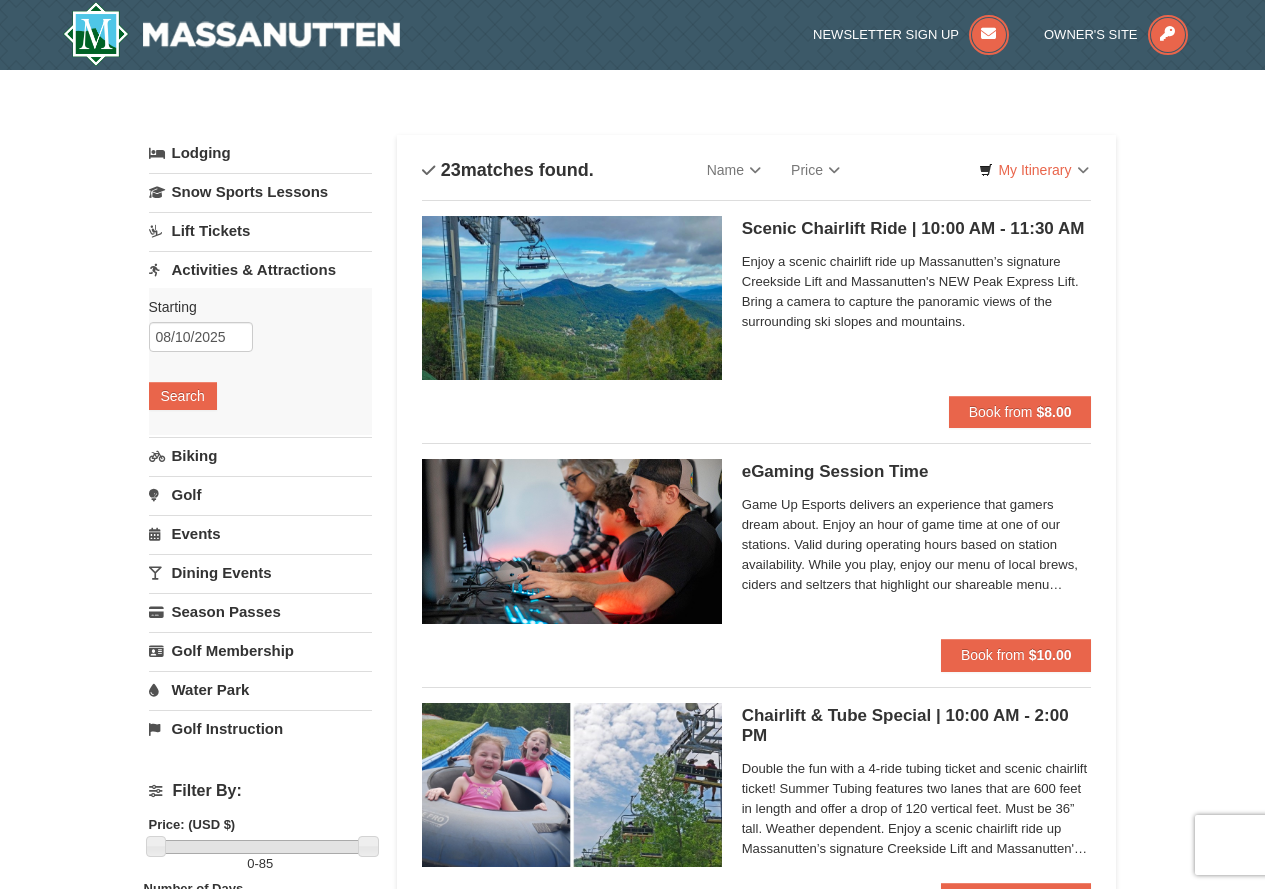 click on "Dining Events" at bounding box center (260, 572) 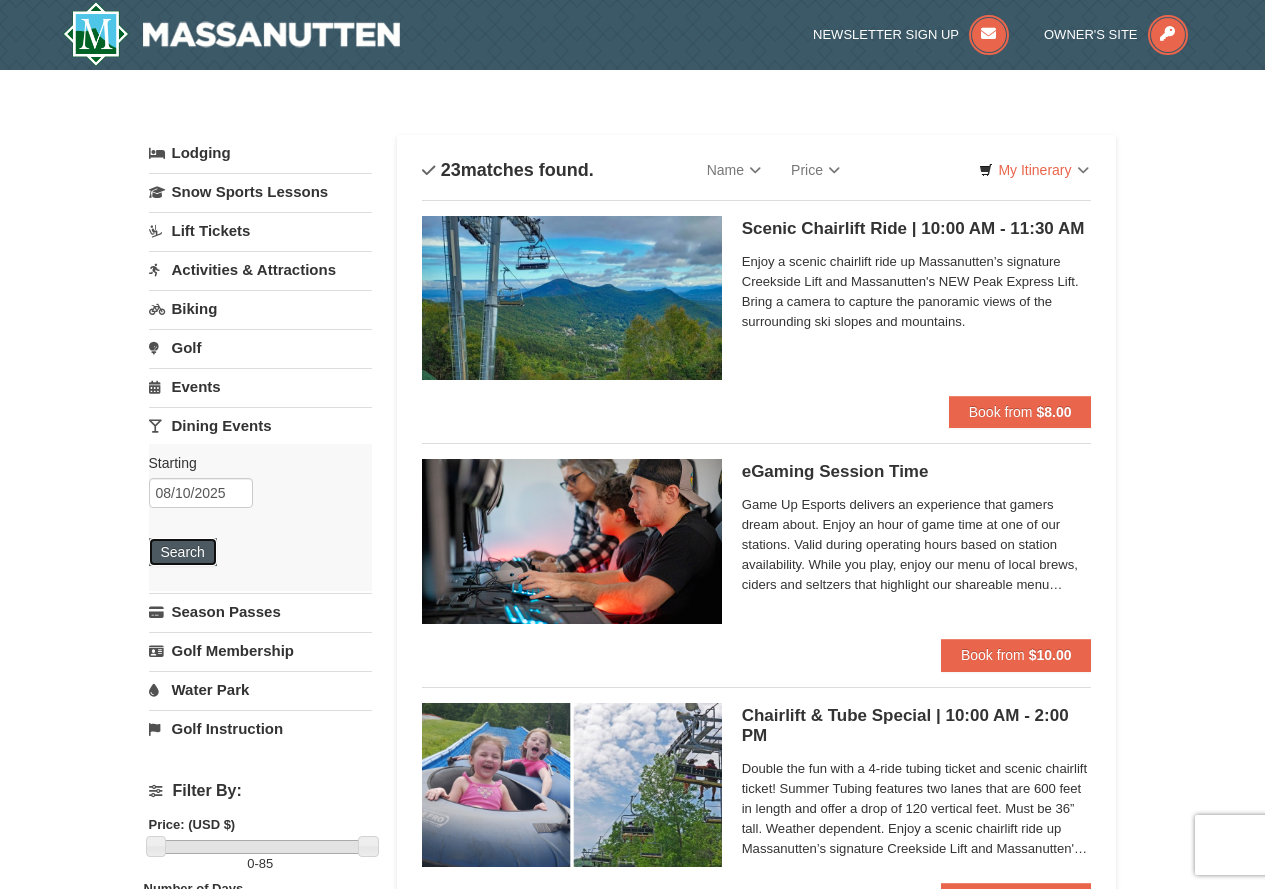 click on "Search" at bounding box center [183, 552] 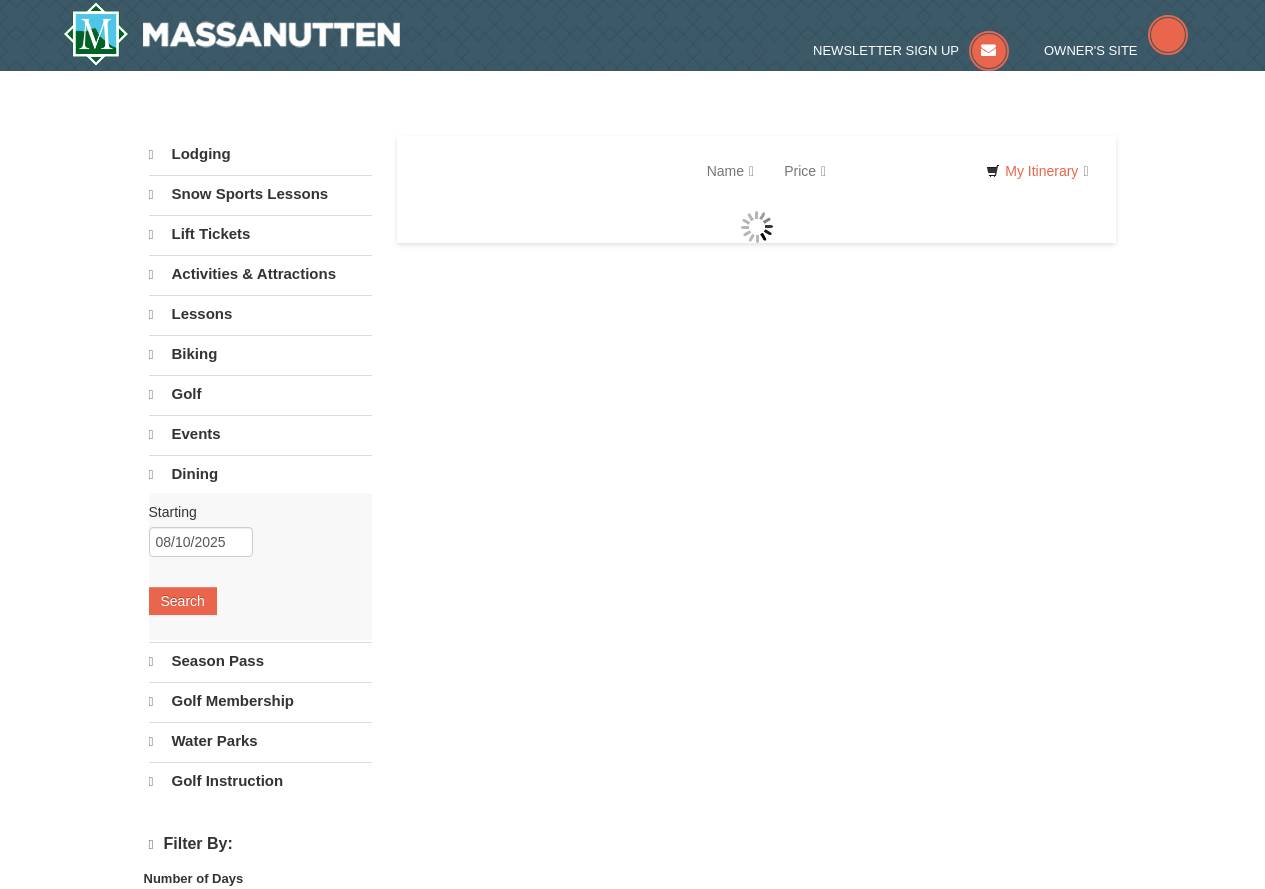 scroll, scrollTop: 0, scrollLeft: 0, axis: both 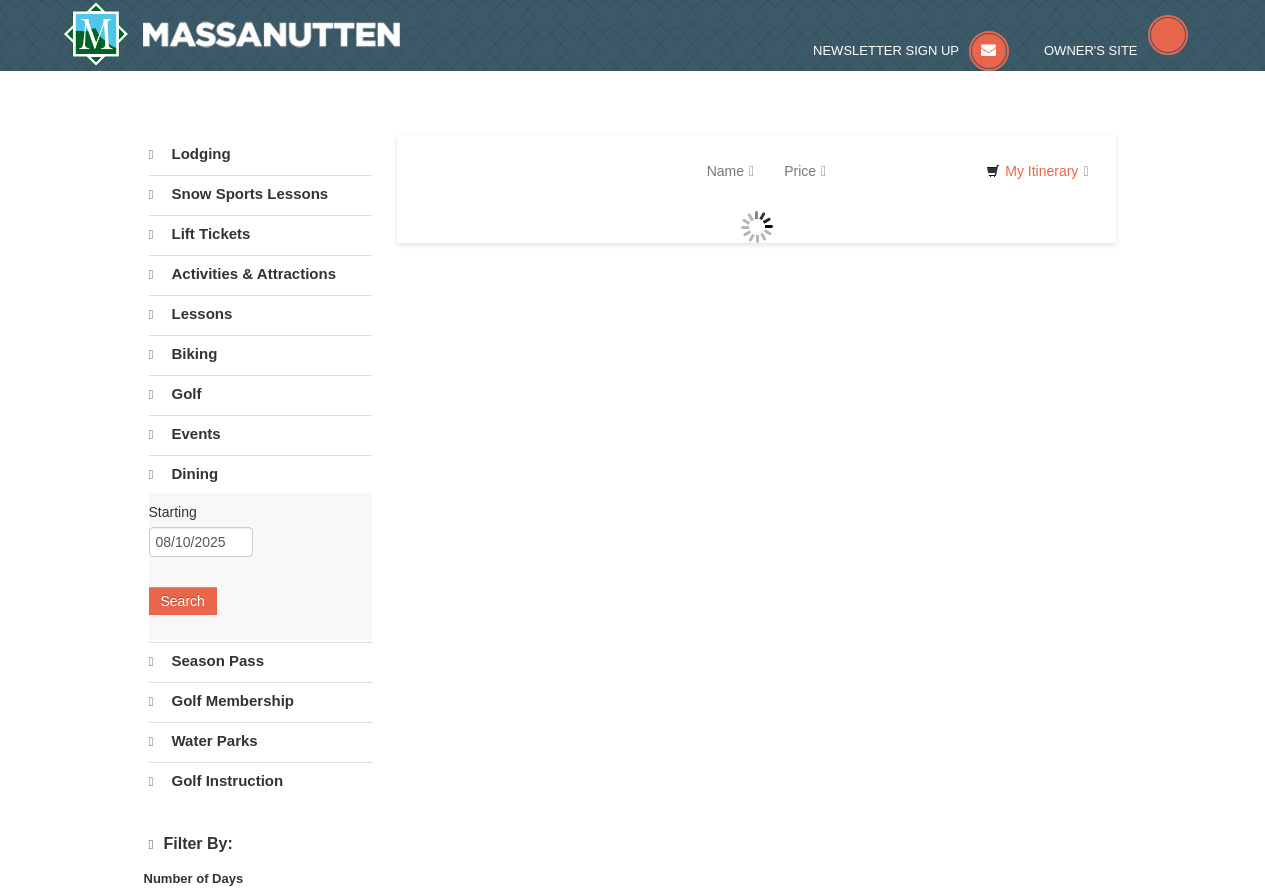 select on "8" 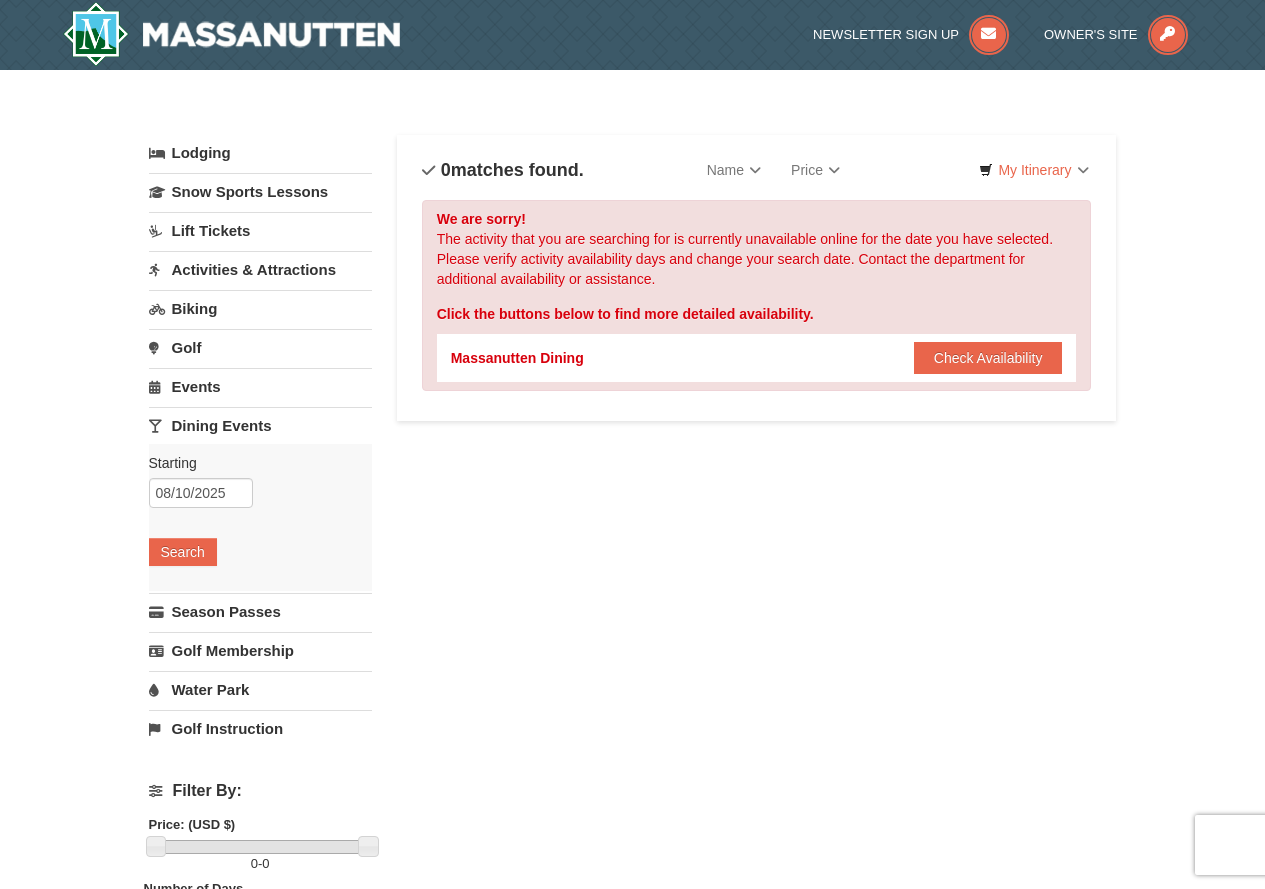 click on "Events" at bounding box center [260, 386] 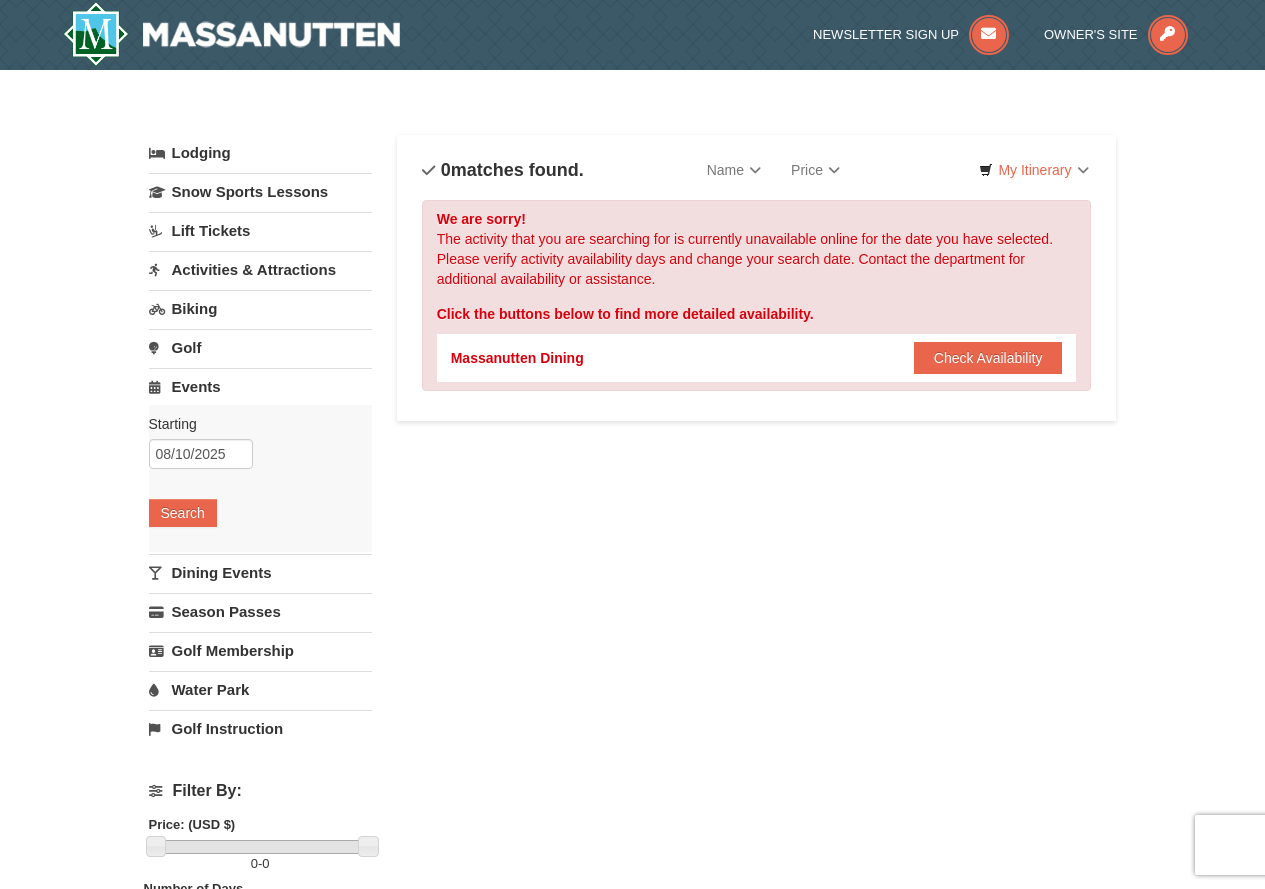 click on "Events" at bounding box center (260, 386) 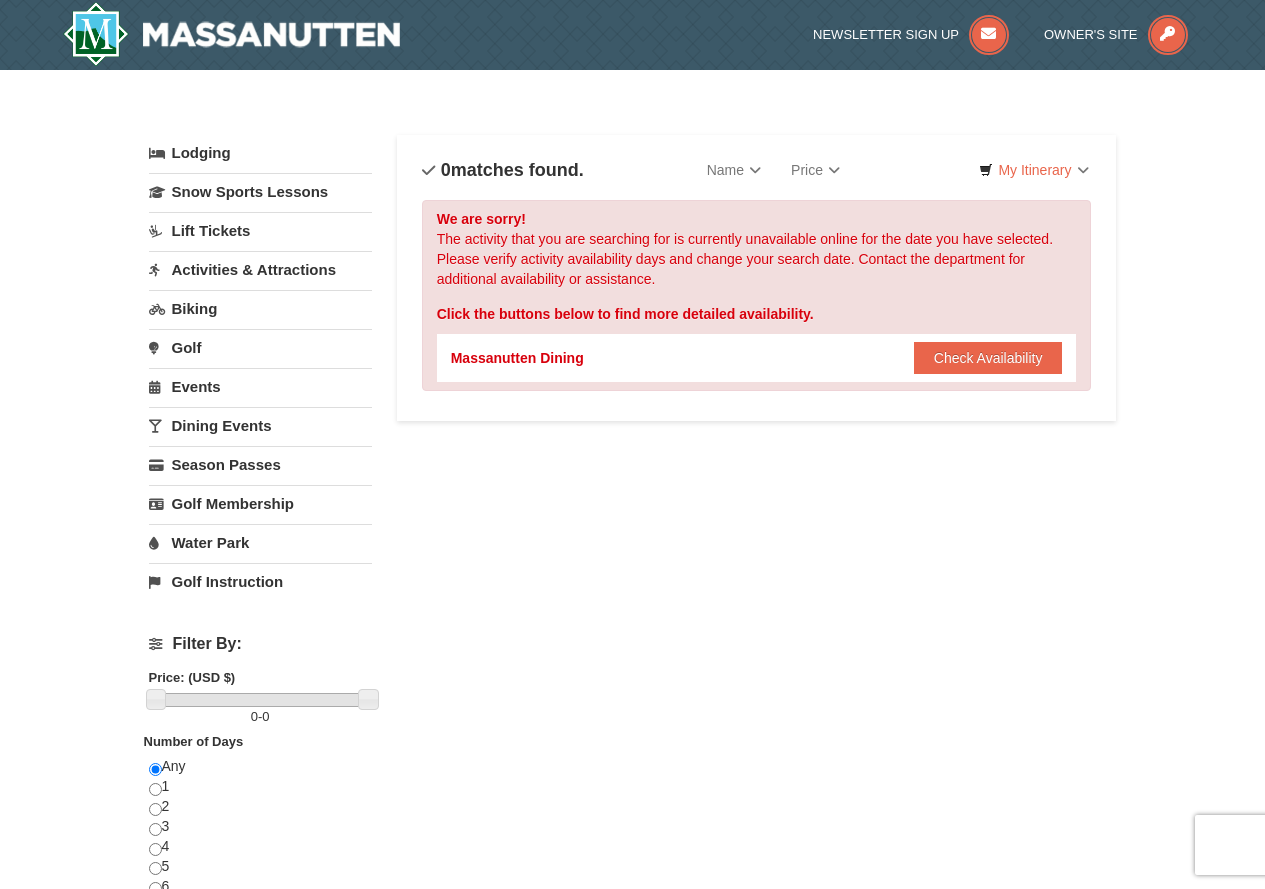 click on "Lift Tickets" at bounding box center [260, 230] 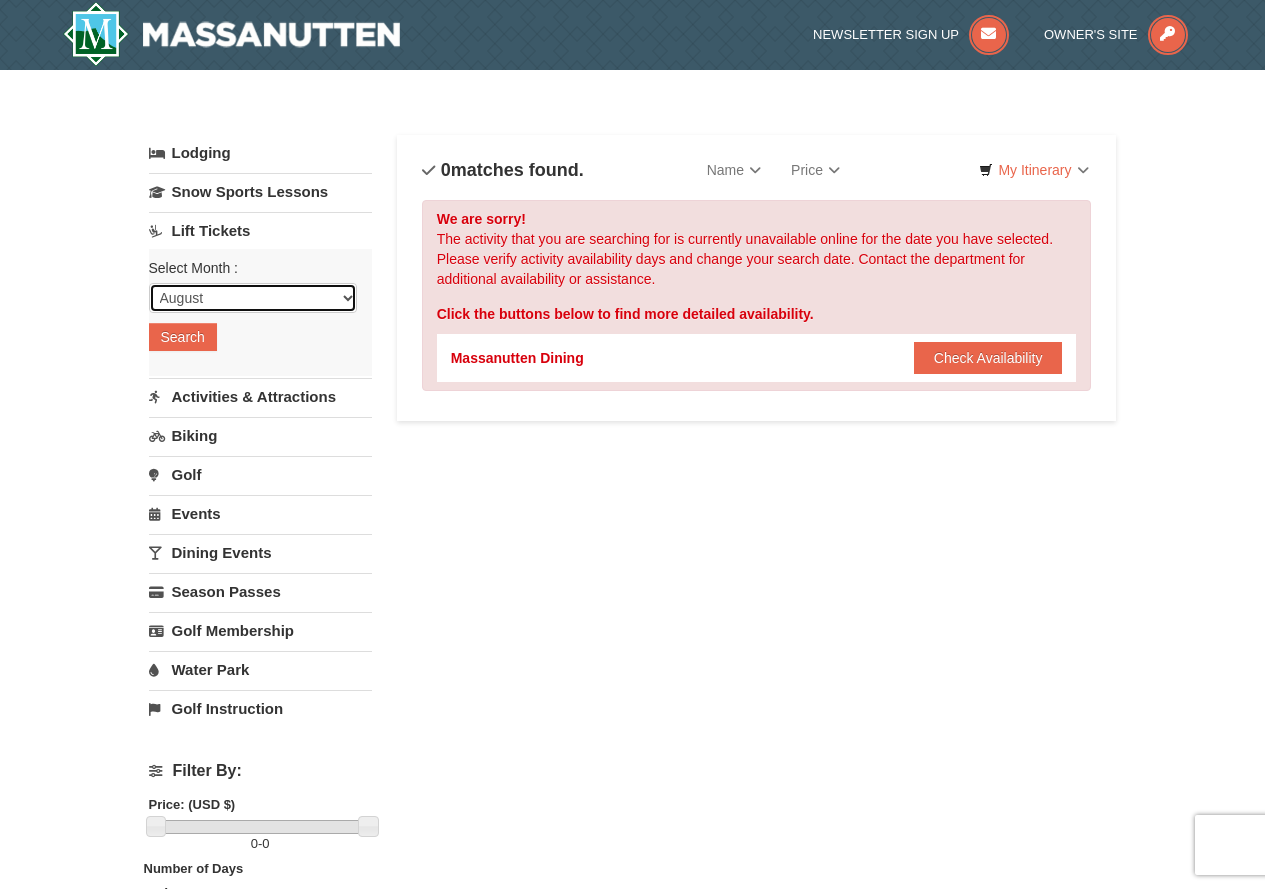 click on "August  September  October  November  December  January  February  March  April  May  June  July" at bounding box center (253, 298) 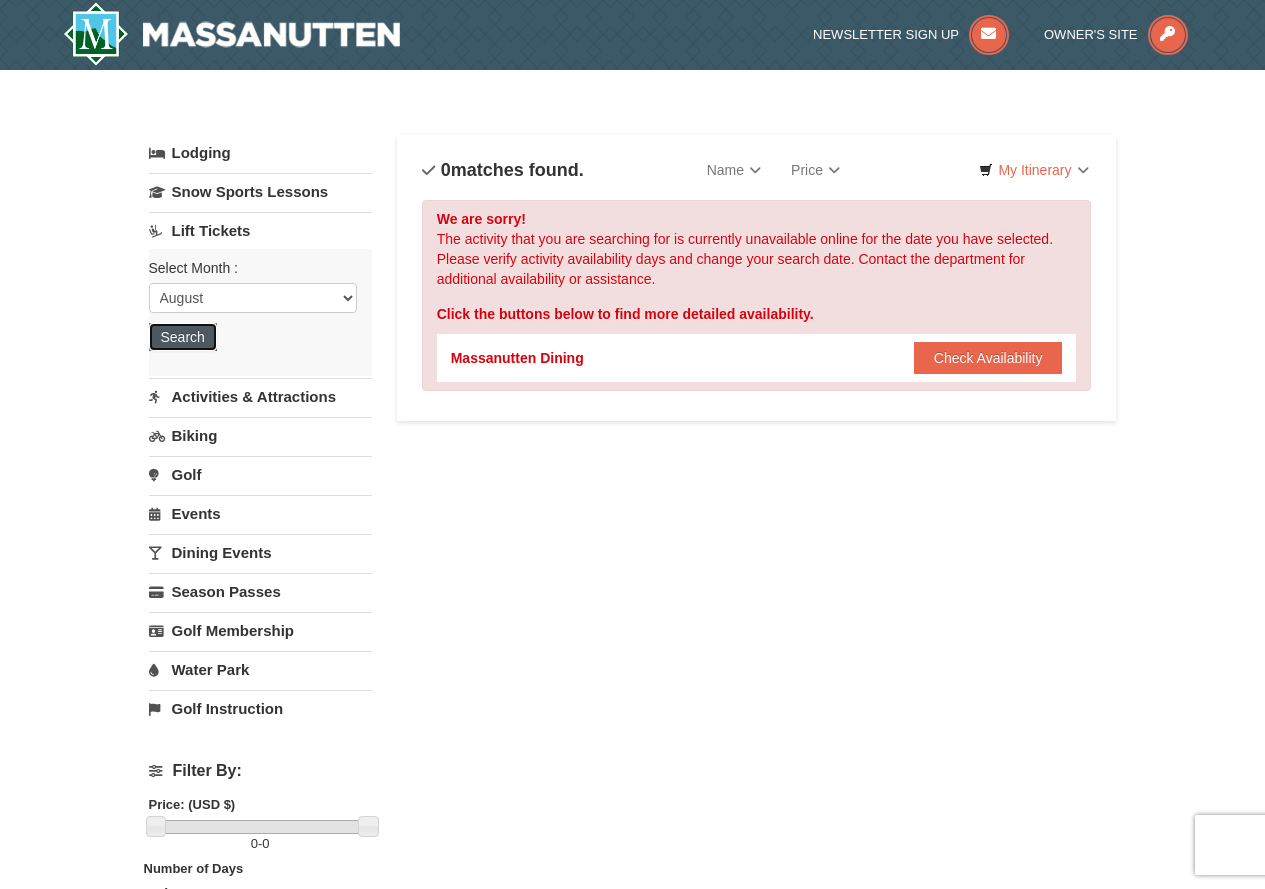 click on "Search" at bounding box center [183, 337] 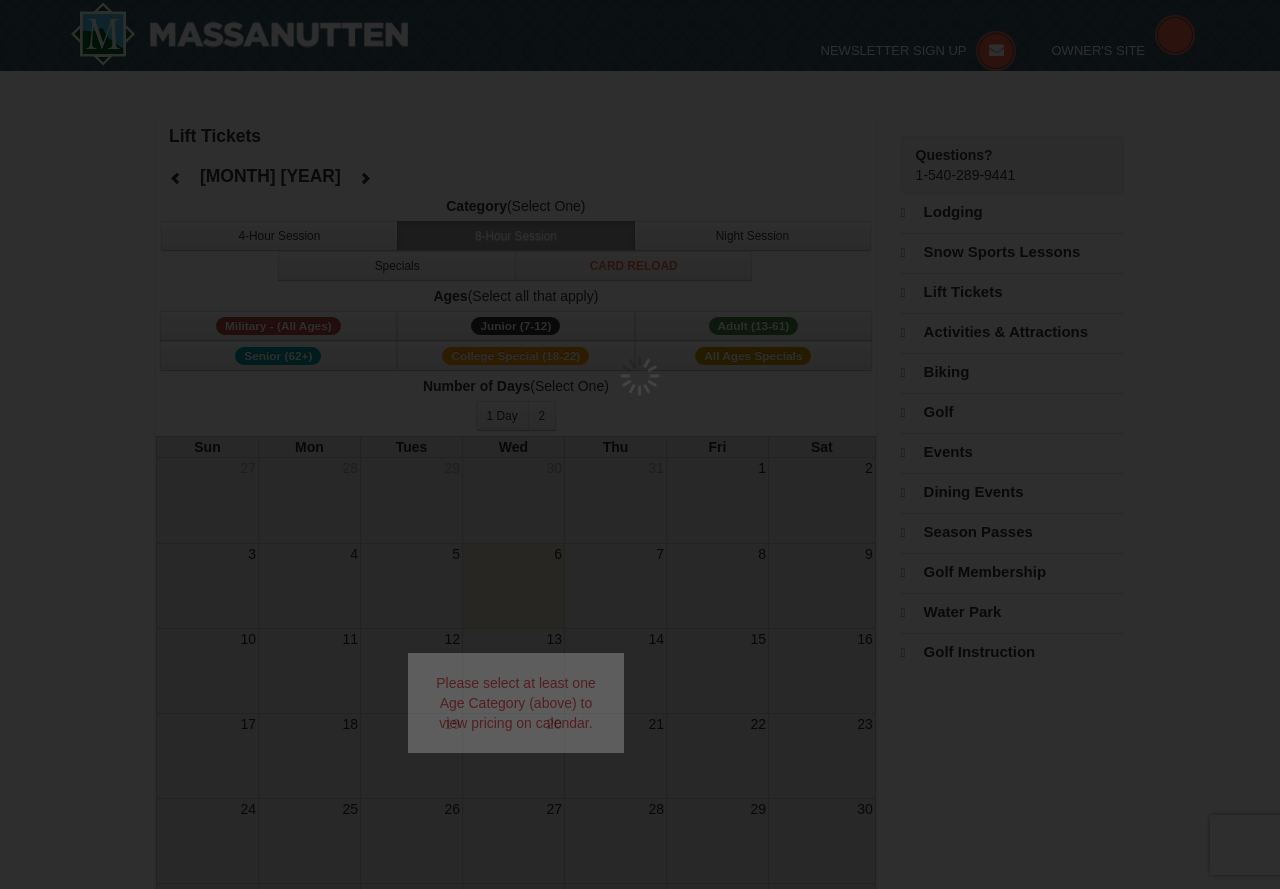select on "8" 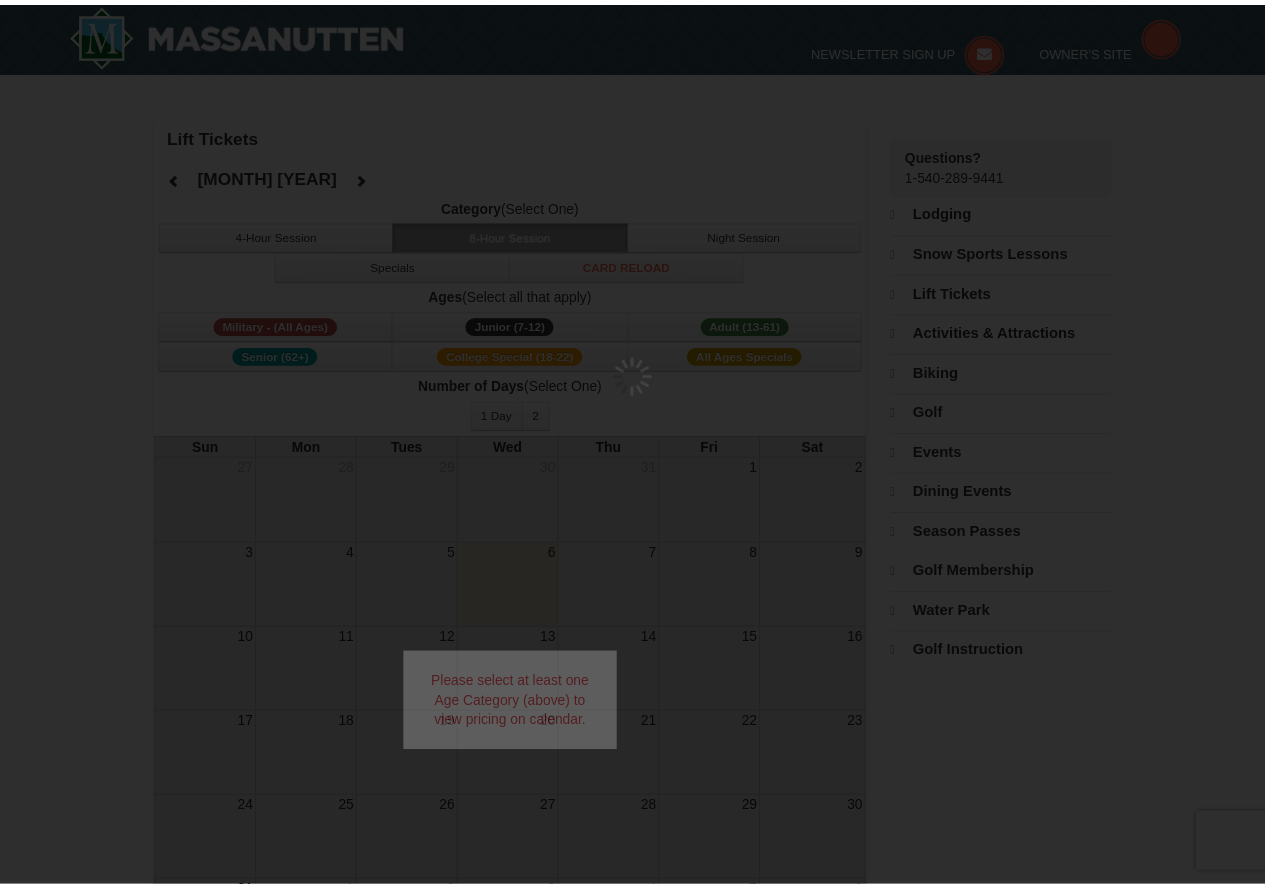 scroll, scrollTop: 0, scrollLeft: 0, axis: both 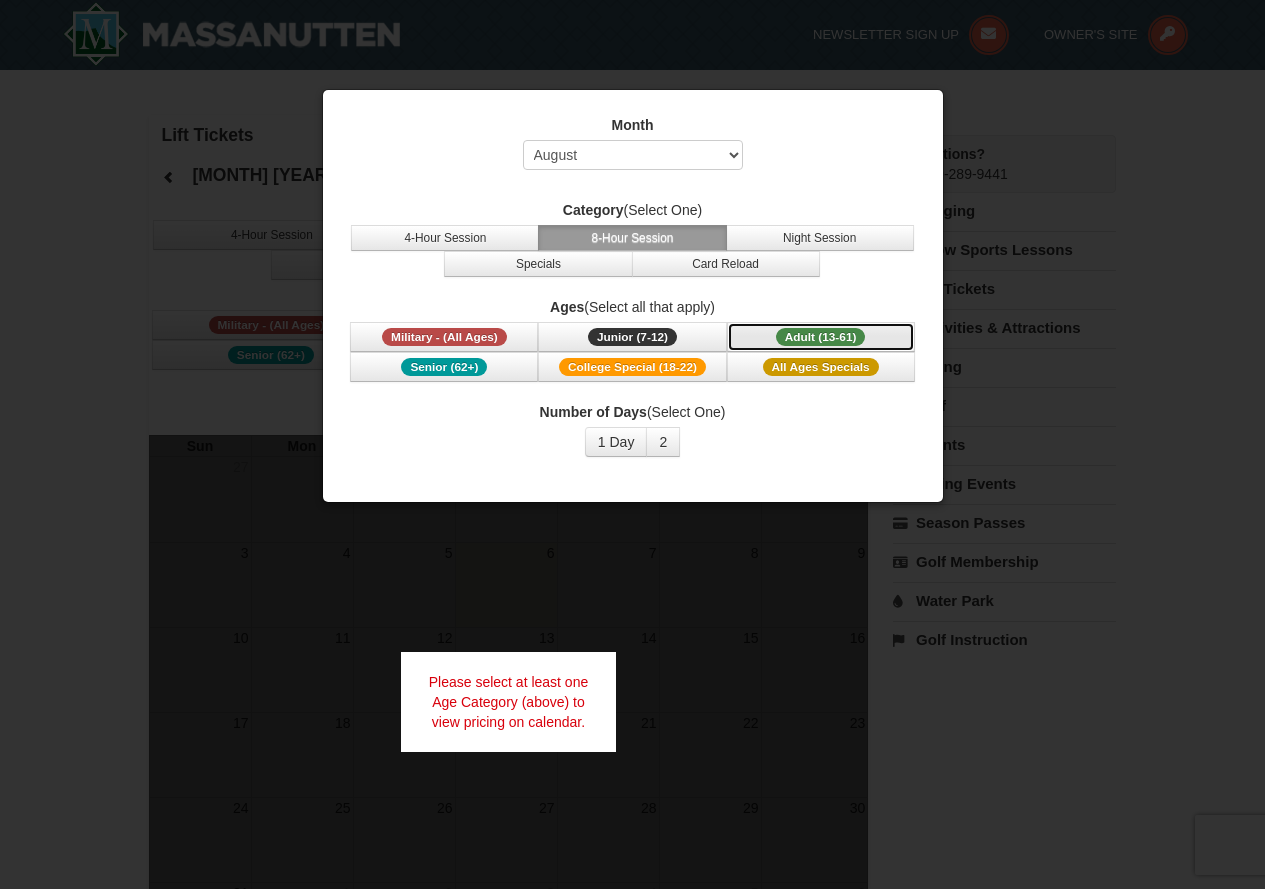 click on "Adult (13-61)
(13 - 61)" at bounding box center [821, 337] 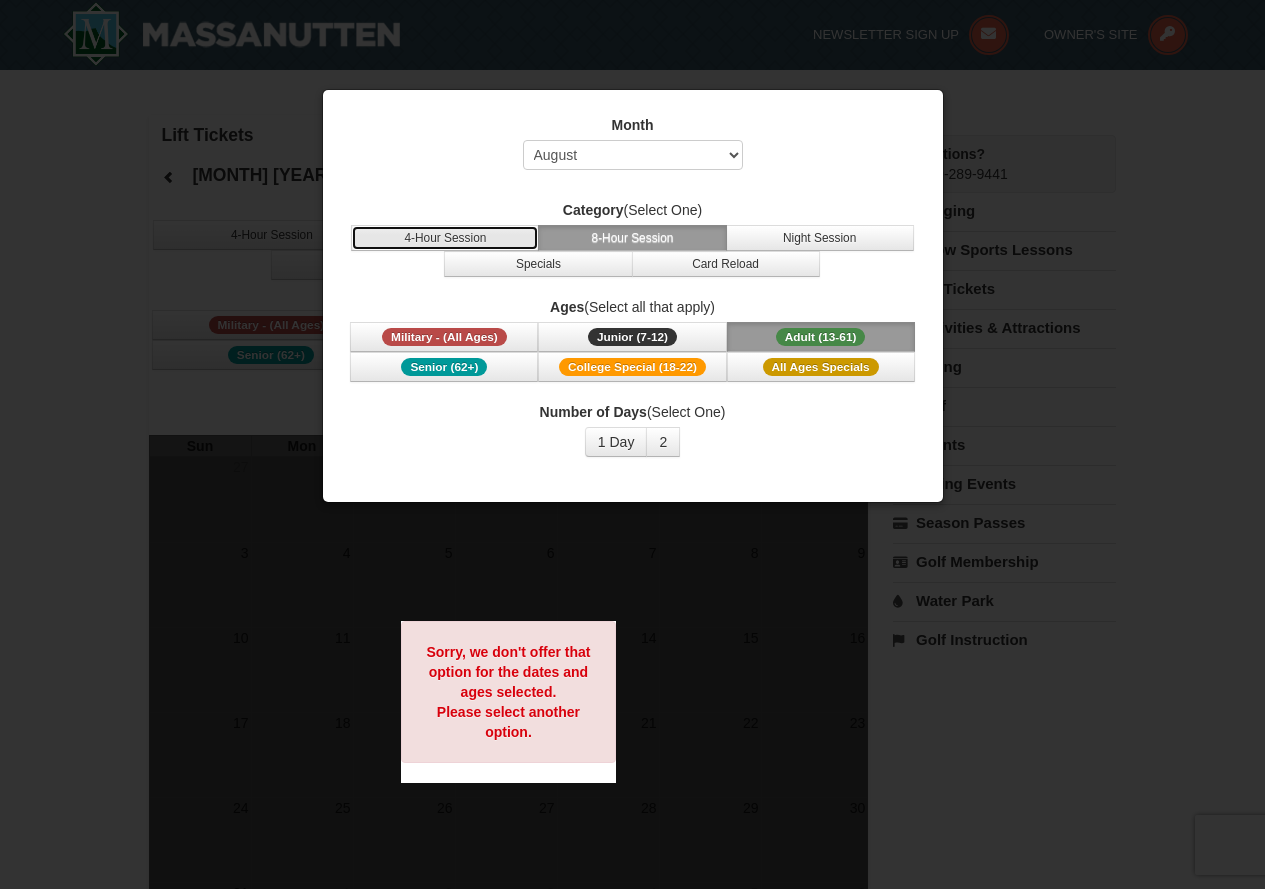 click on "4-Hour Session" at bounding box center [445, 238] 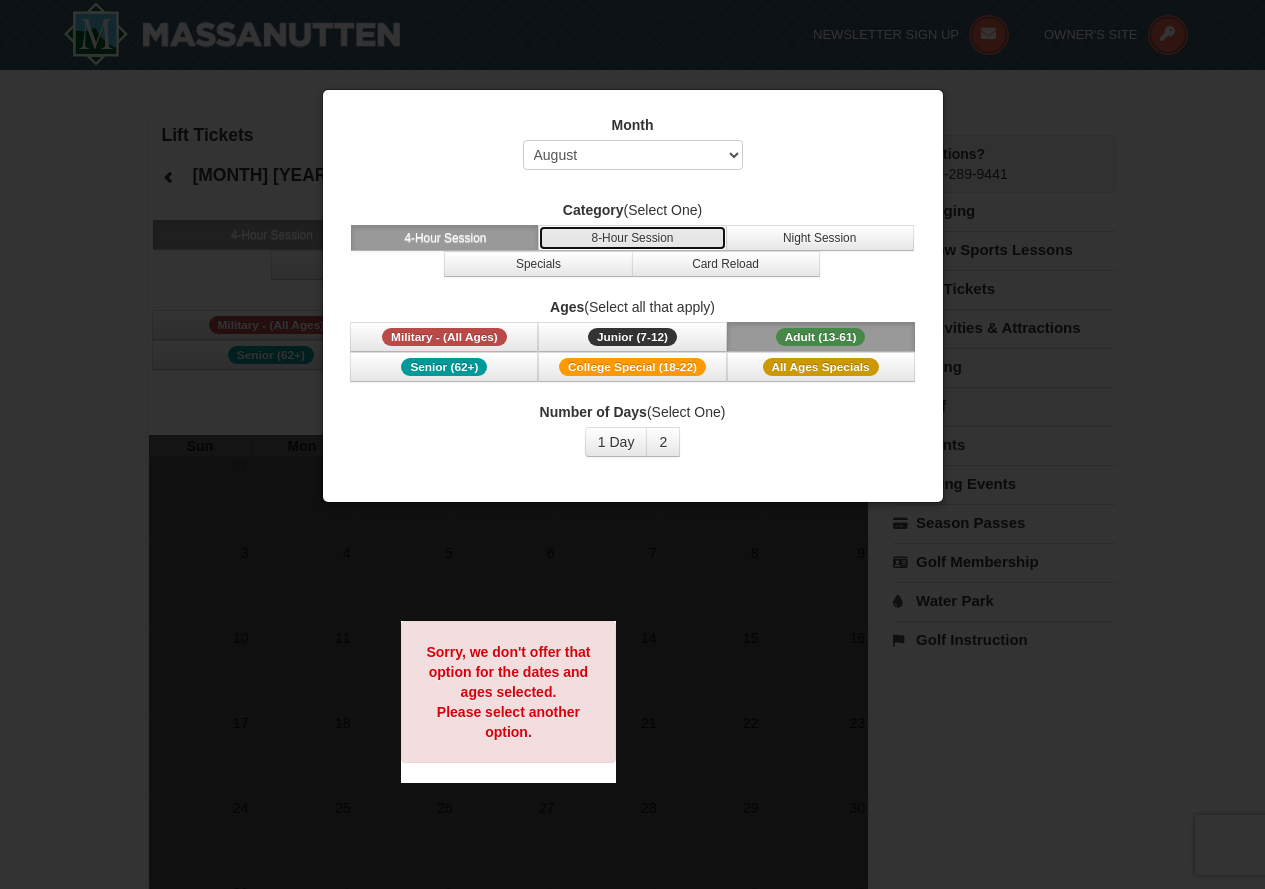 click on "8-Hour Session" at bounding box center [632, 238] 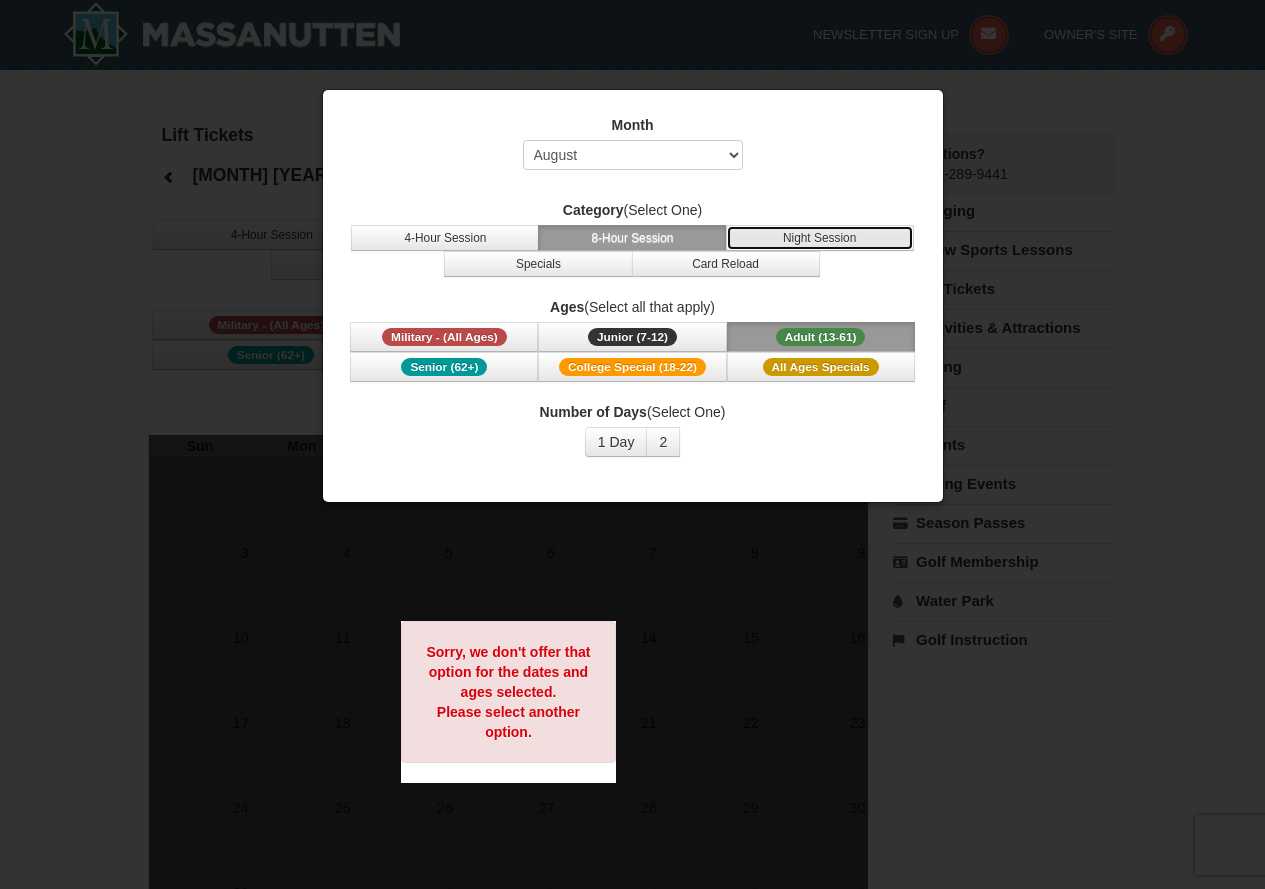 click on "Night Session" at bounding box center [820, 238] 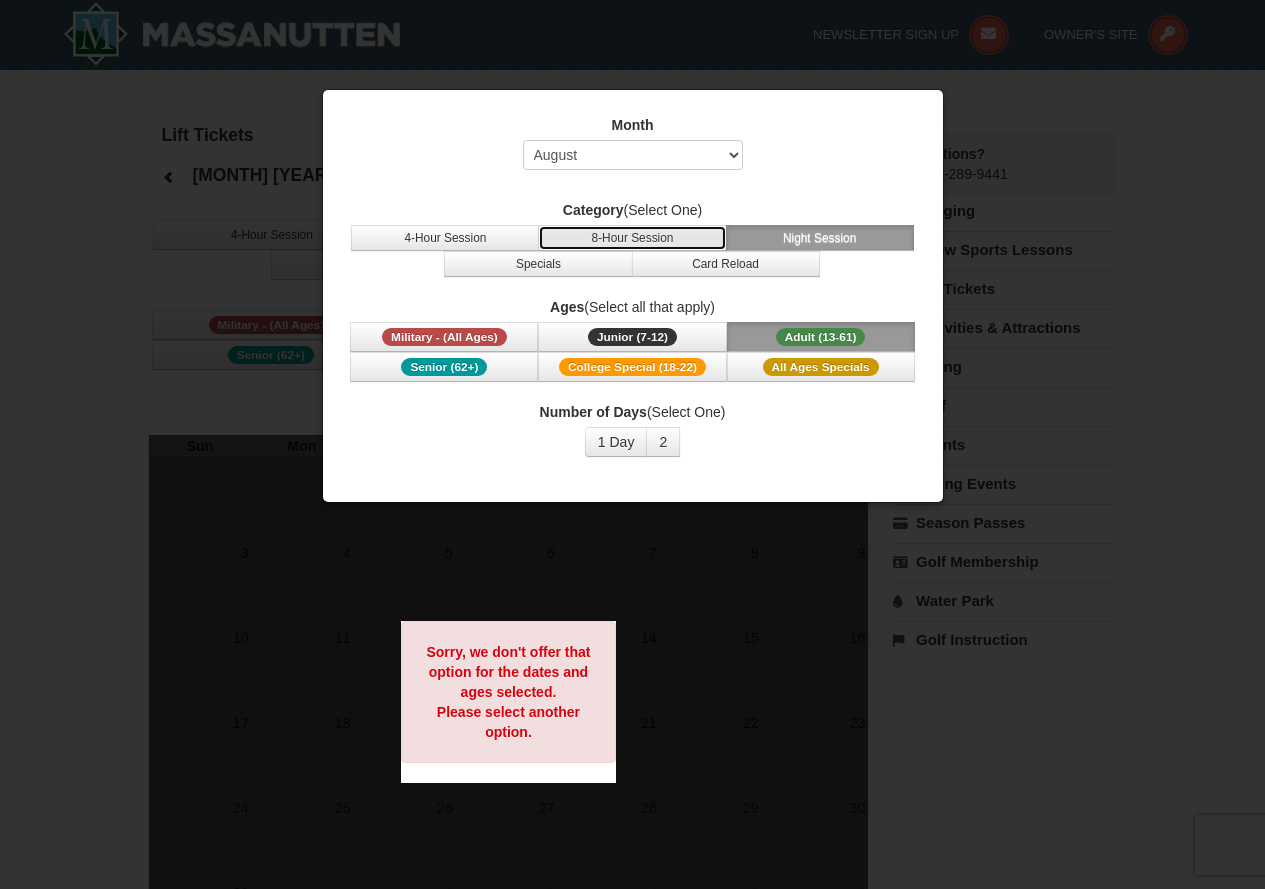 drag, startPoint x: 653, startPoint y: 241, endPoint x: 533, endPoint y: 235, distance: 120.14991 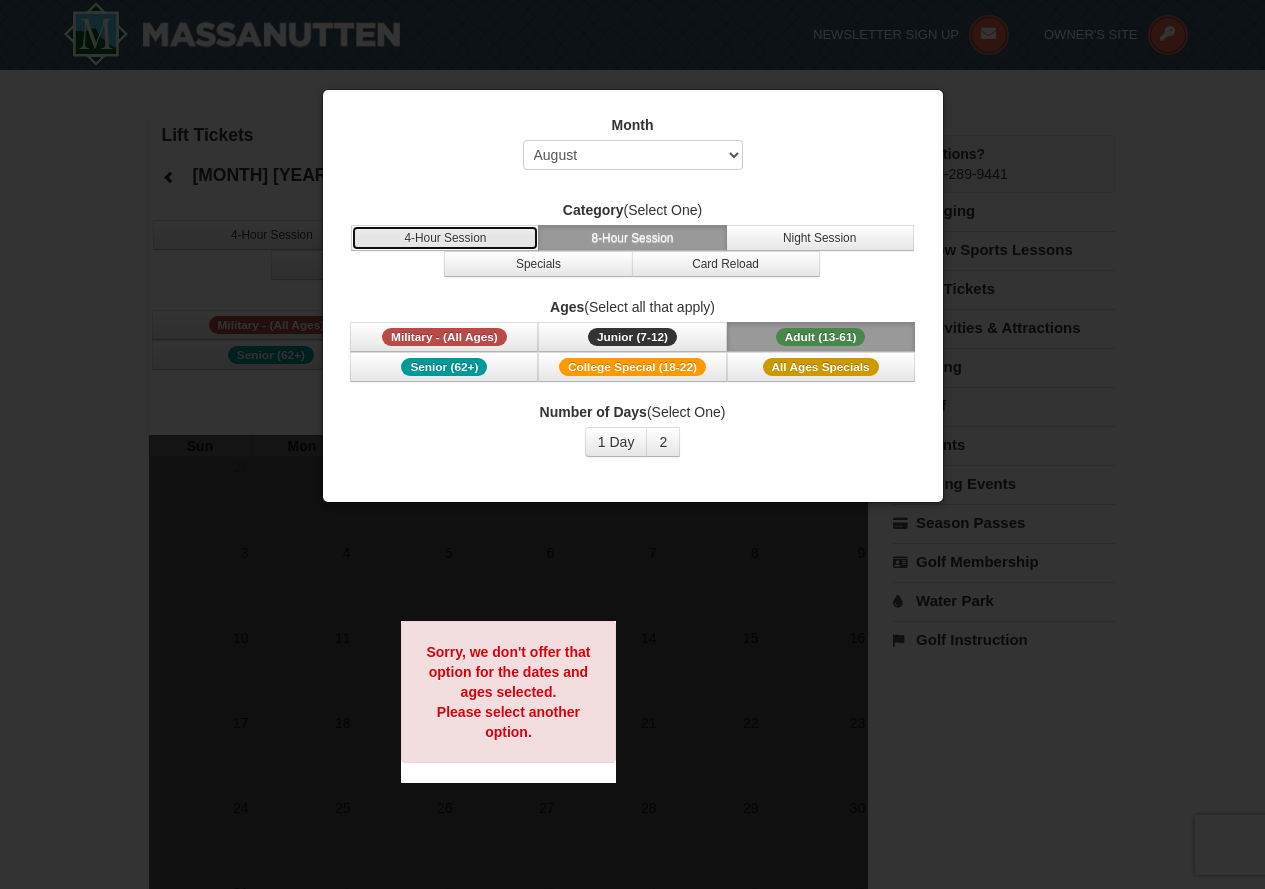 click on "4-Hour Session" at bounding box center [445, 238] 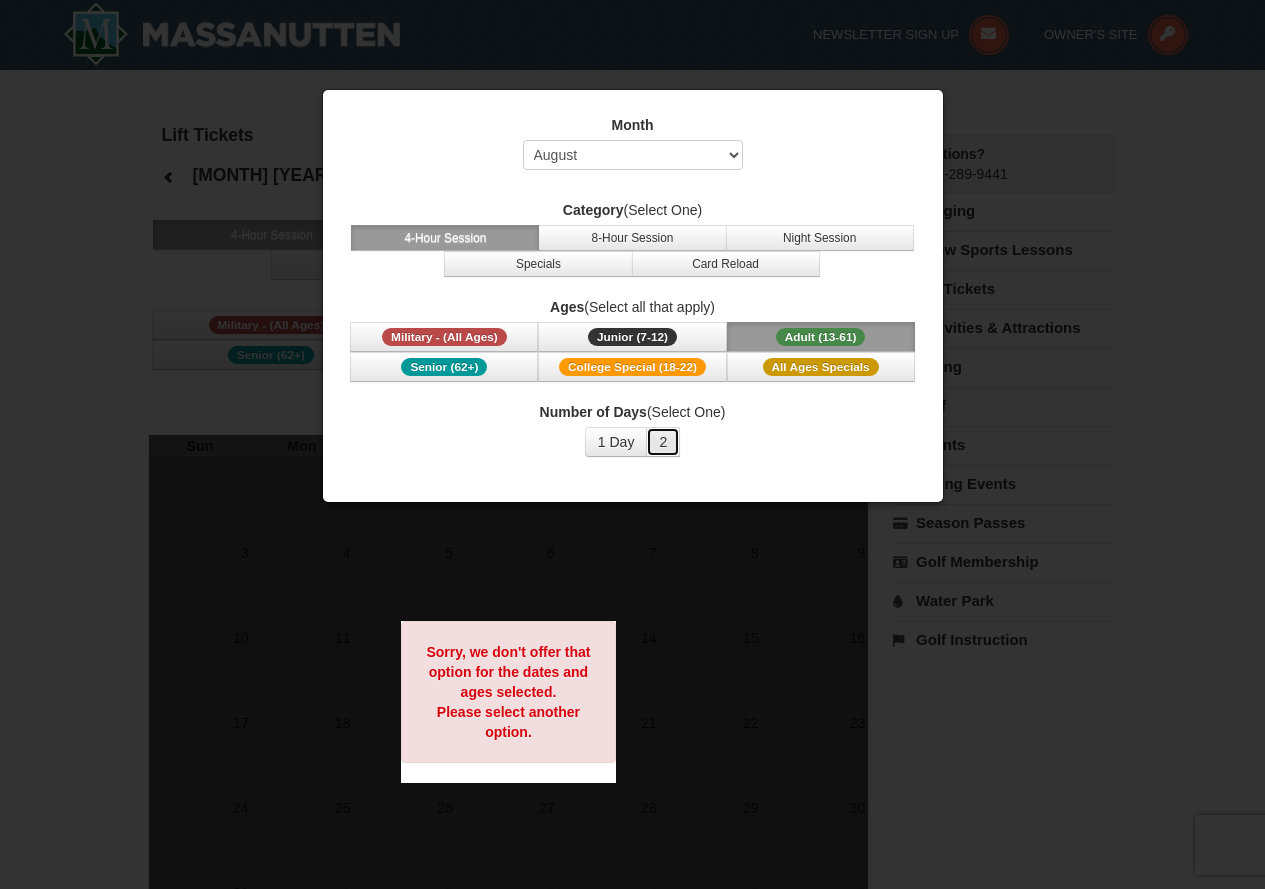 click on "2" at bounding box center [663, 442] 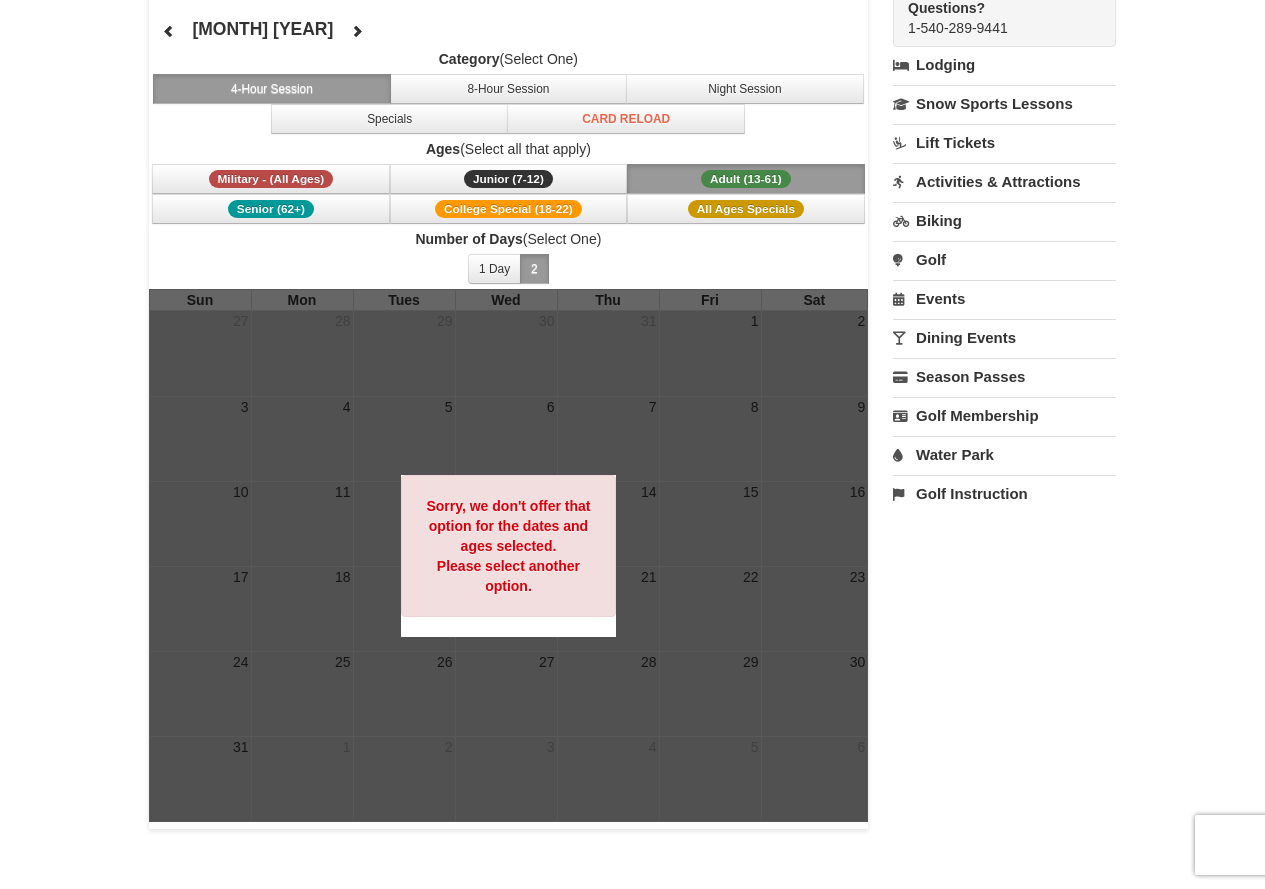 scroll, scrollTop: 100, scrollLeft: 0, axis: vertical 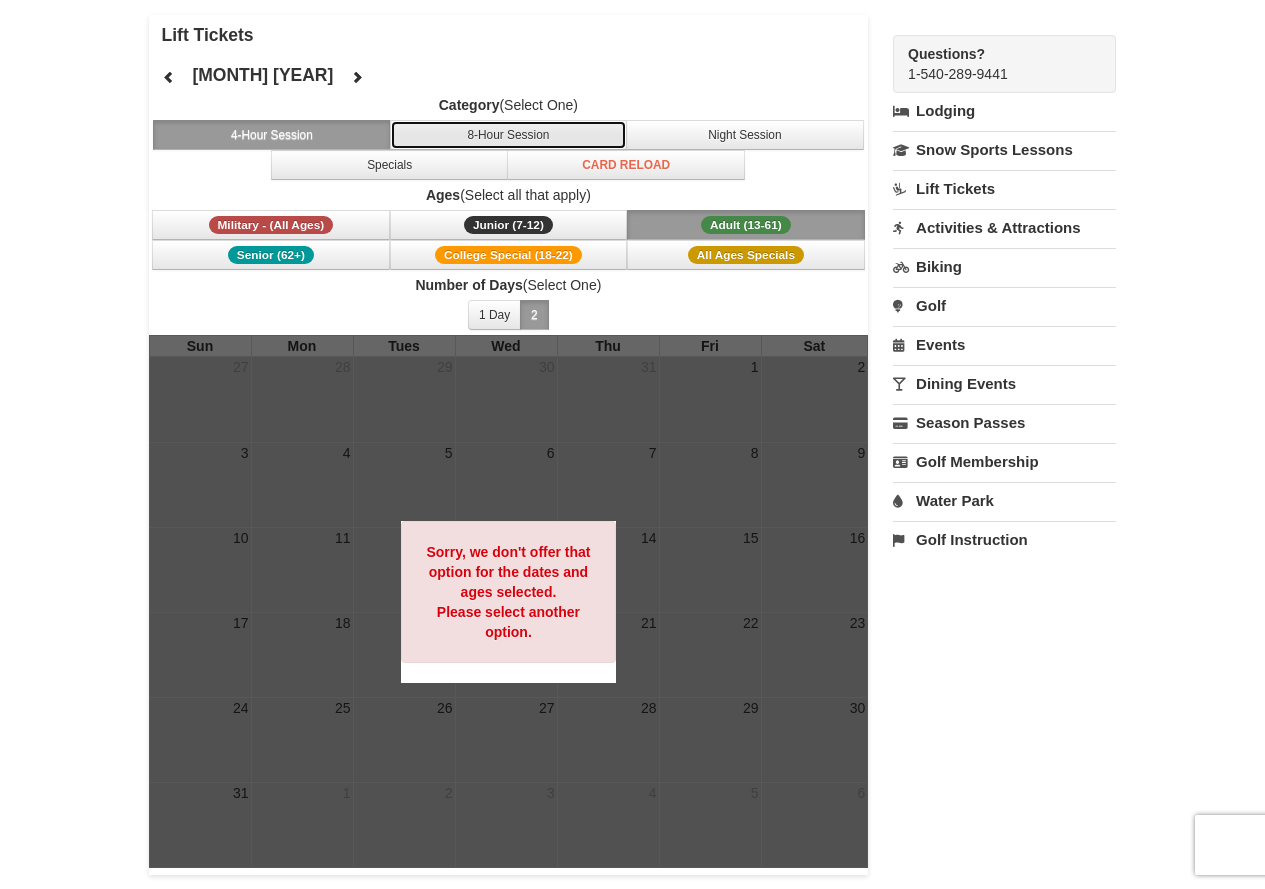 click on "8-Hour Session" at bounding box center (509, 135) 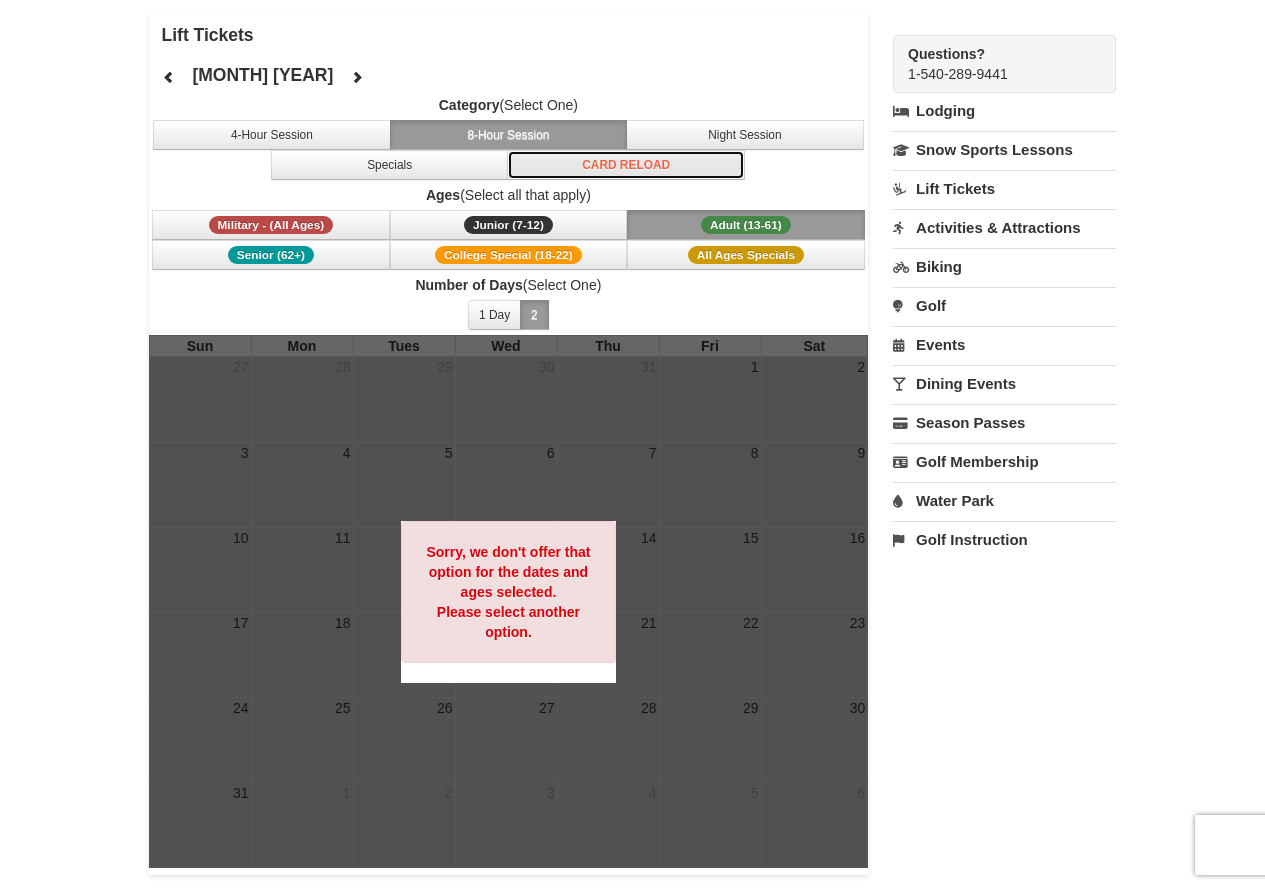click on "Card Reload" at bounding box center [626, 165] 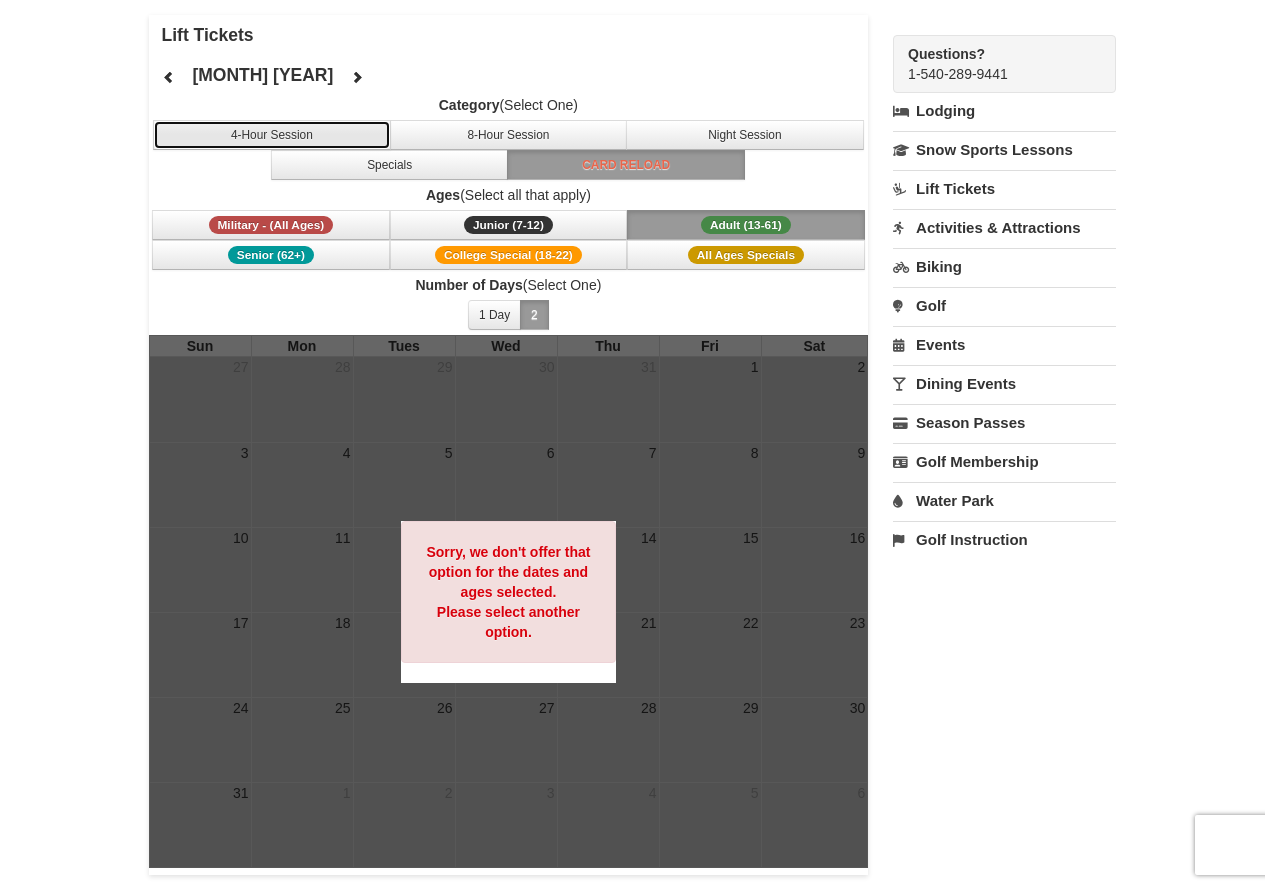click on "4-Hour Session" at bounding box center (272, 135) 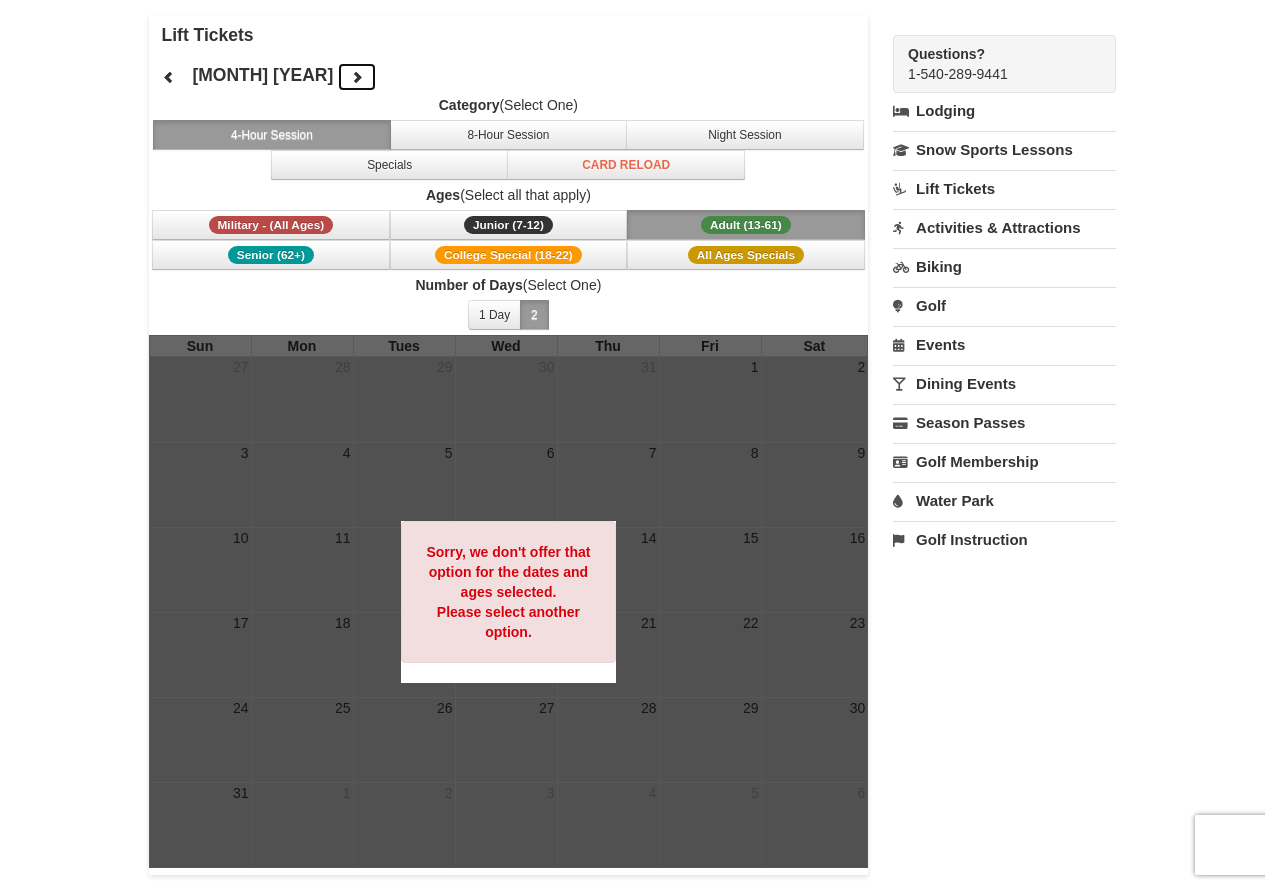 click at bounding box center (357, 77) 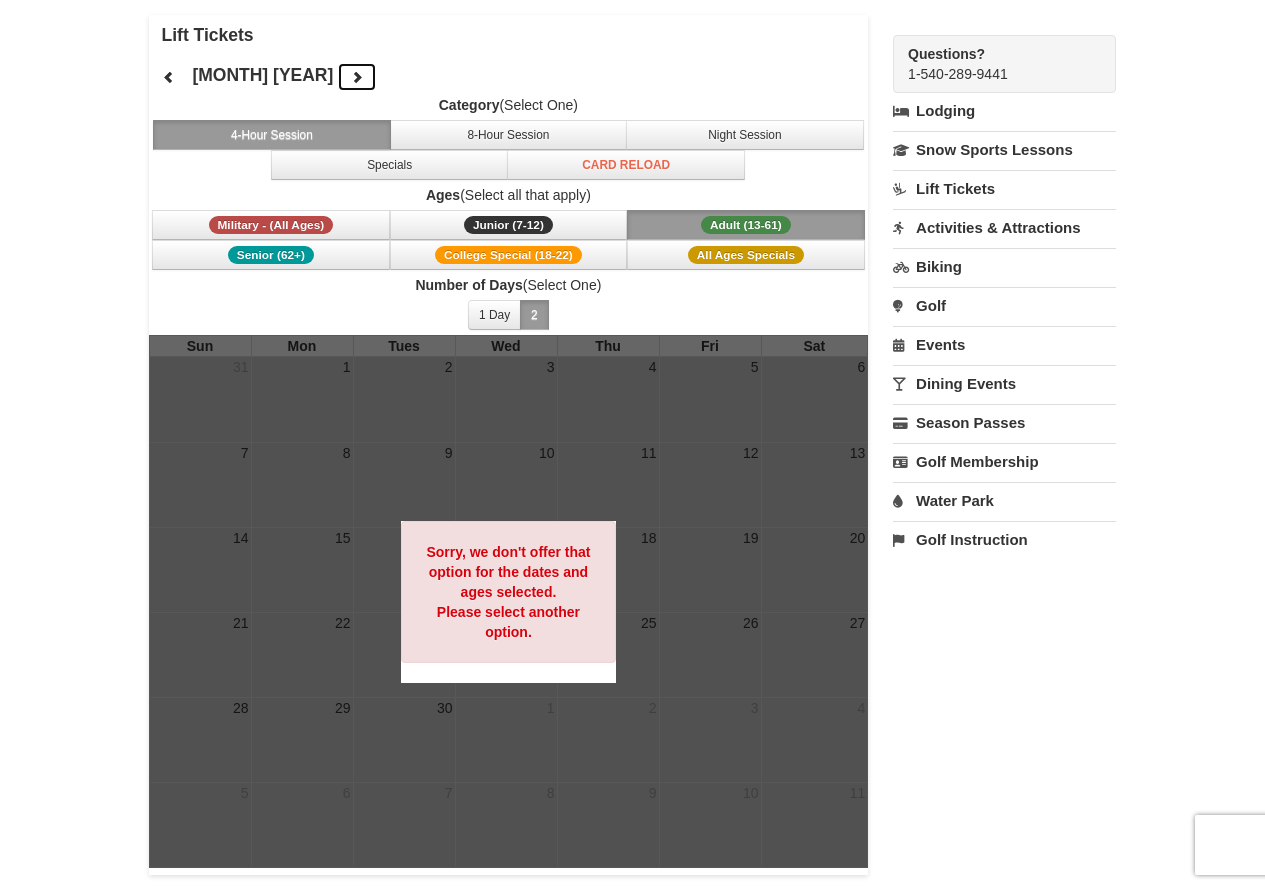 click at bounding box center [357, 77] 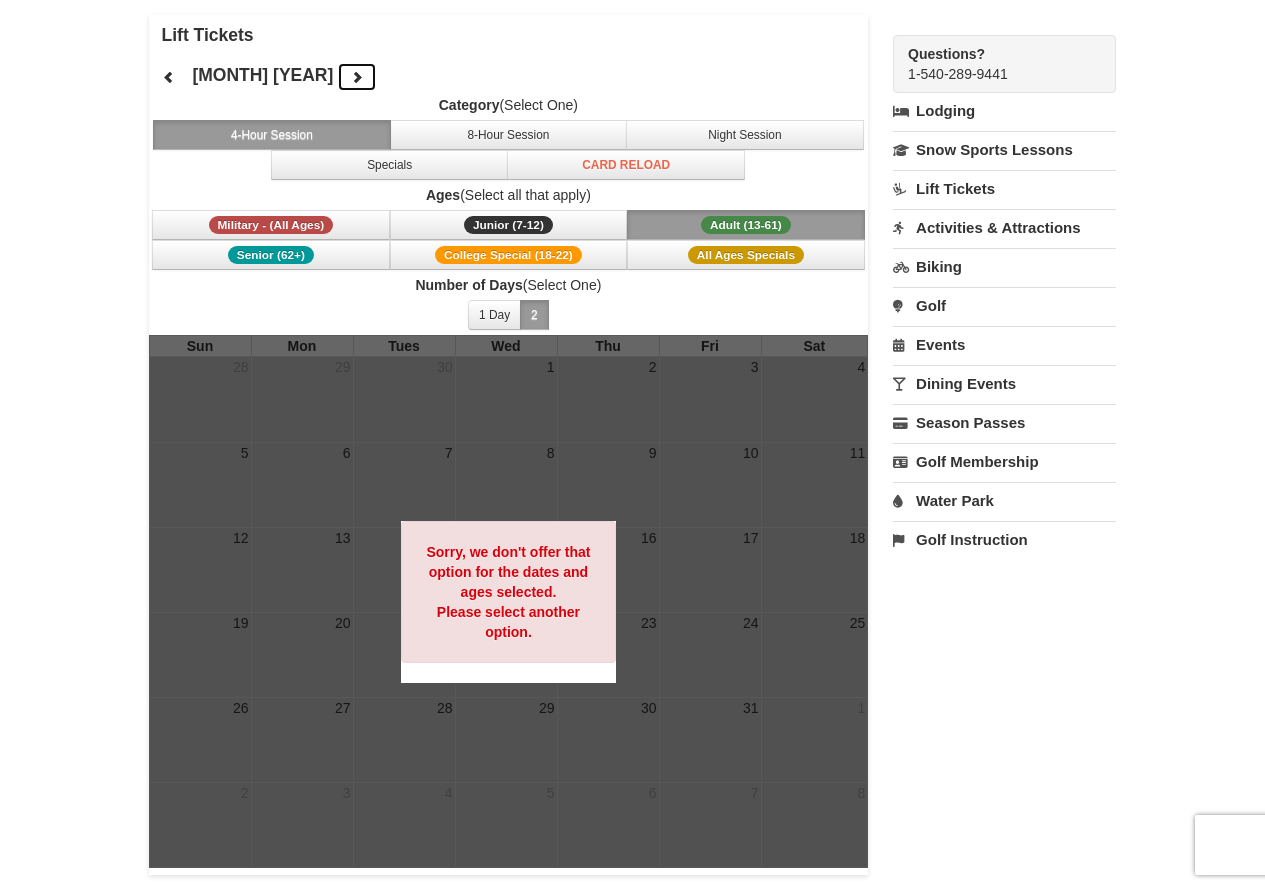 click at bounding box center [357, 77] 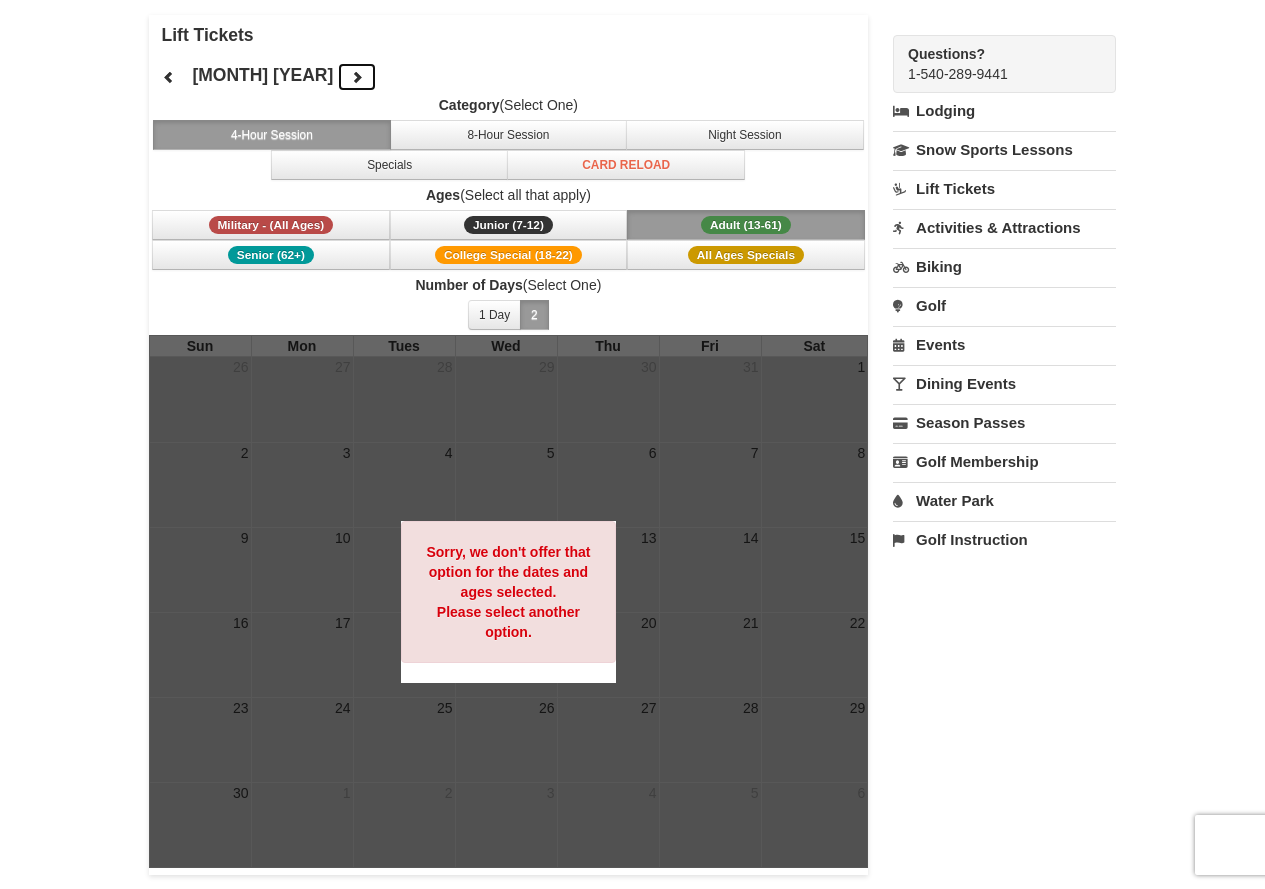 click at bounding box center (357, 77) 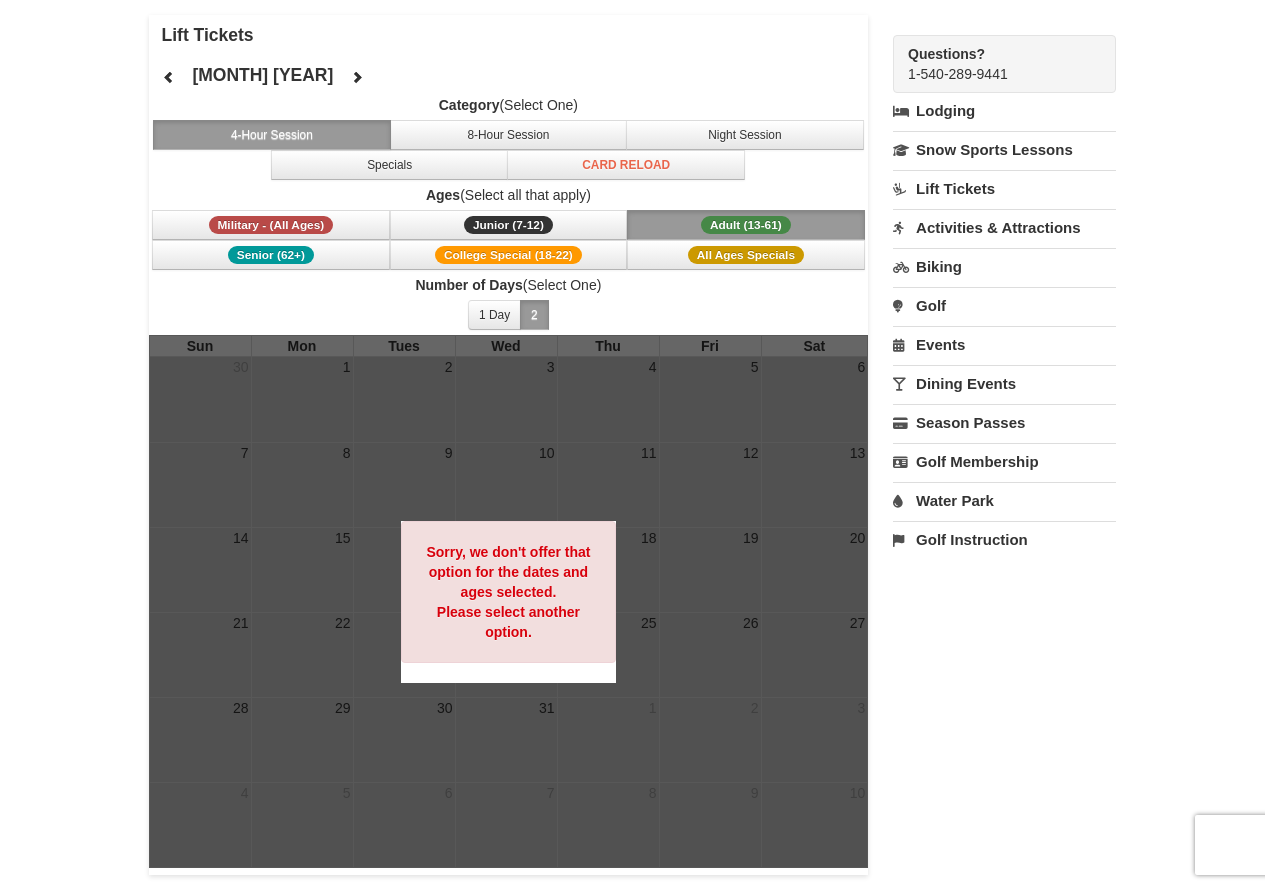 click on "Adult (13-61)
(13 - 61)" at bounding box center [746, 225] 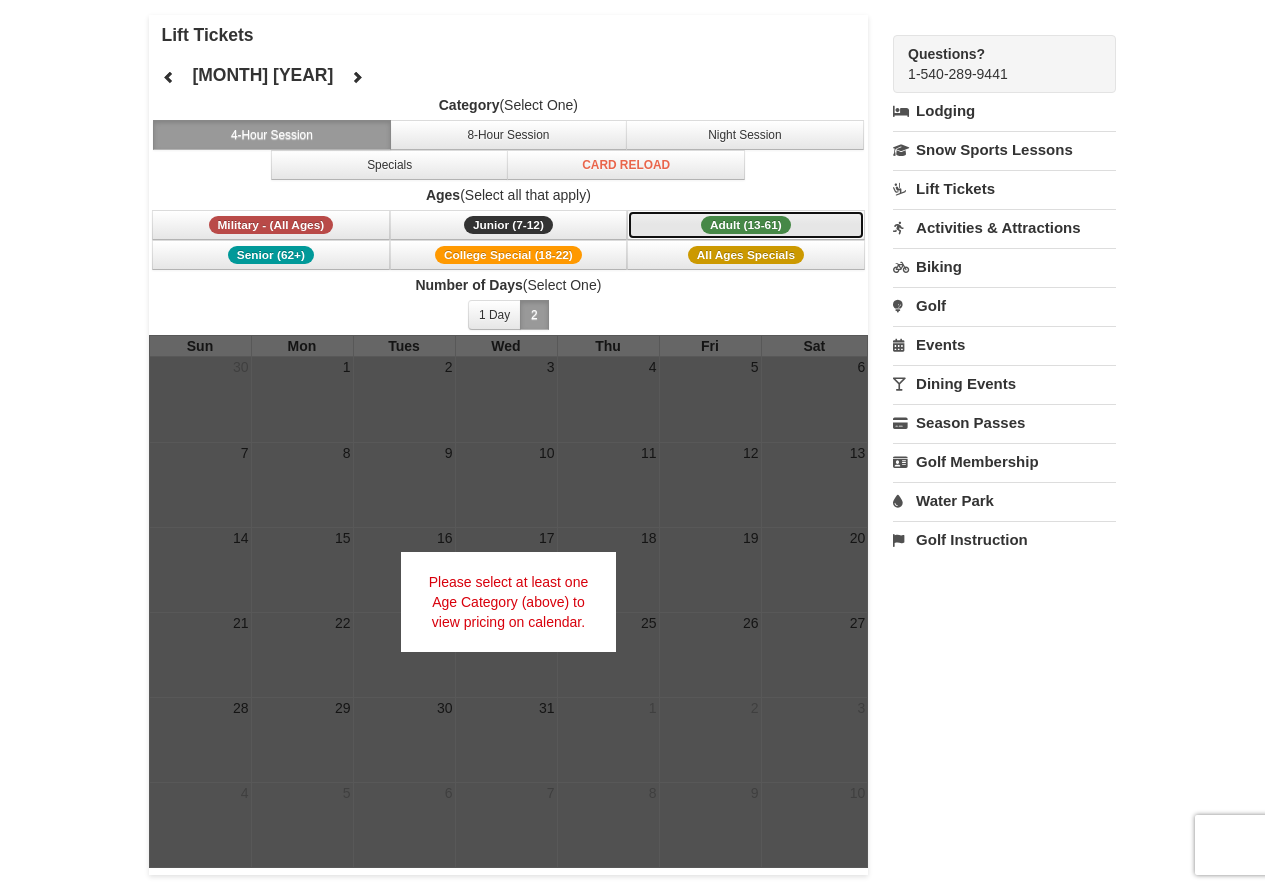 click on "Adult (13-61)
(13 - 61)" at bounding box center (746, 225) 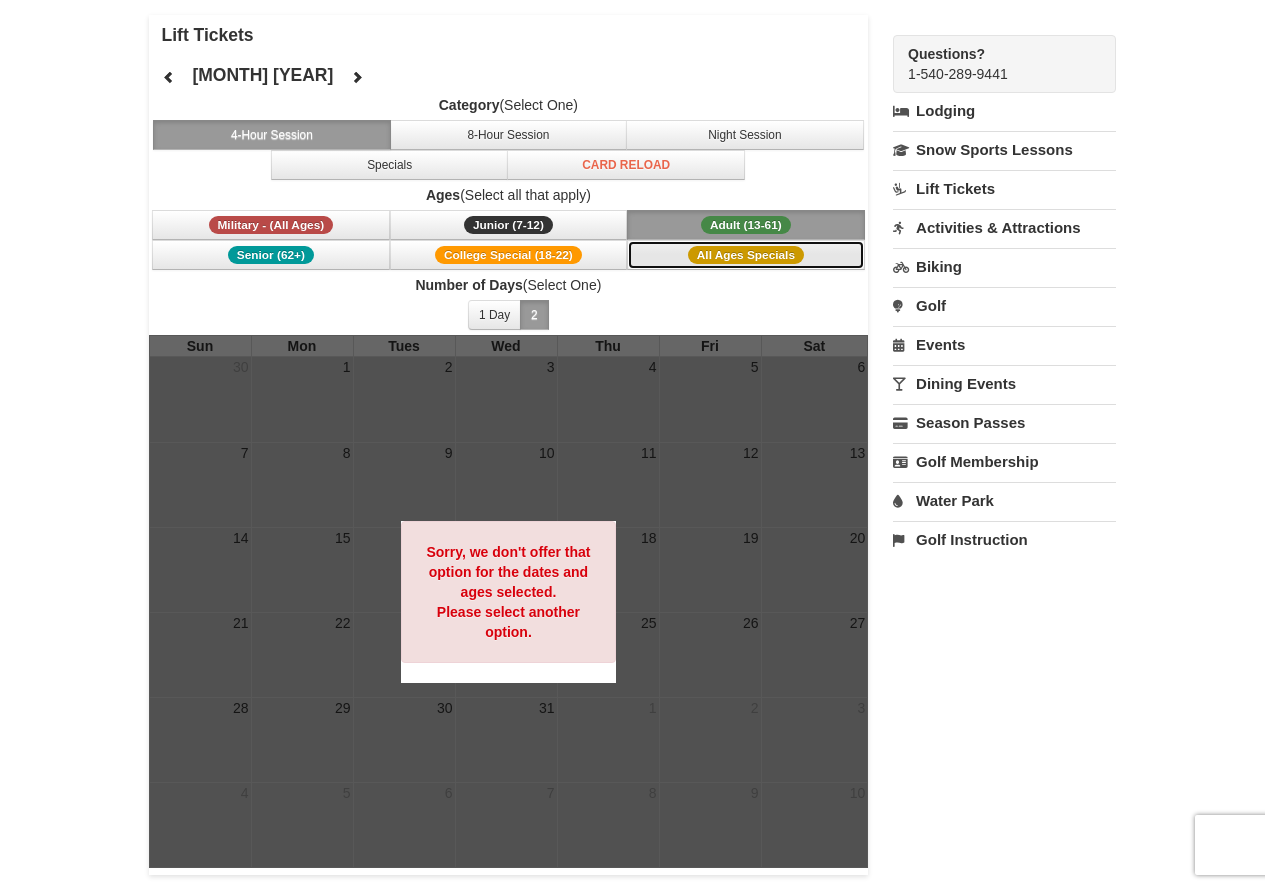 click on "All Ages Specials" at bounding box center (746, 255) 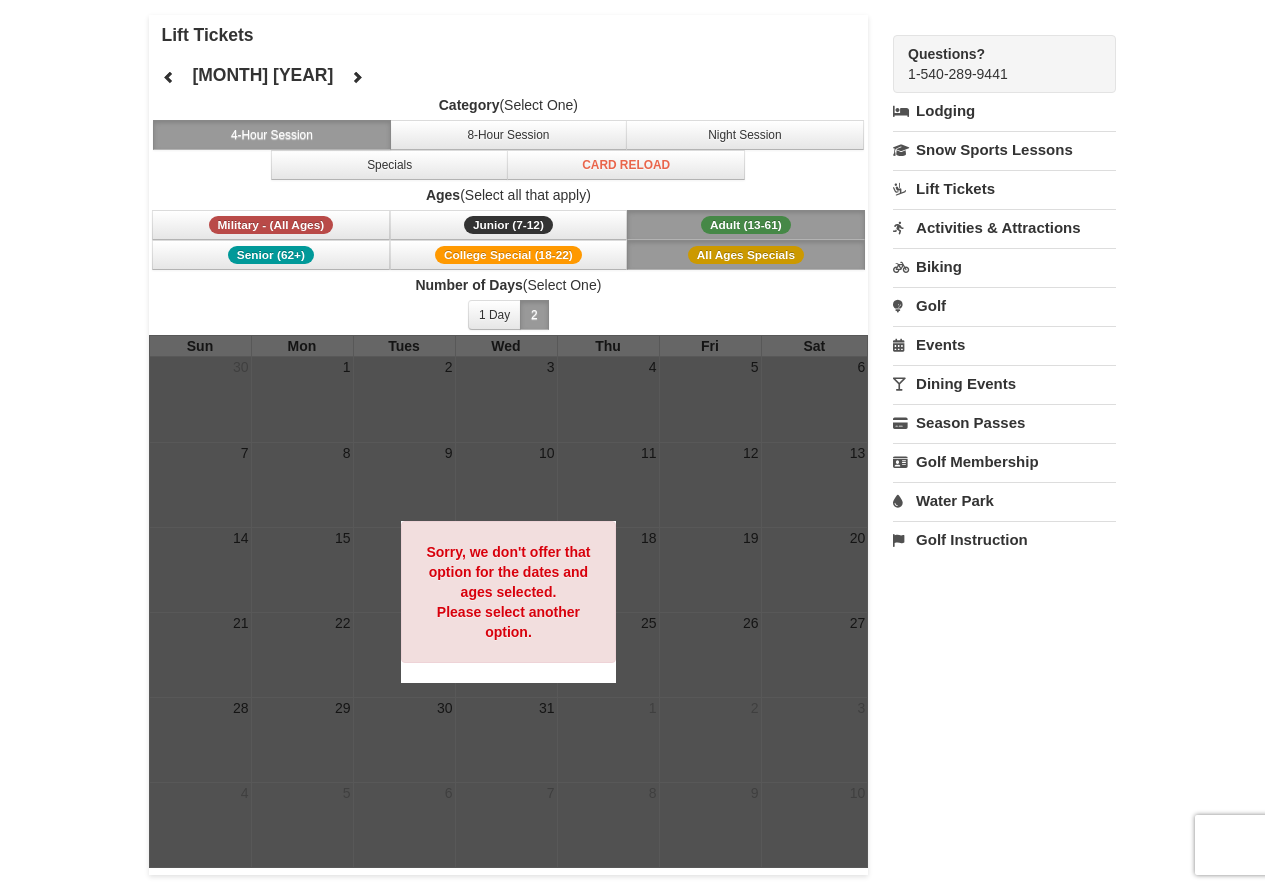 click on "Adult (13-61)
(13 - 61)" at bounding box center [746, 225] 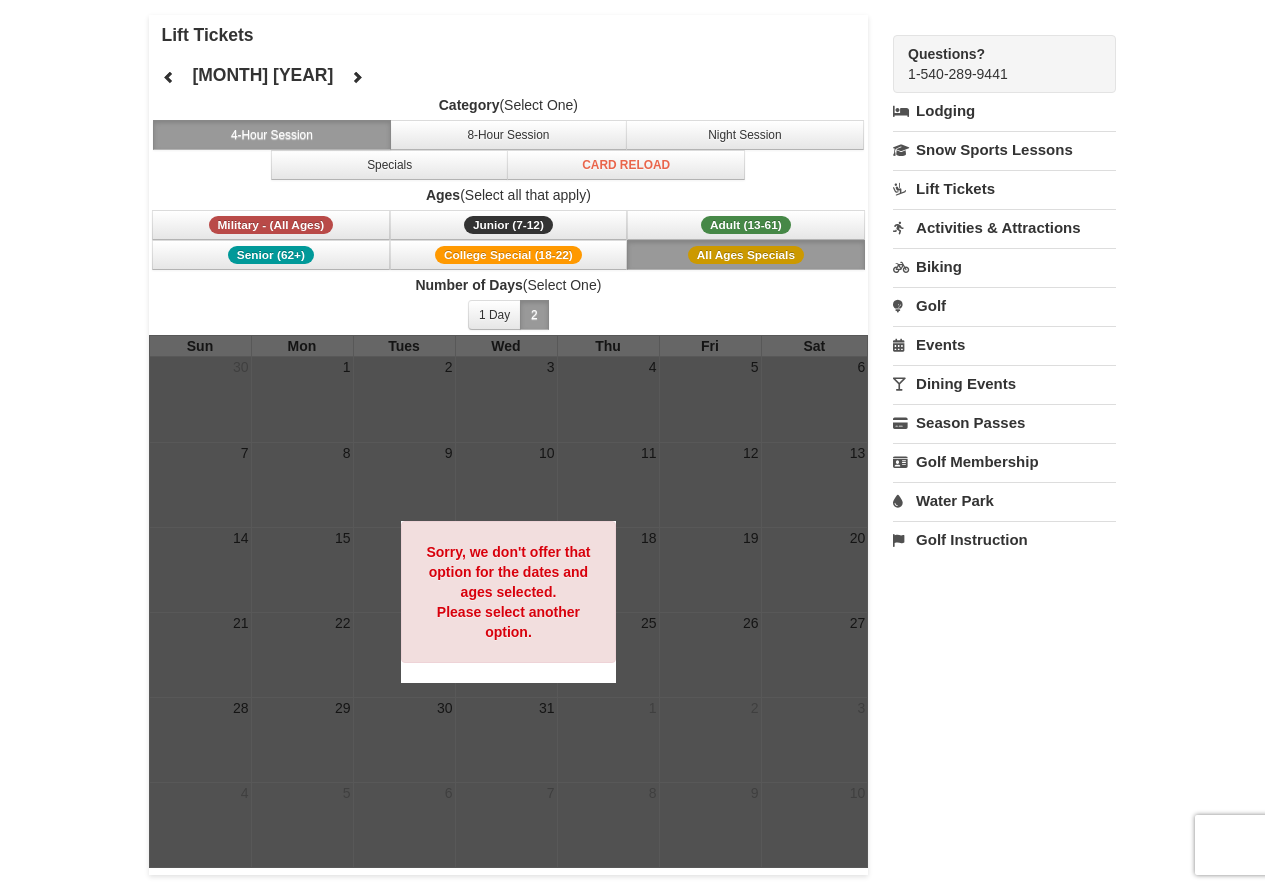 click on "All Ages Specials" at bounding box center (746, 255) 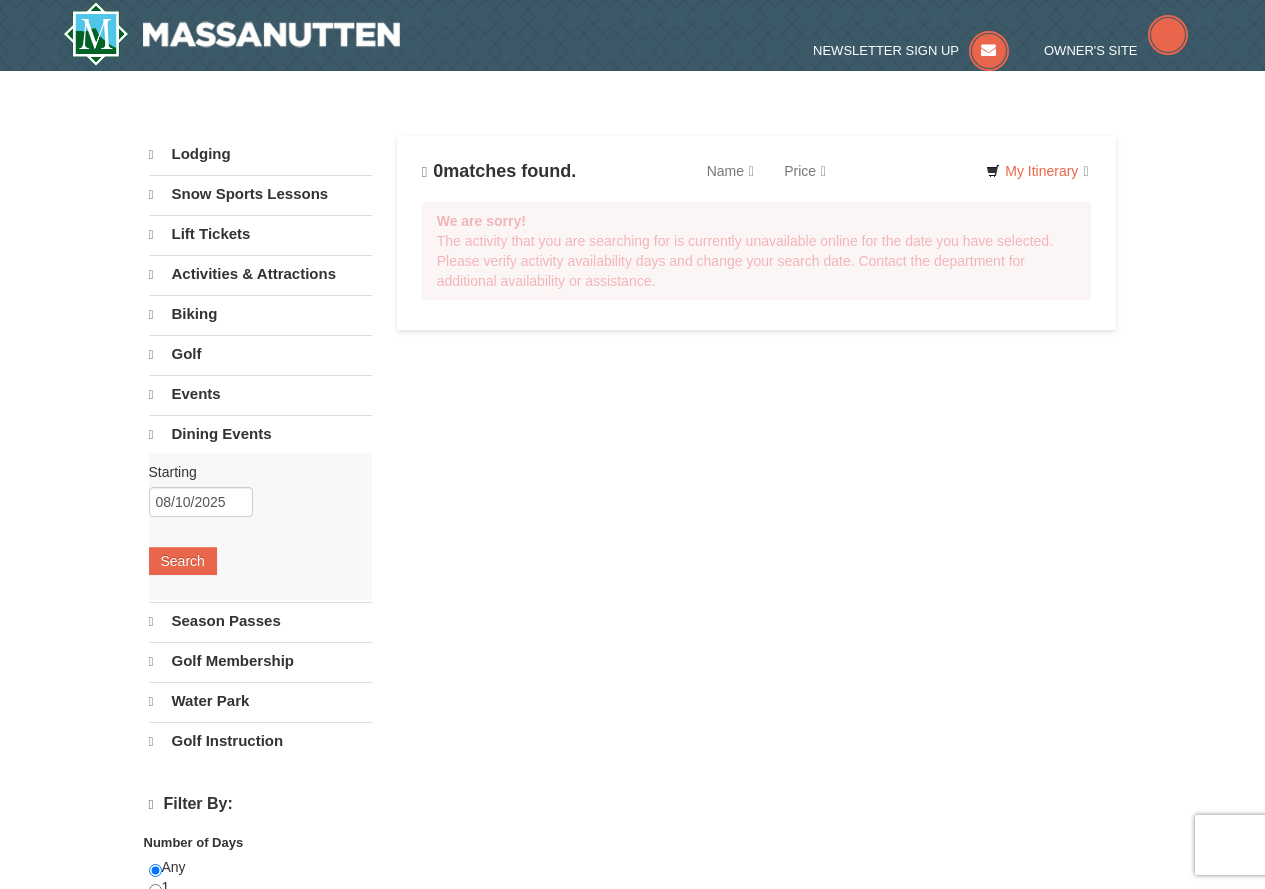 scroll, scrollTop: 0, scrollLeft: 0, axis: both 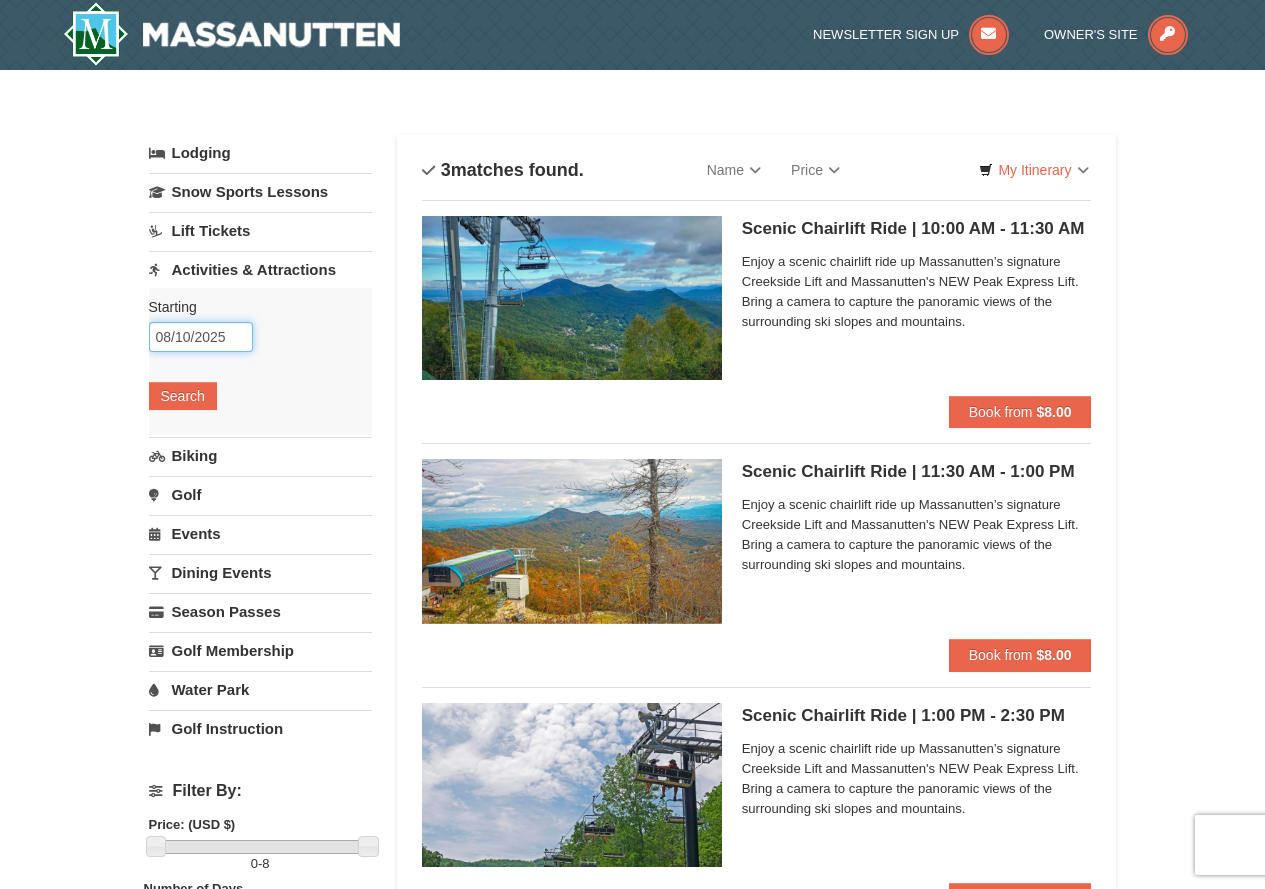 click on "08/10/2025" at bounding box center (201, 337) 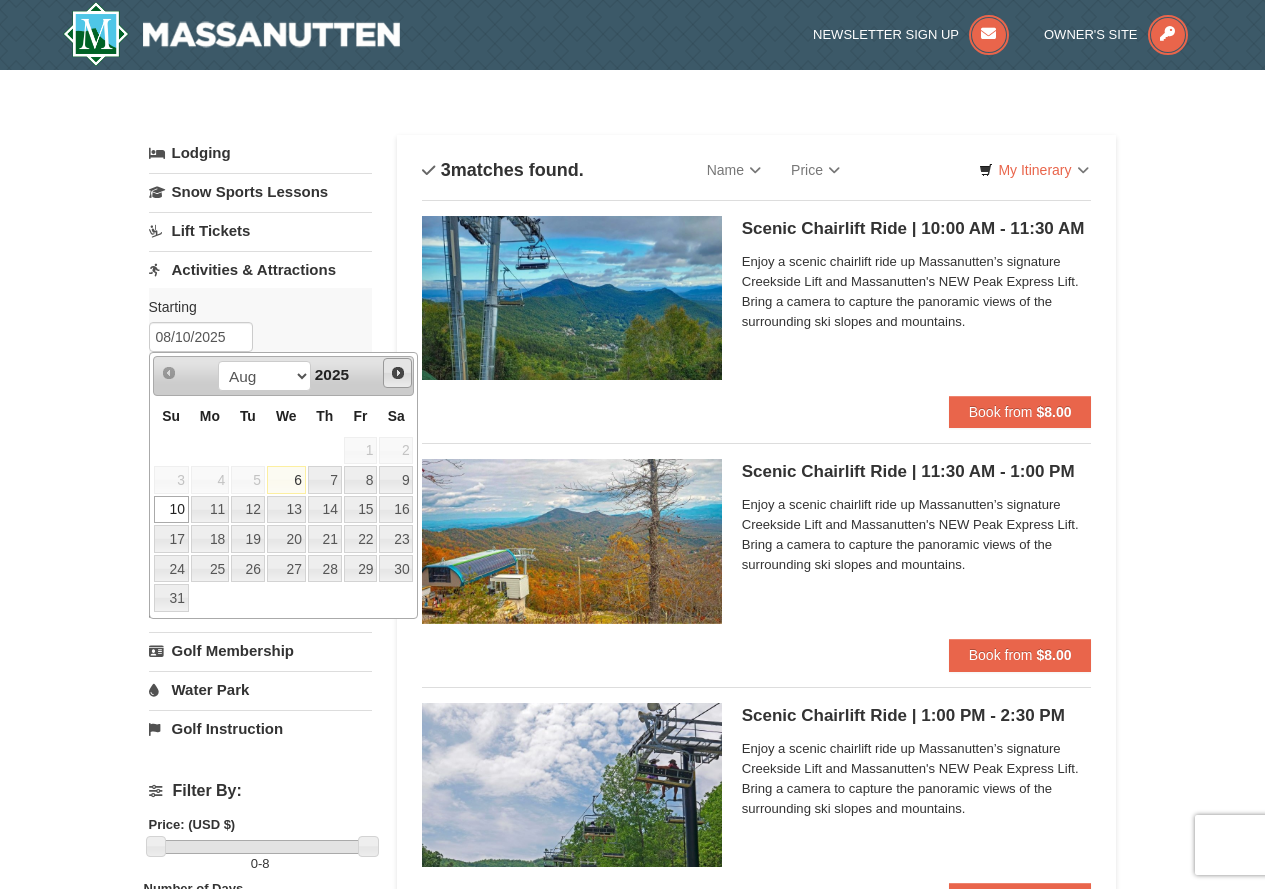 click on "Next" at bounding box center (398, 373) 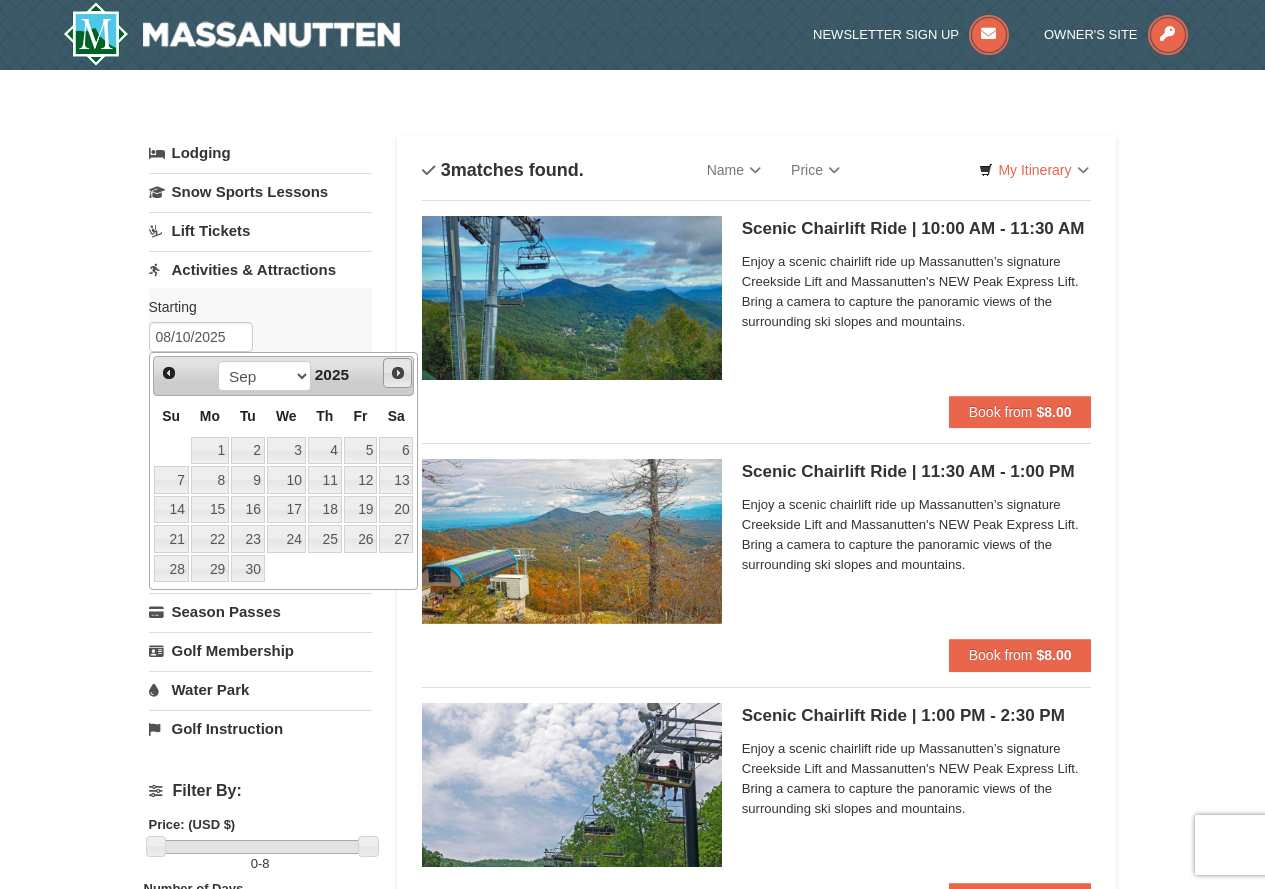click on "Next" at bounding box center [398, 373] 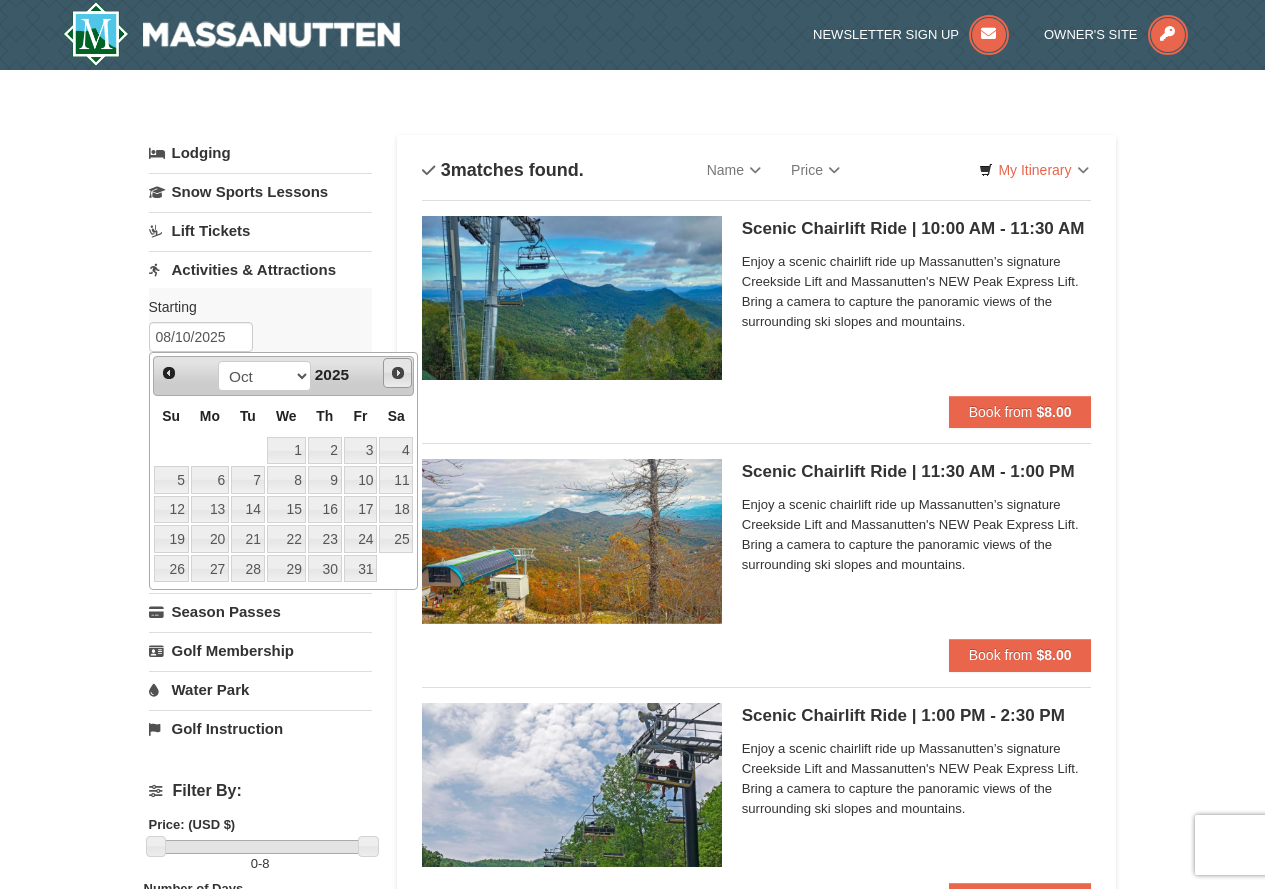 click on "Next" at bounding box center [398, 373] 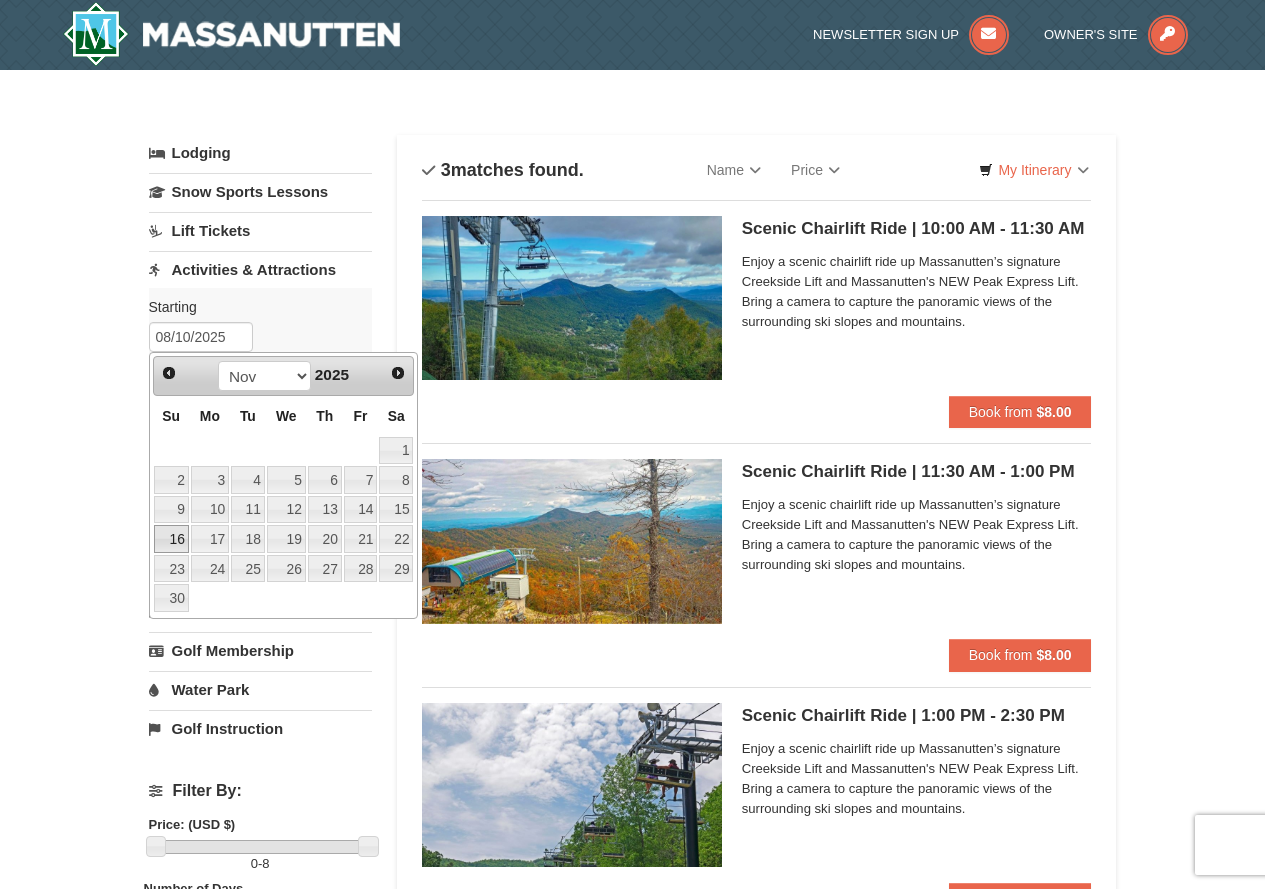 click on "16" at bounding box center [171, 539] 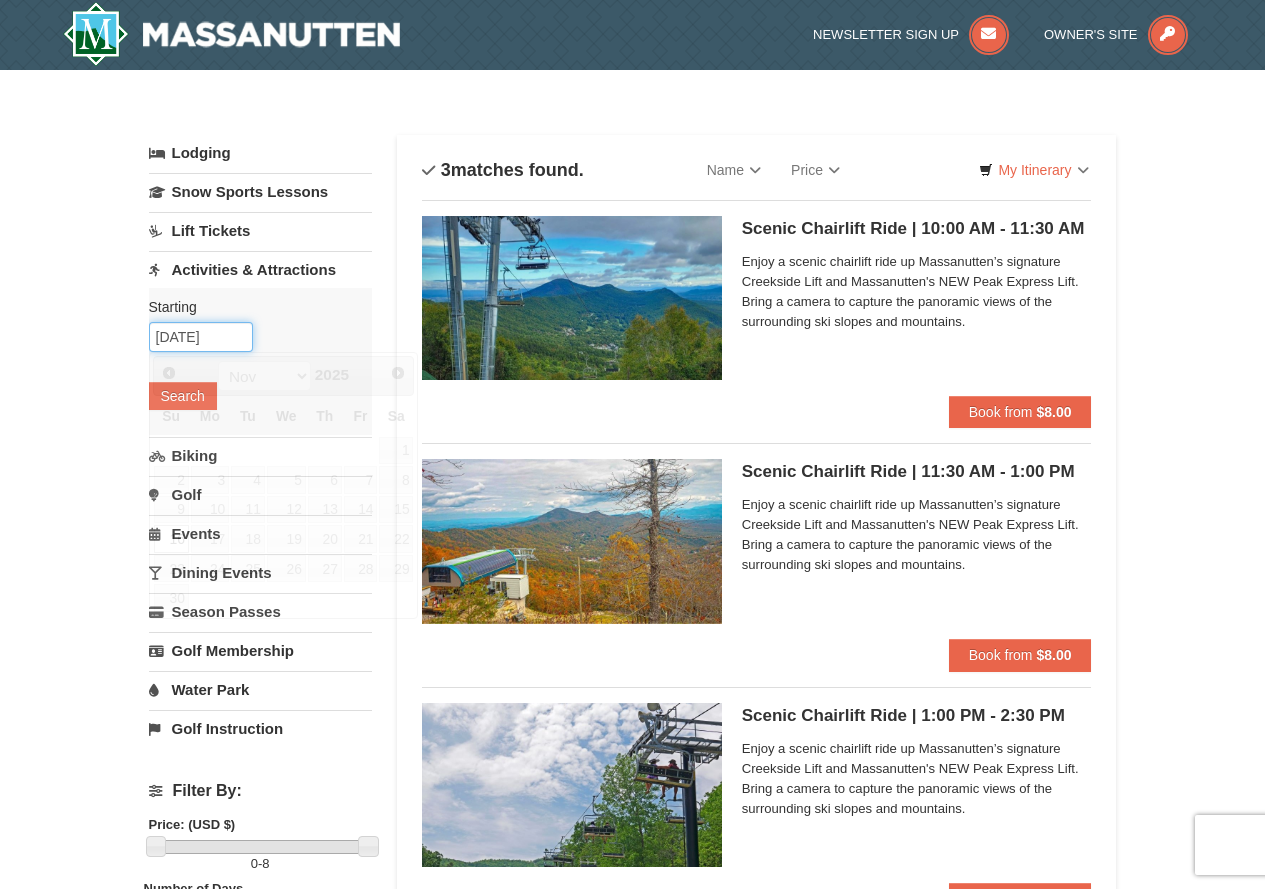 click on "11/16/2025" at bounding box center [201, 337] 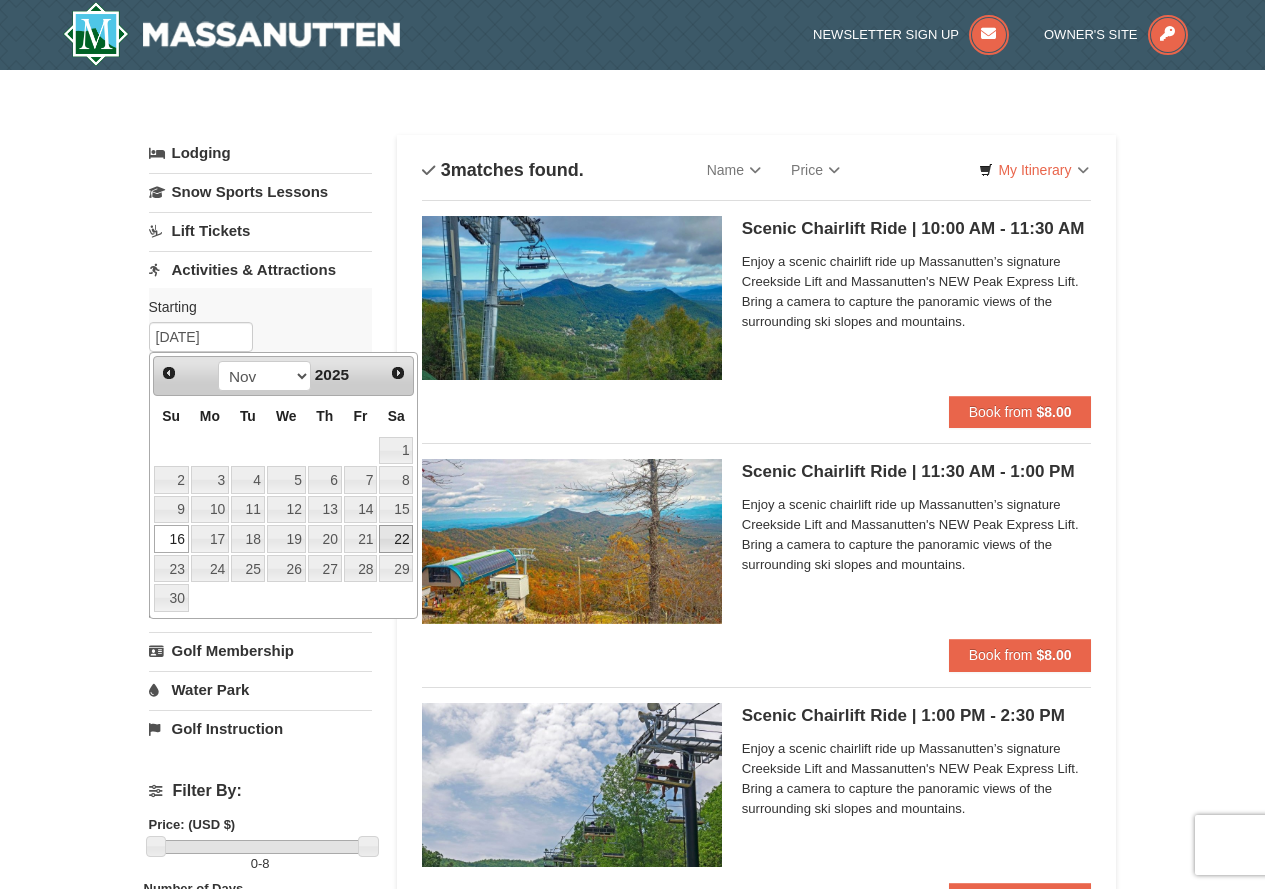 click on "22" at bounding box center (396, 539) 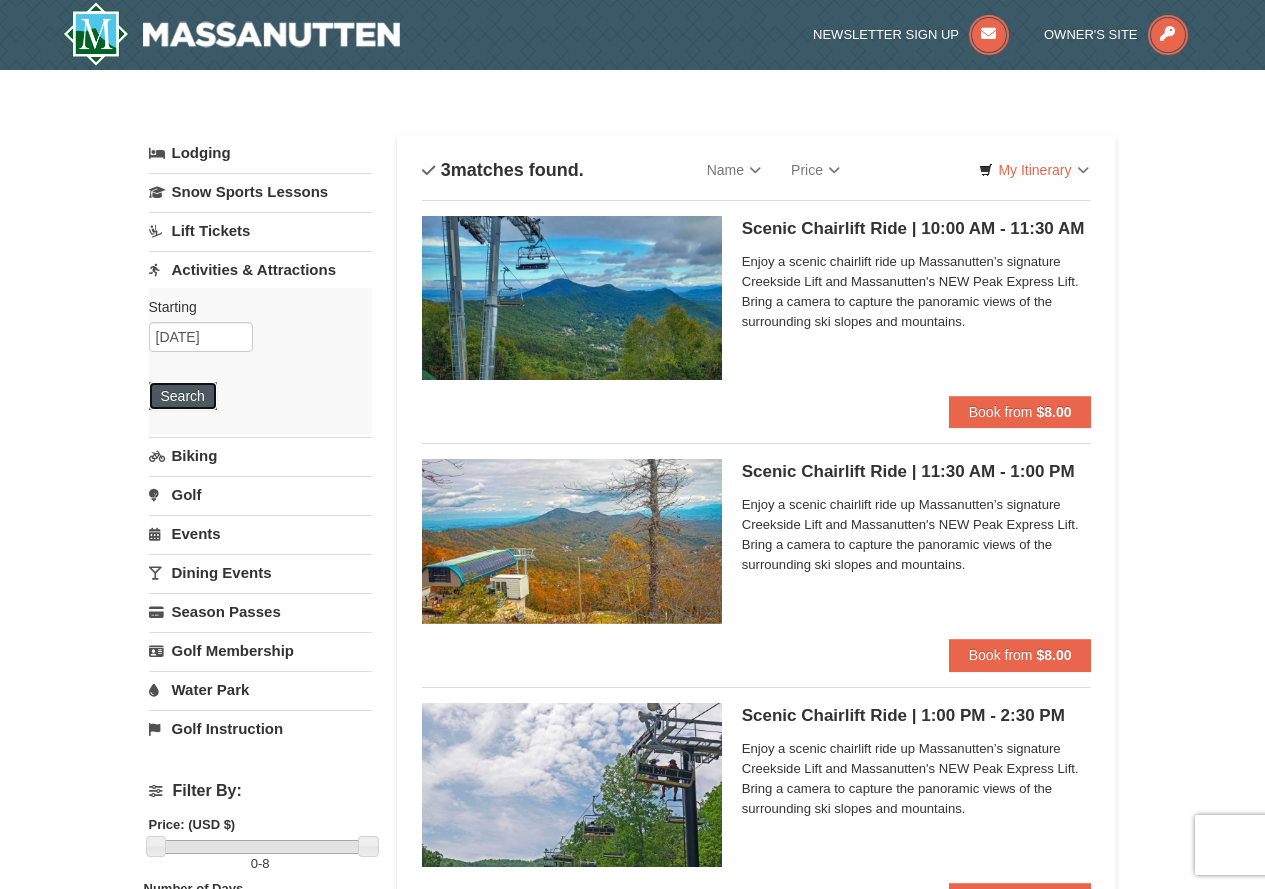 click on "Search" at bounding box center (183, 396) 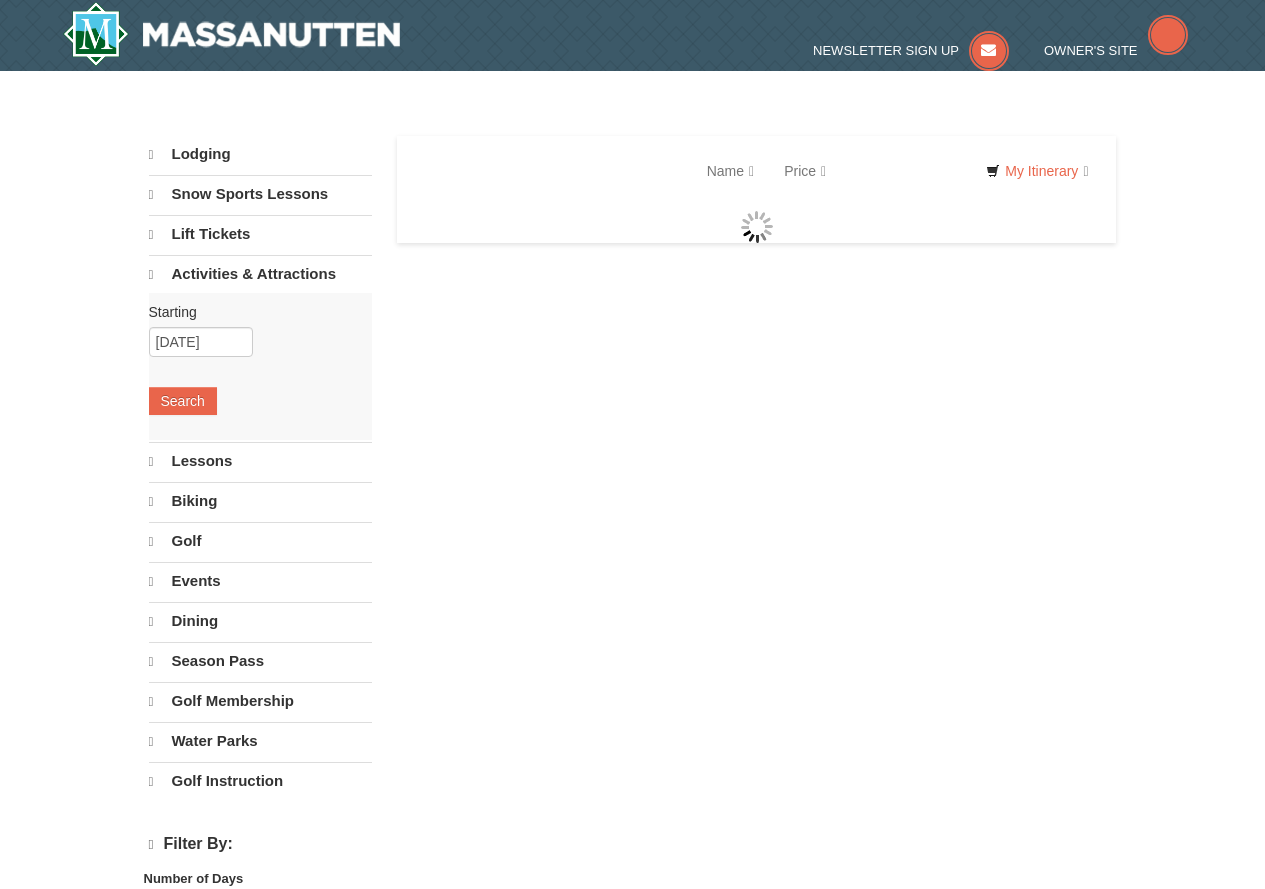 scroll, scrollTop: 0, scrollLeft: 0, axis: both 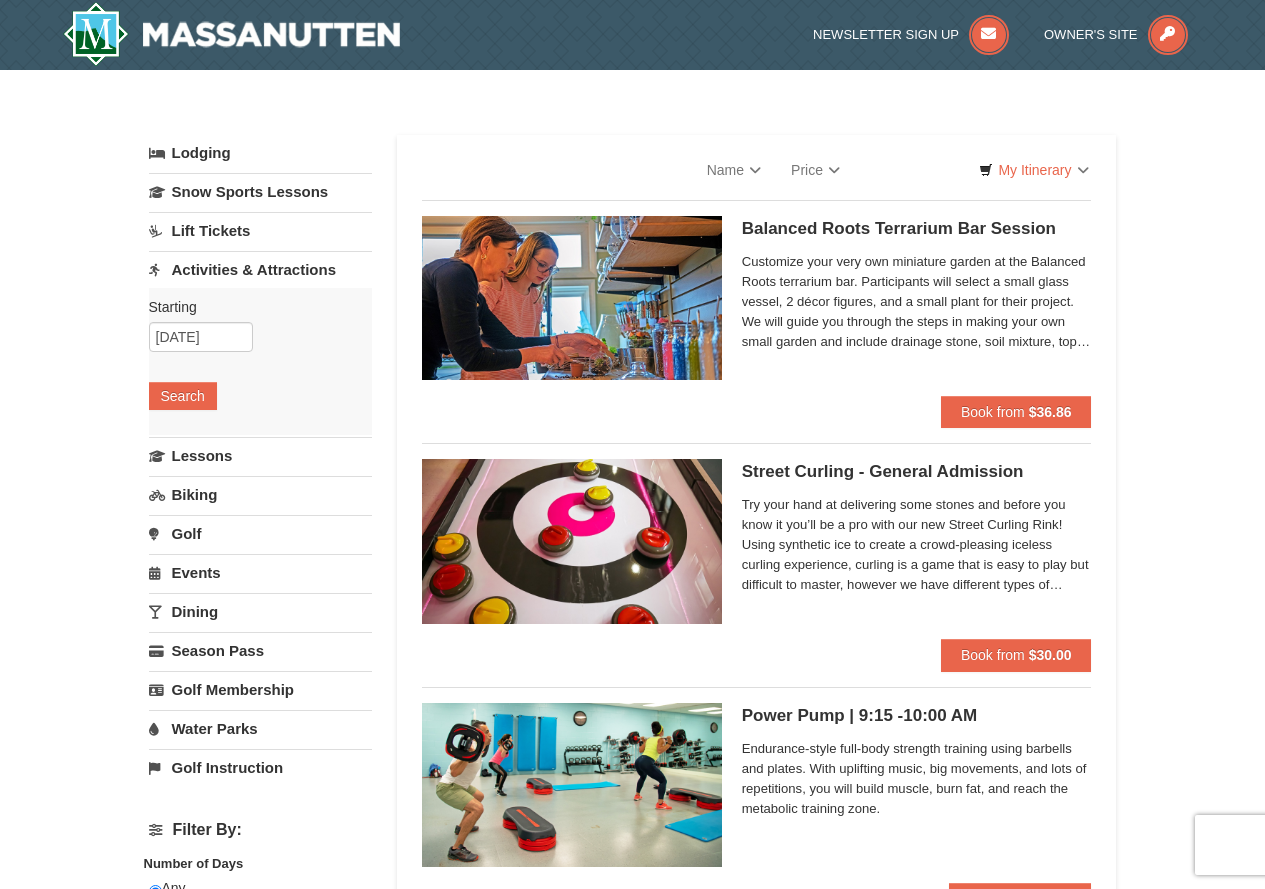 select on "8" 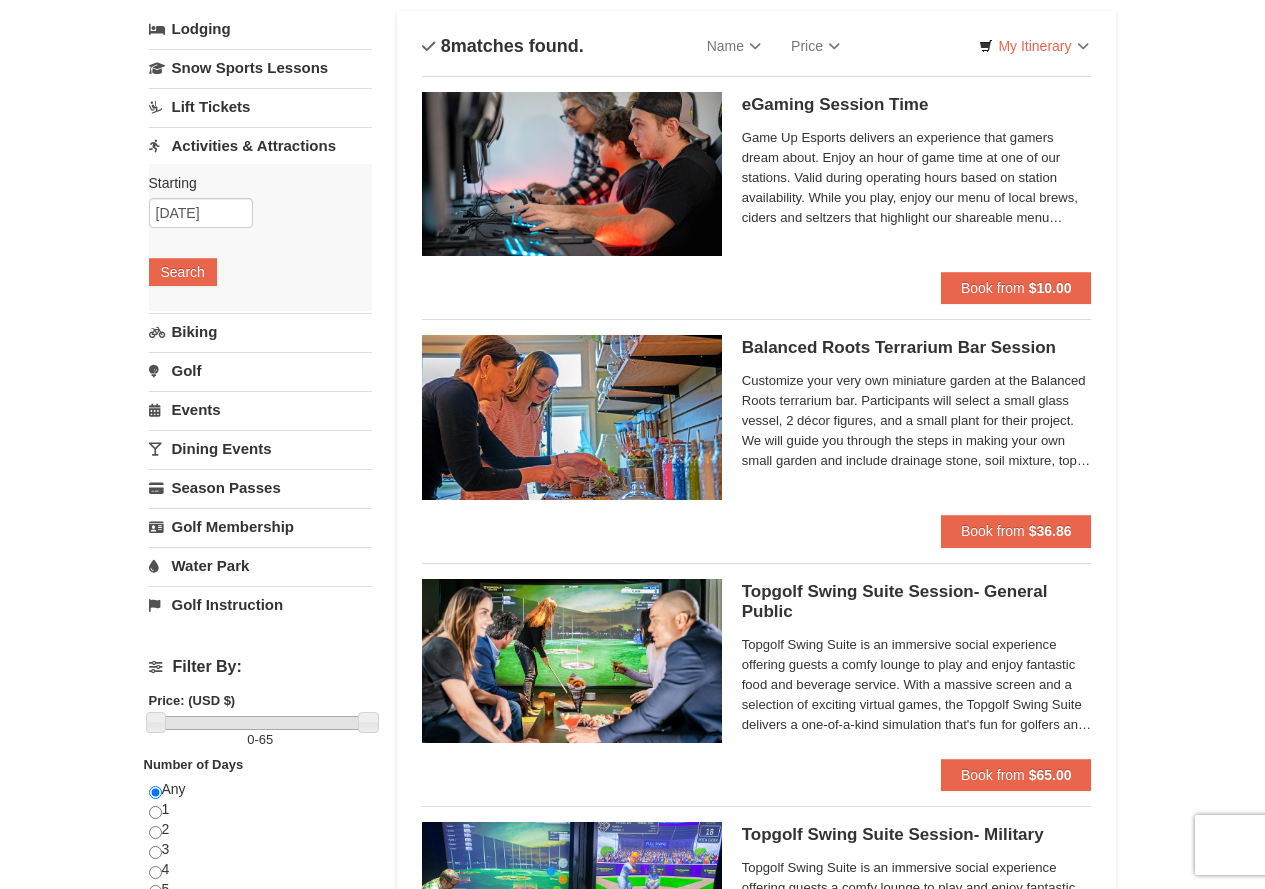 scroll, scrollTop: 113, scrollLeft: 0, axis: vertical 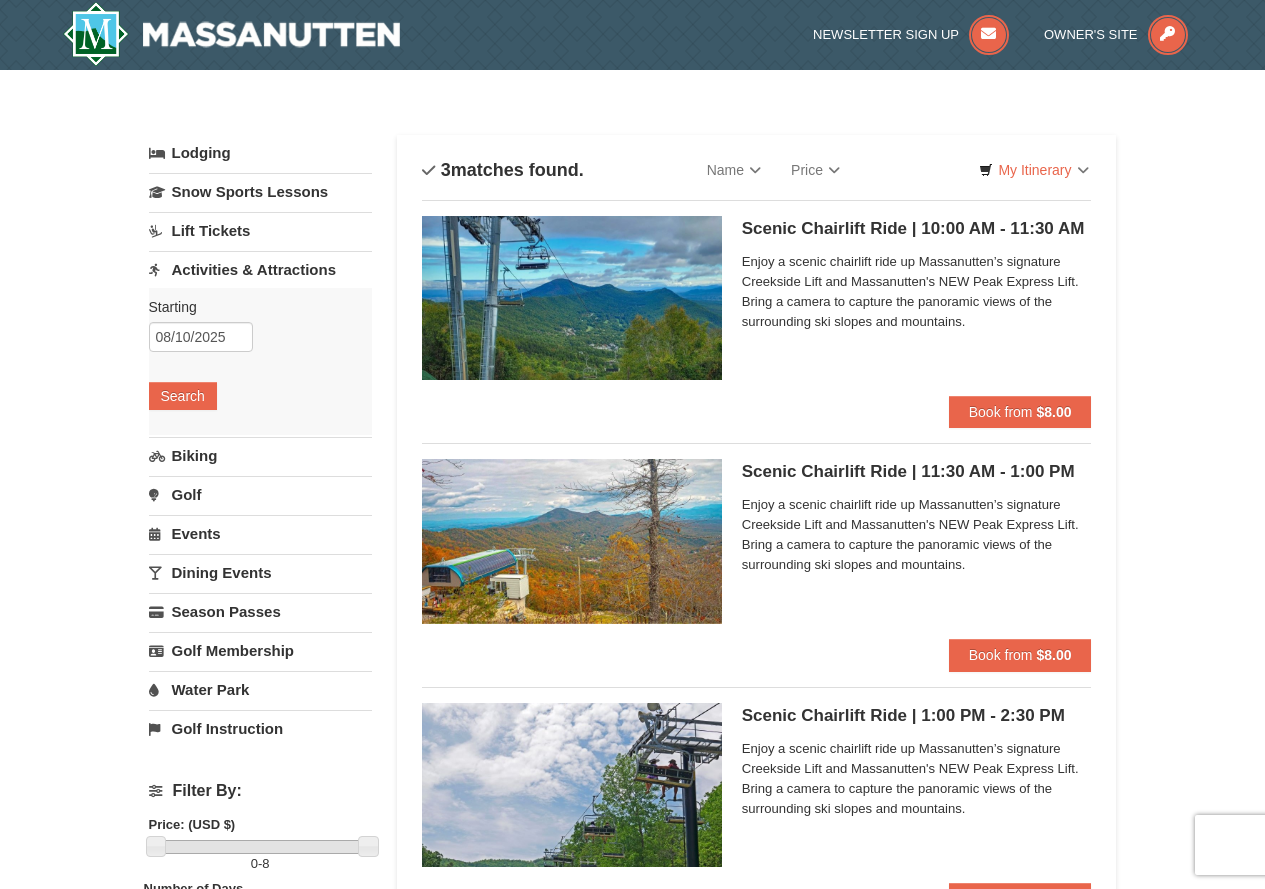 click on "Scenic Chairlift Ride | 11:30 AM - 1:00 PM  Massanutten Scenic Chairlift Rides" at bounding box center (917, 472) 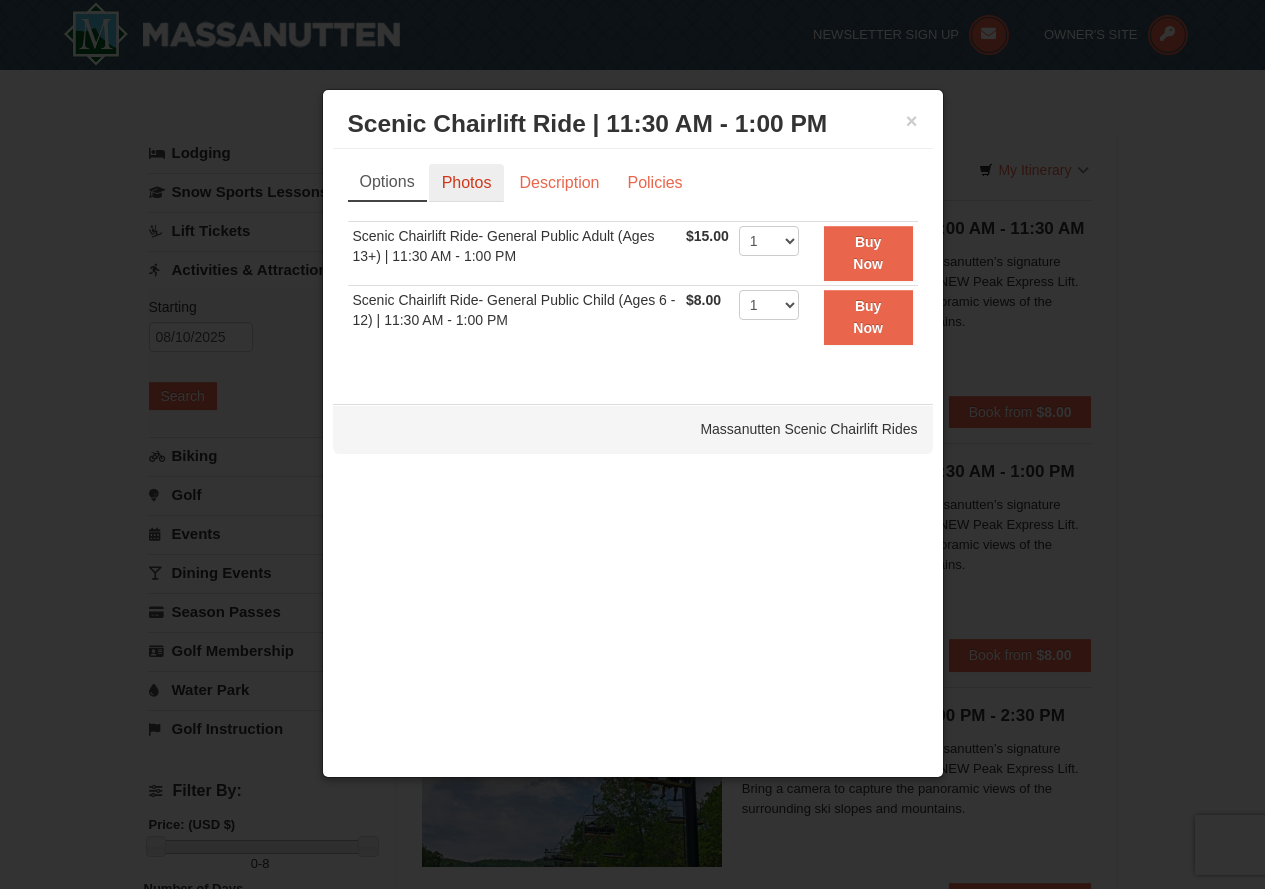 click on "Photos" at bounding box center [467, 183] 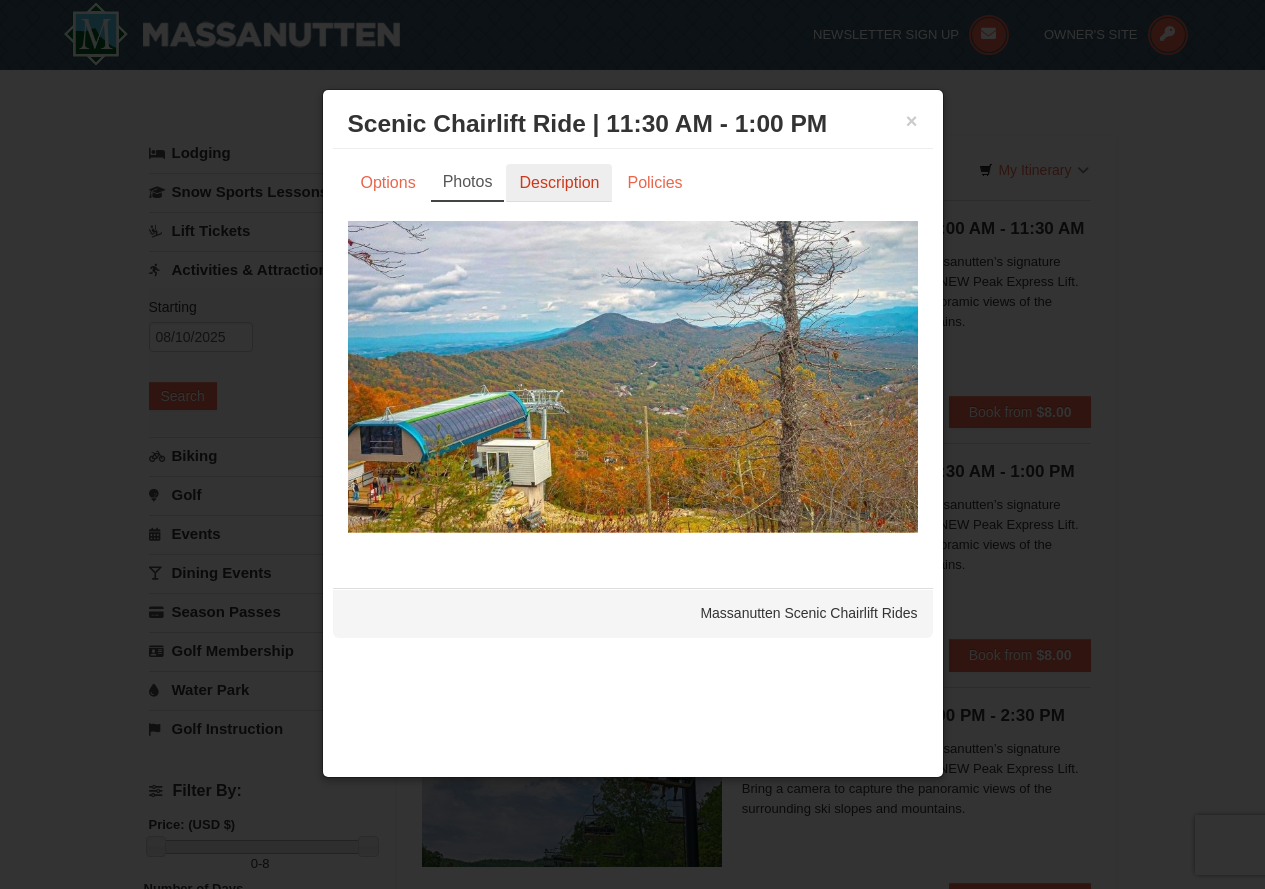 click on "Description" at bounding box center [559, 183] 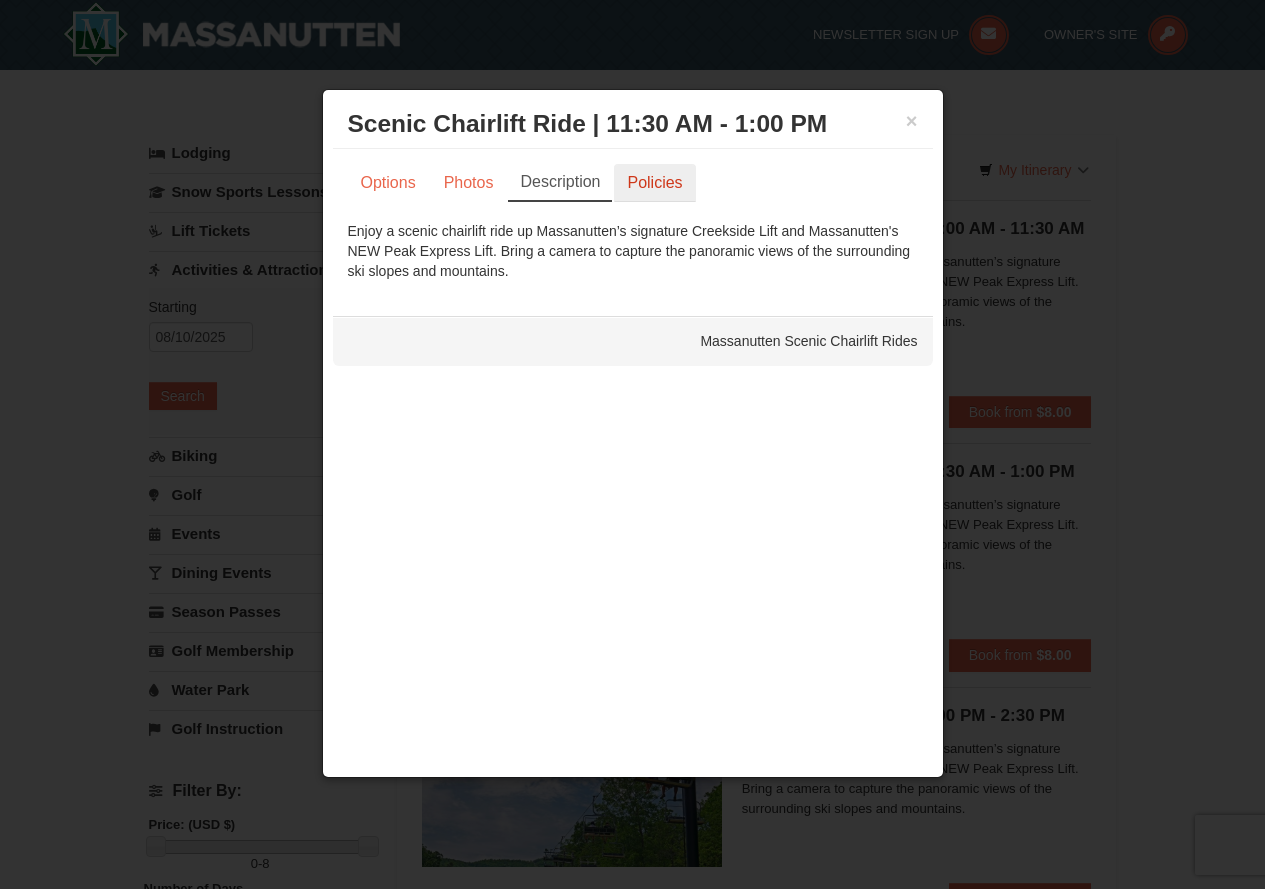 click on "Policies" at bounding box center (654, 183) 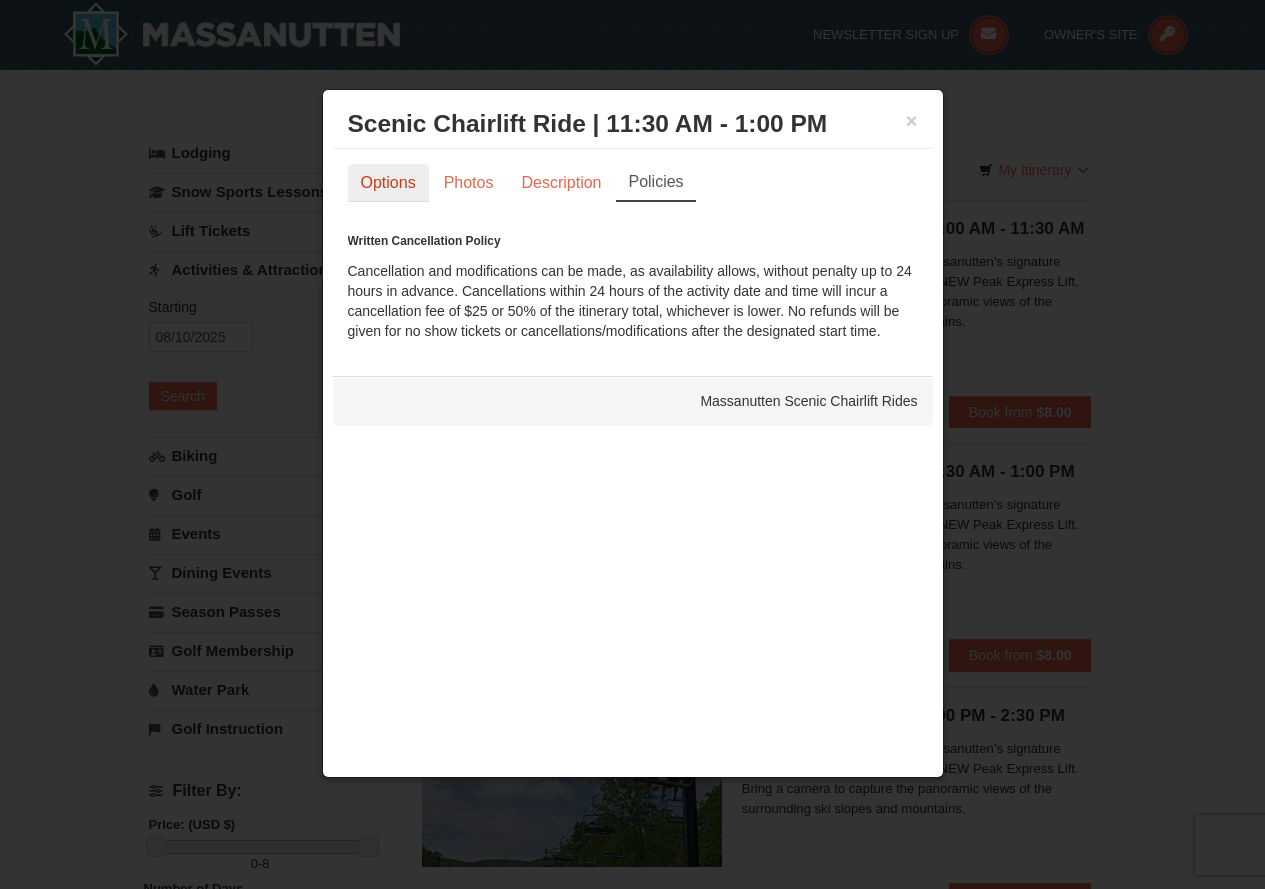 click on "Options" at bounding box center [388, 183] 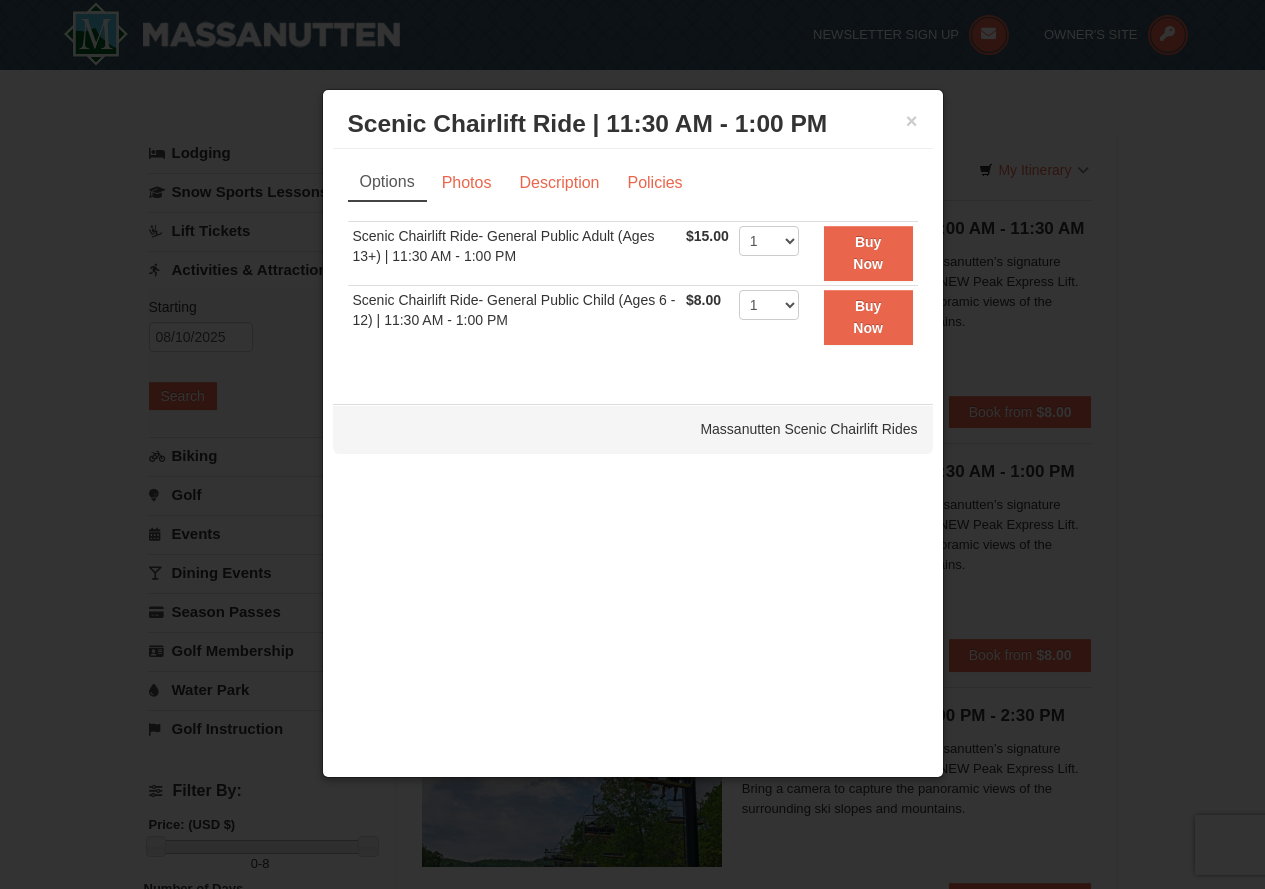 click on "×
Scenic Chairlift Ride | 11:30 AM - 1:00 PM  Massanutten Scenic Chairlift Rides" at bounding box center (633, 124) 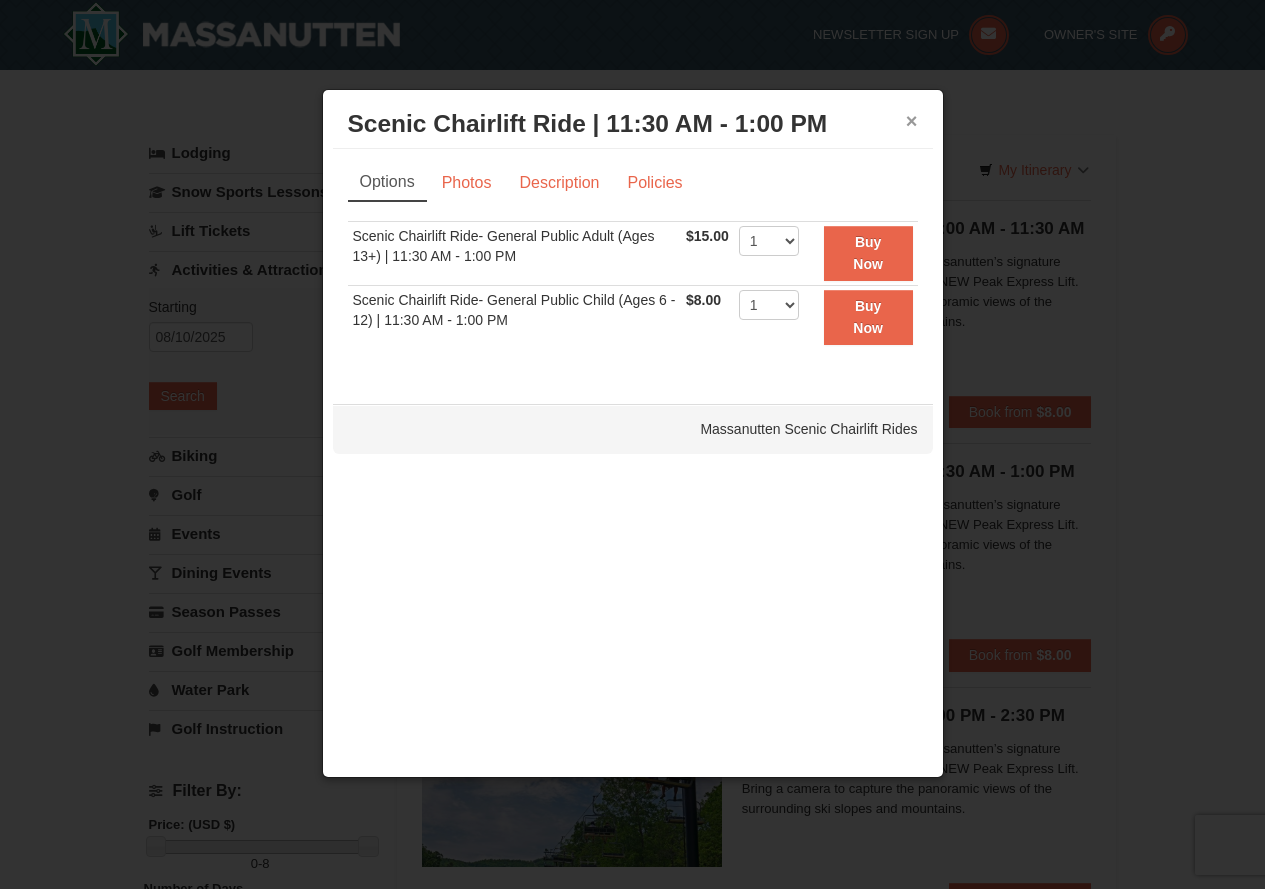 click on "×" at bounding box center (912, 121) 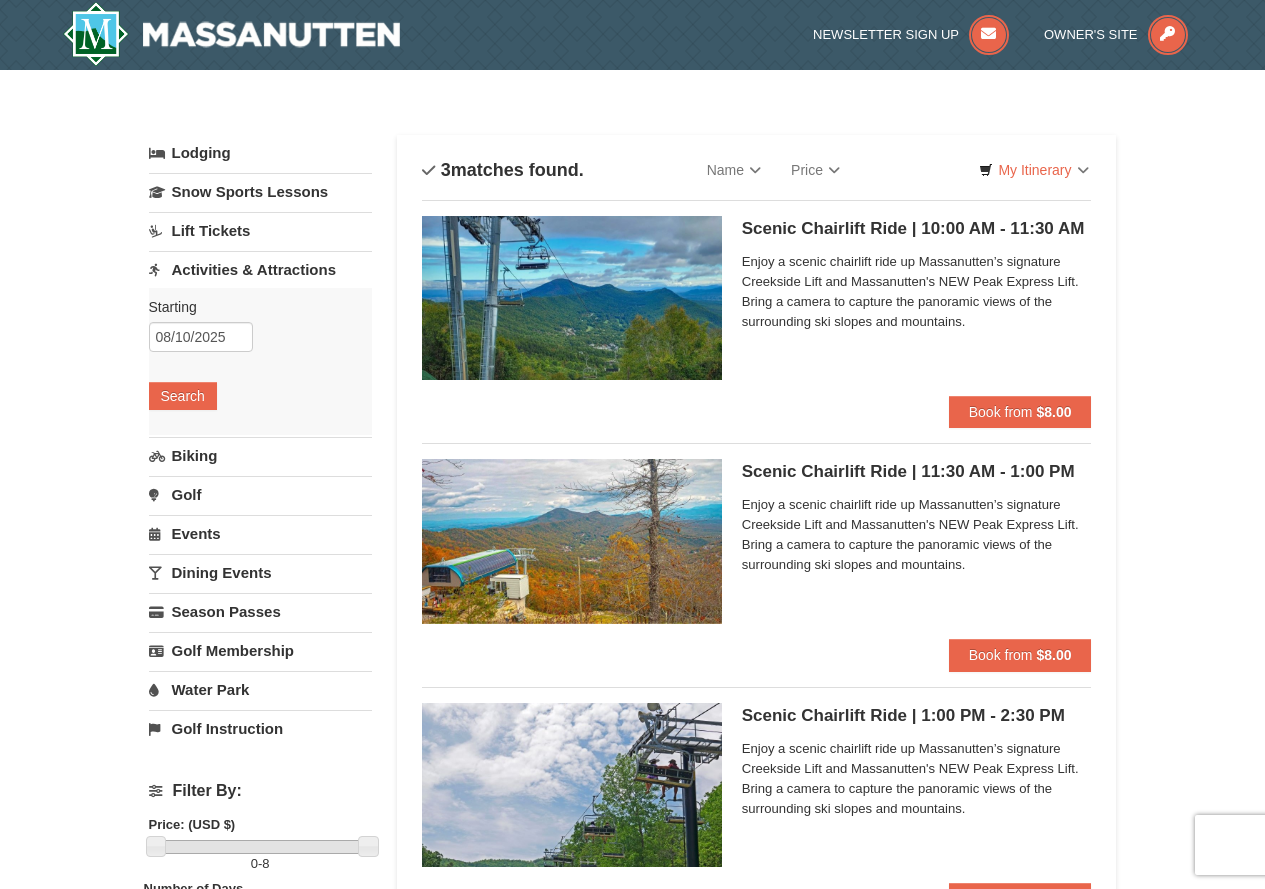click on "Scenic Chairlift Ride | 11:30 AM - 1:00 PM  Massanutten Scenic Chairlift Rides
Enjoy a scenic chairlift ride up Massanutten’s signature Creekside Lift and Massanutten's NEW Peak Express Lift. Bring a camera to capture the panoramic views of the surrounding ski slopes and mountains." at bounding box center [757, 549] 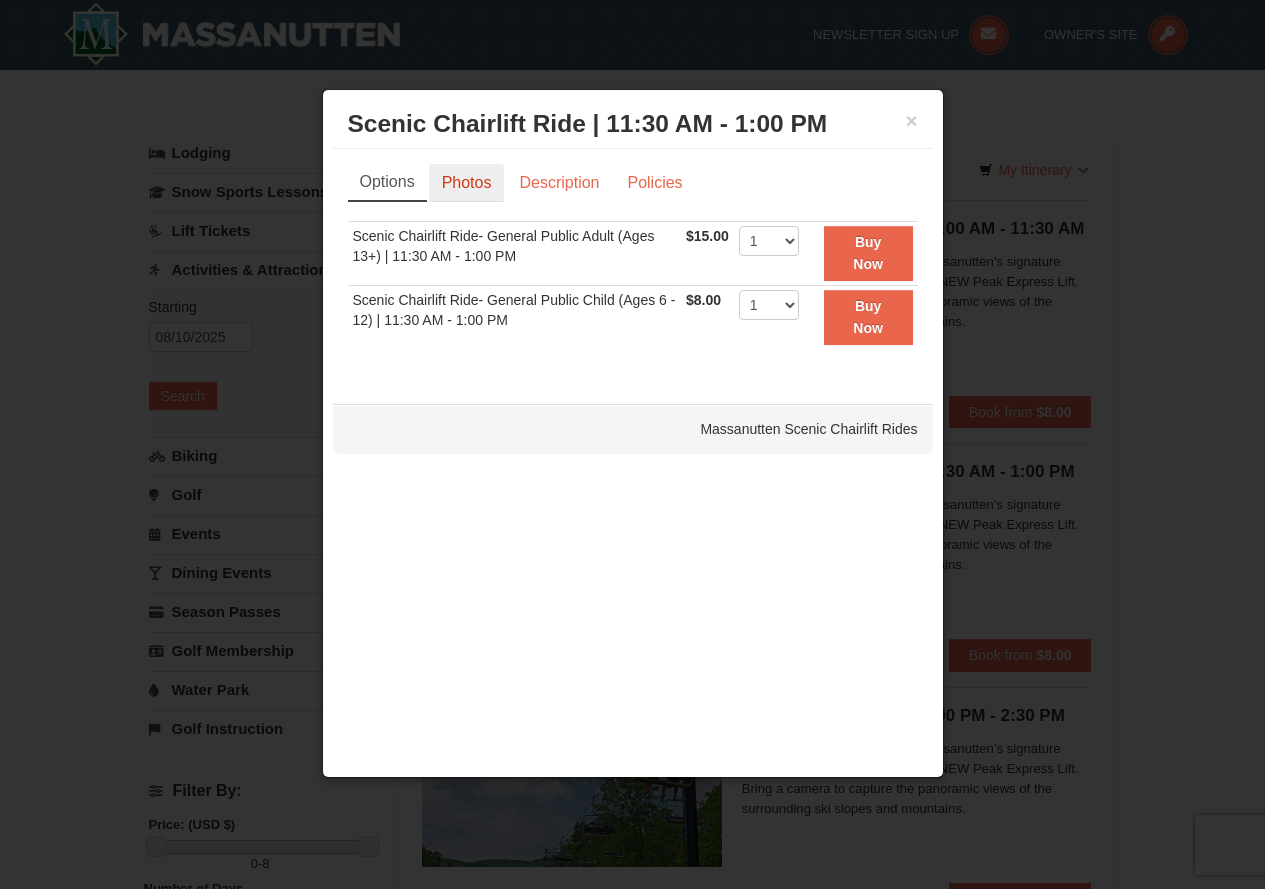 click on "Photos" at bounding box center (467, 183) 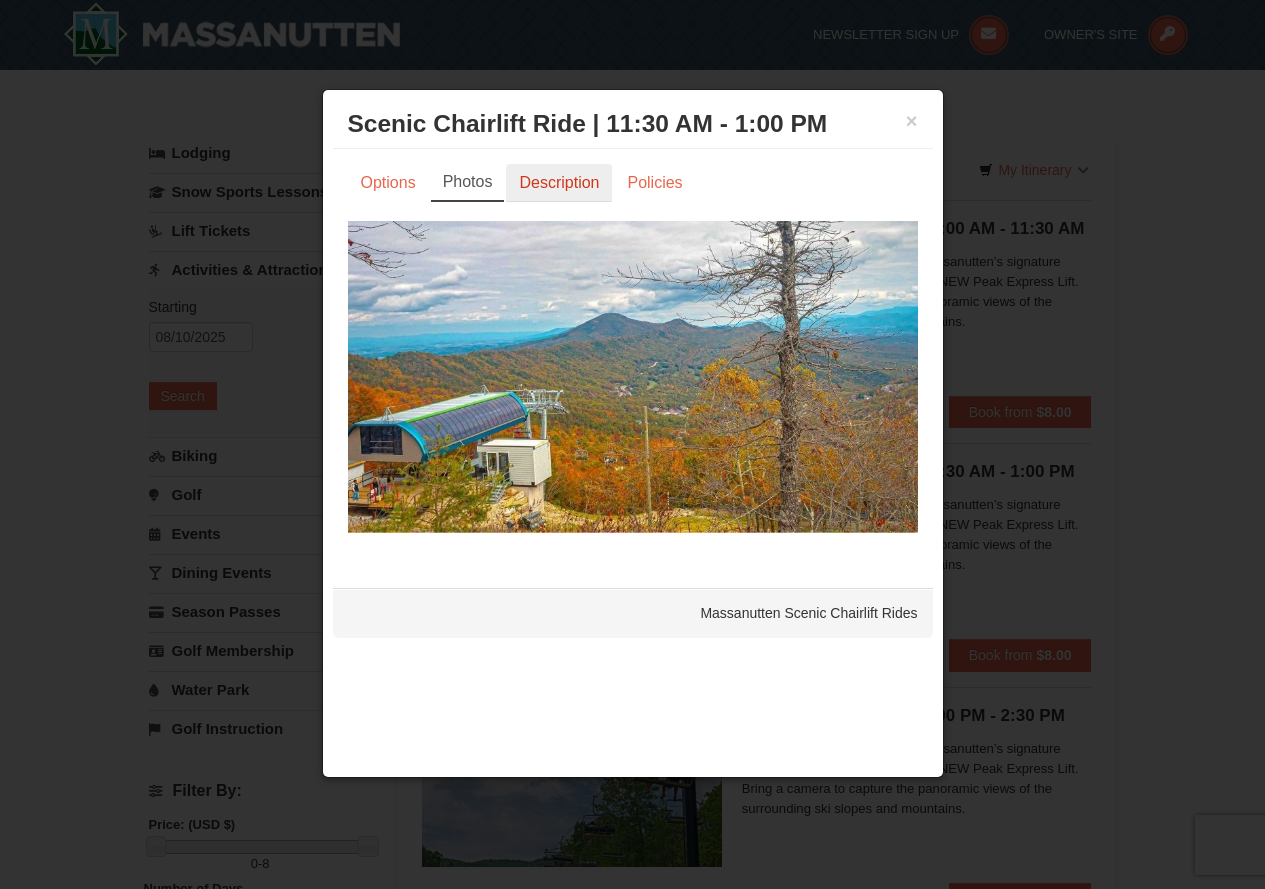 click on "Description" at bounding box center [559, 183] 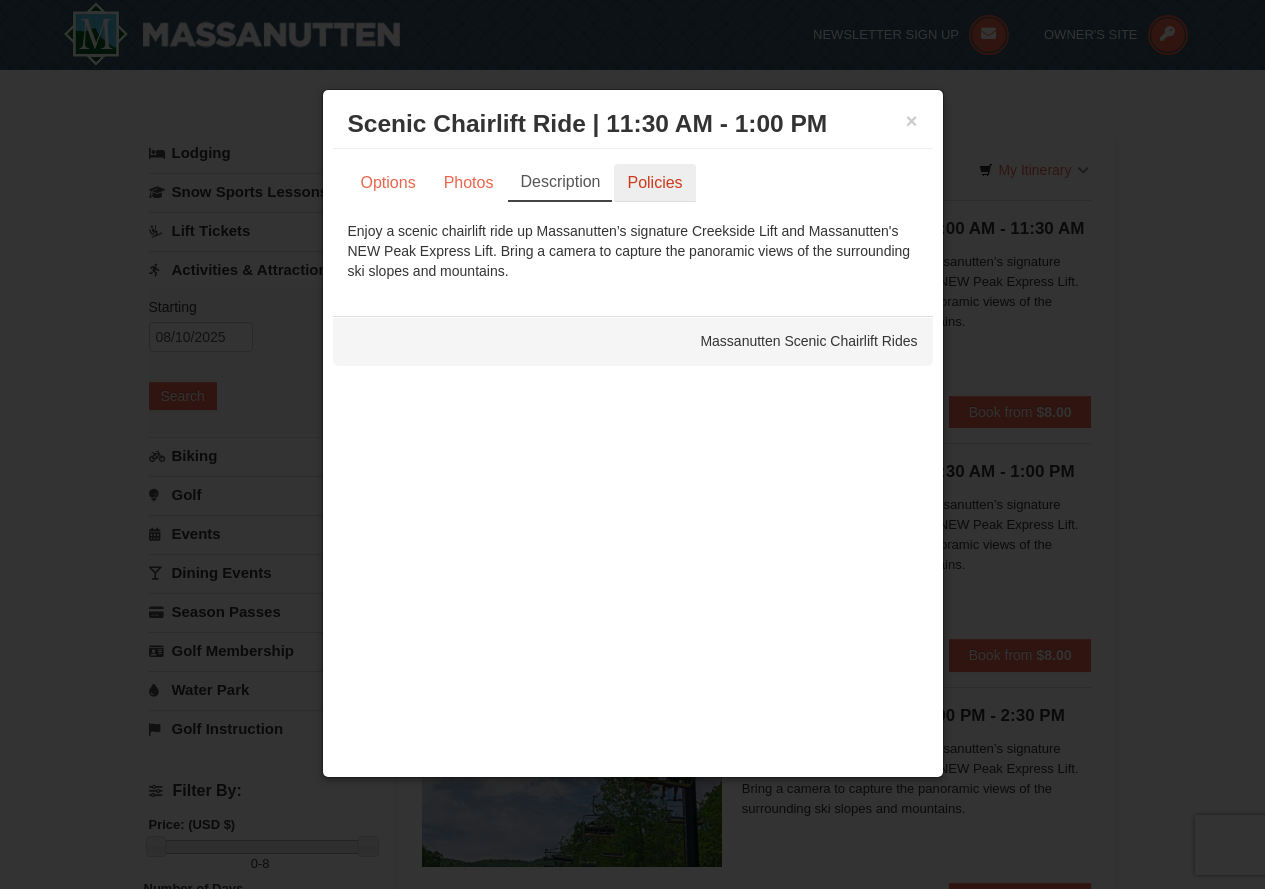 click on "Policies" at bounding box center [654, 183] 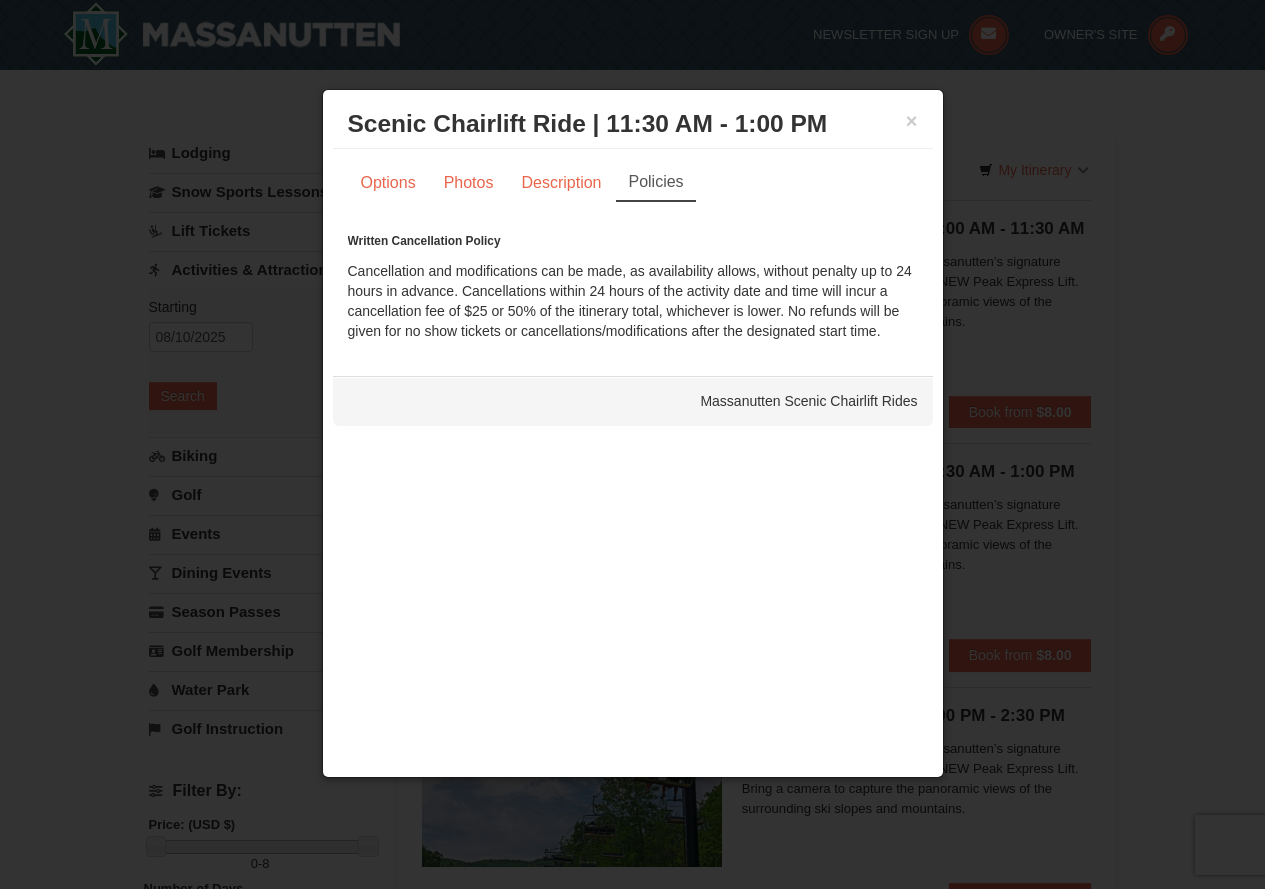 click on "×
Scenic Chairlift Ride | 11:30 AM - 1:00 PM  Massanutten Scenic Chairlift Rides" at bounding box center (633, 124) 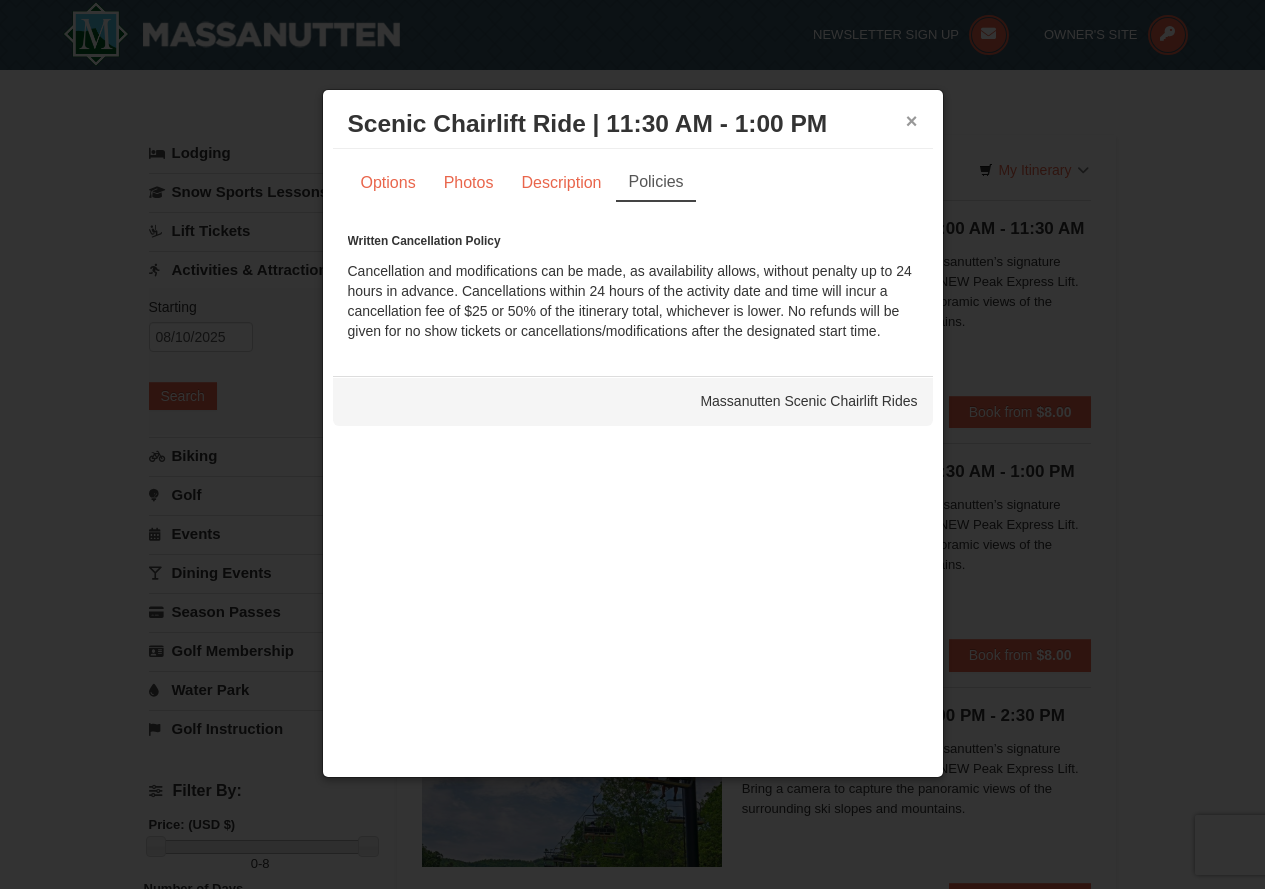 click on "×" at bounding box center (912, 121) 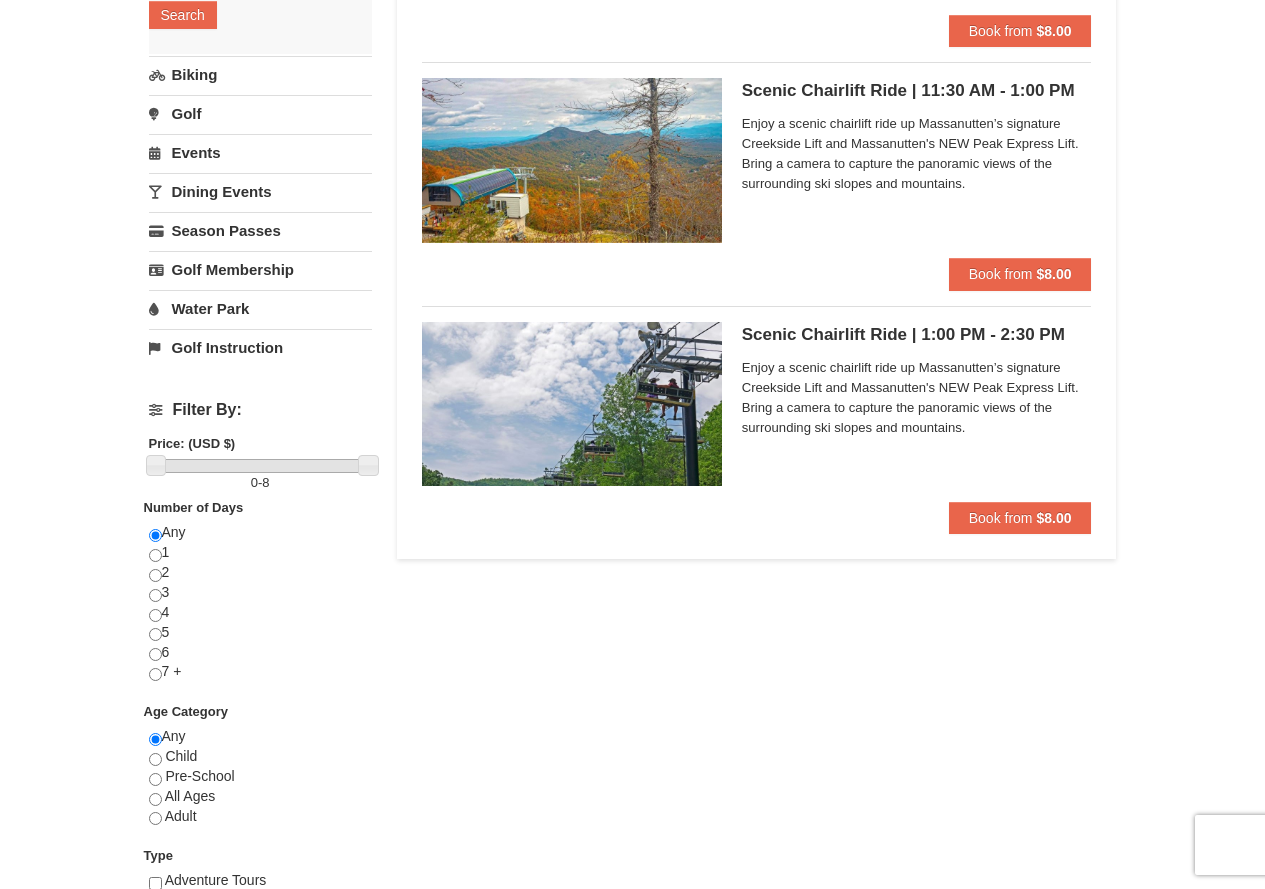 scroll, scrollTop: 100, scrollLeft: 0, axis: vertical 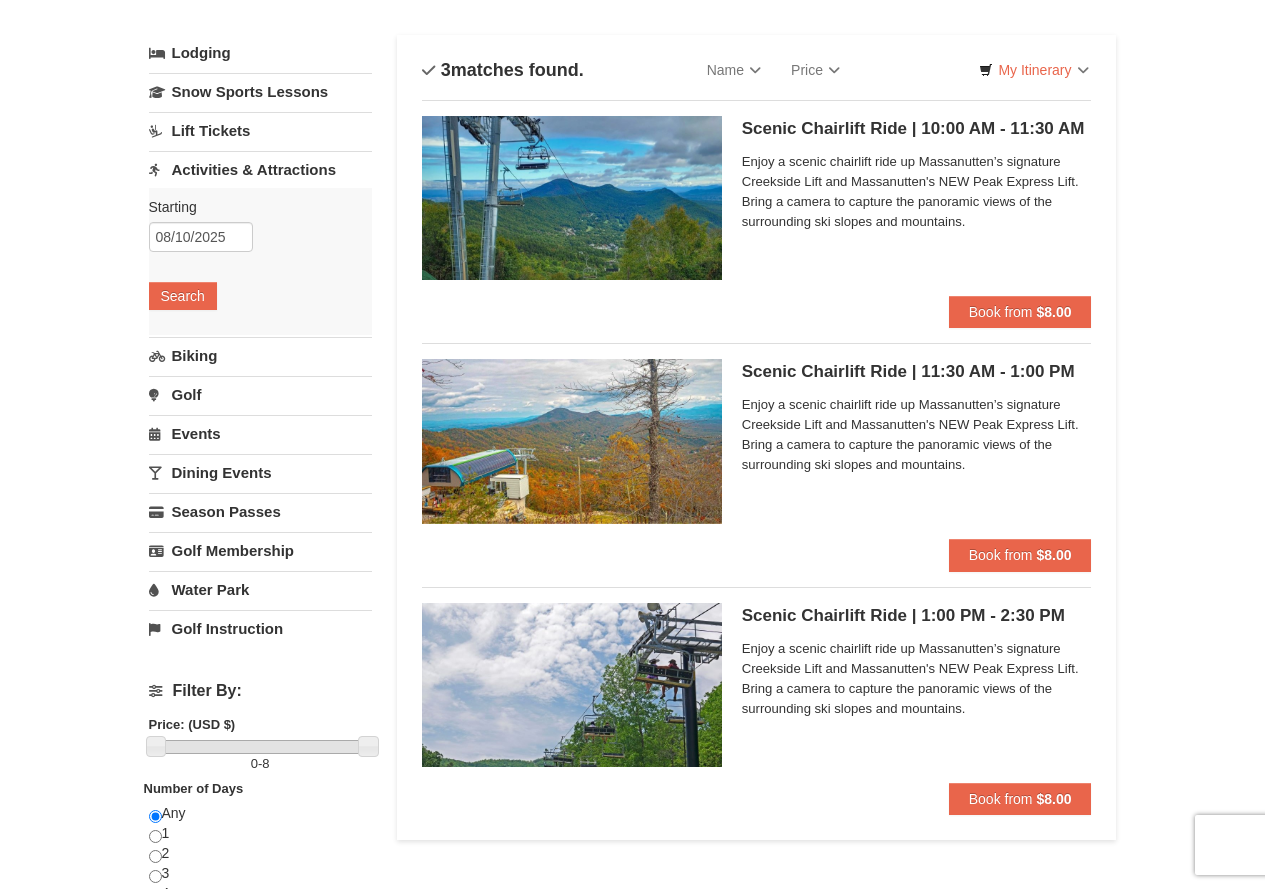 click at bounding box center [572, 685] 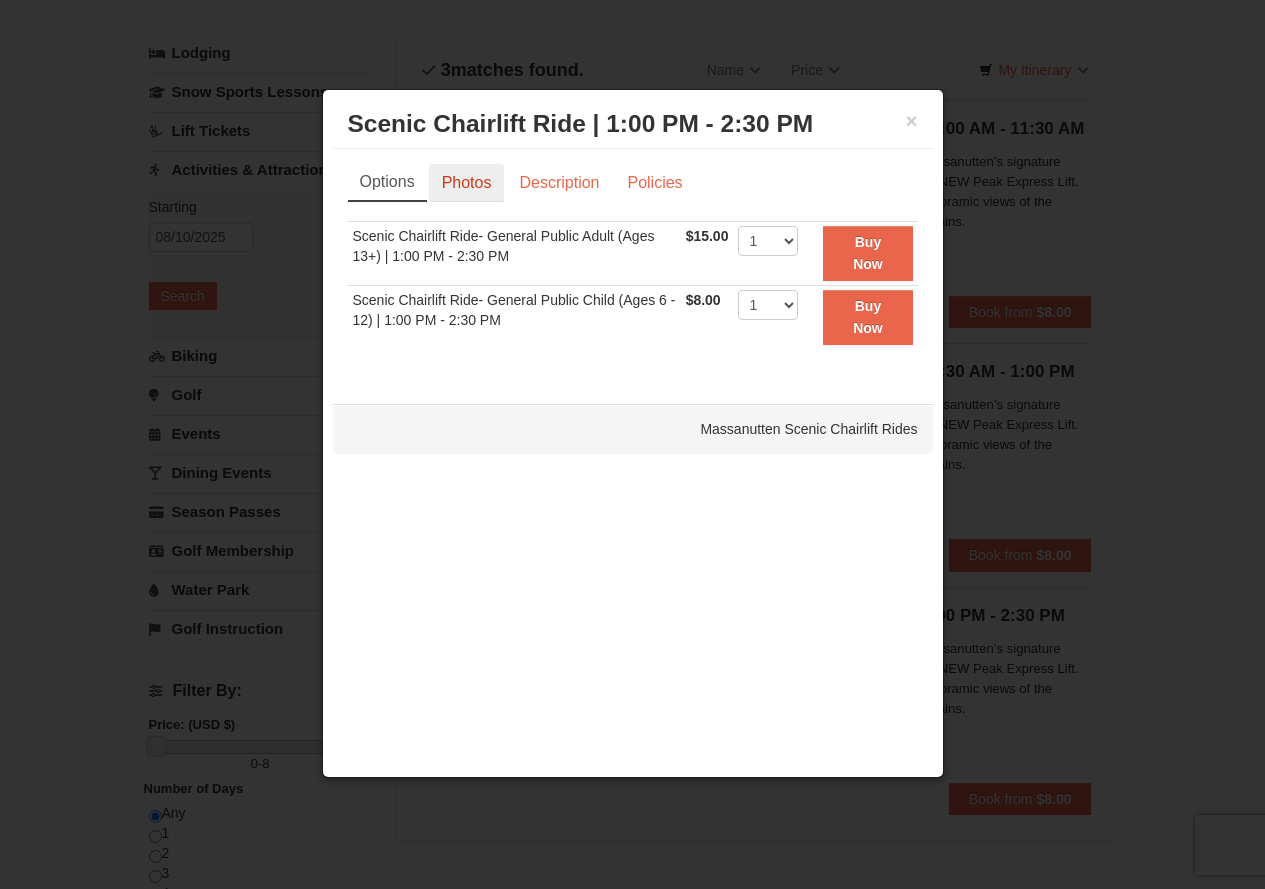 click on "Photos" at bounding box center (467, 183) 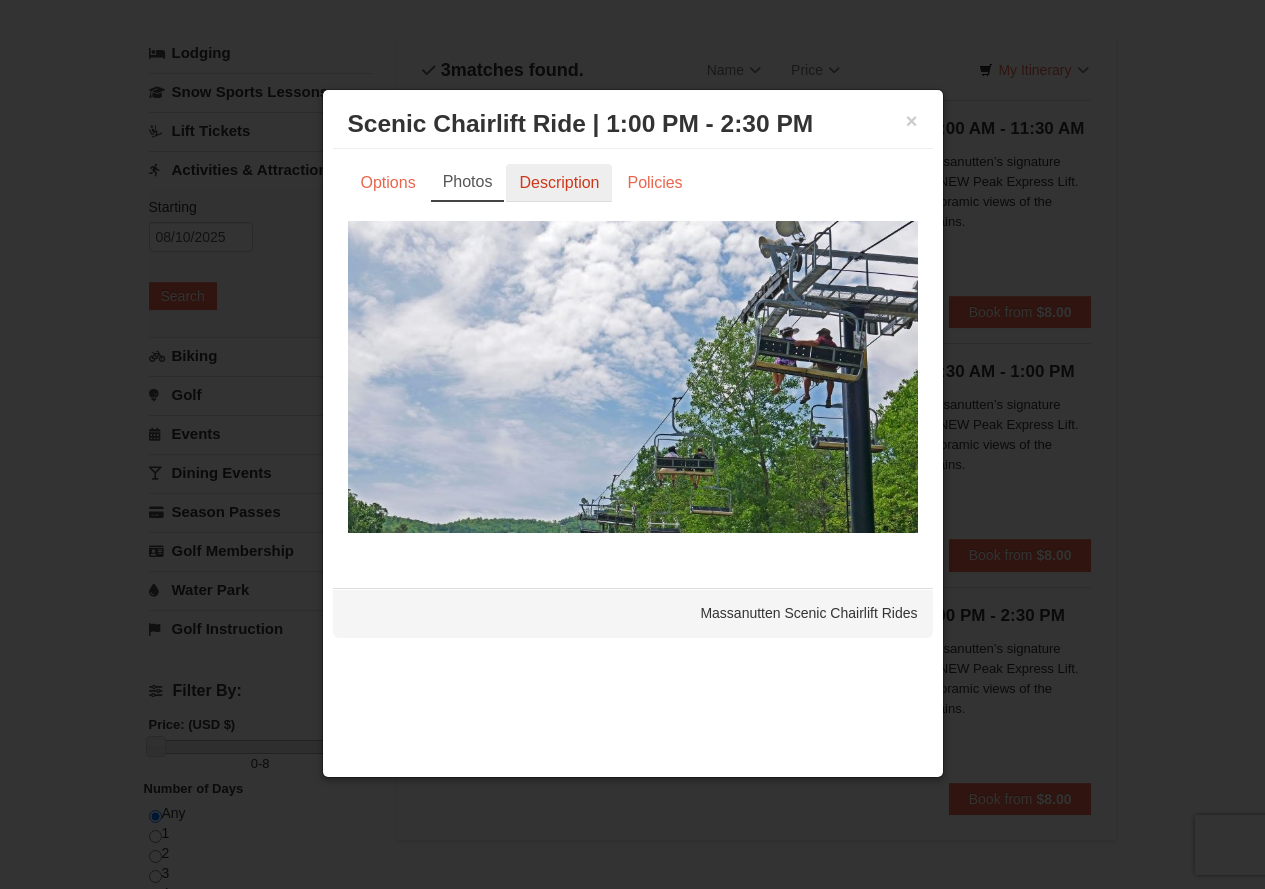 click on "Description" at bounding box center [559, 183] 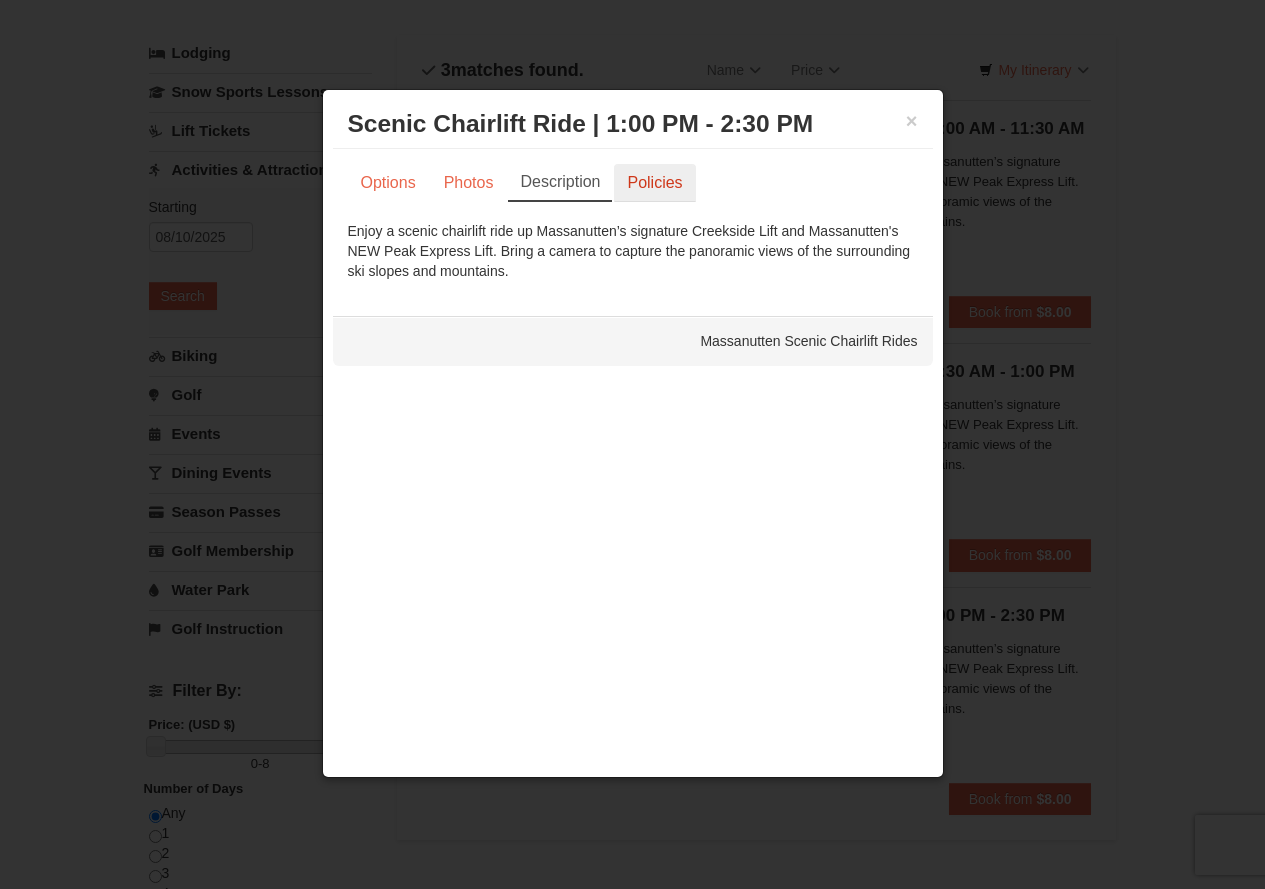 click on "Policies" at bounding box center [654, 183] 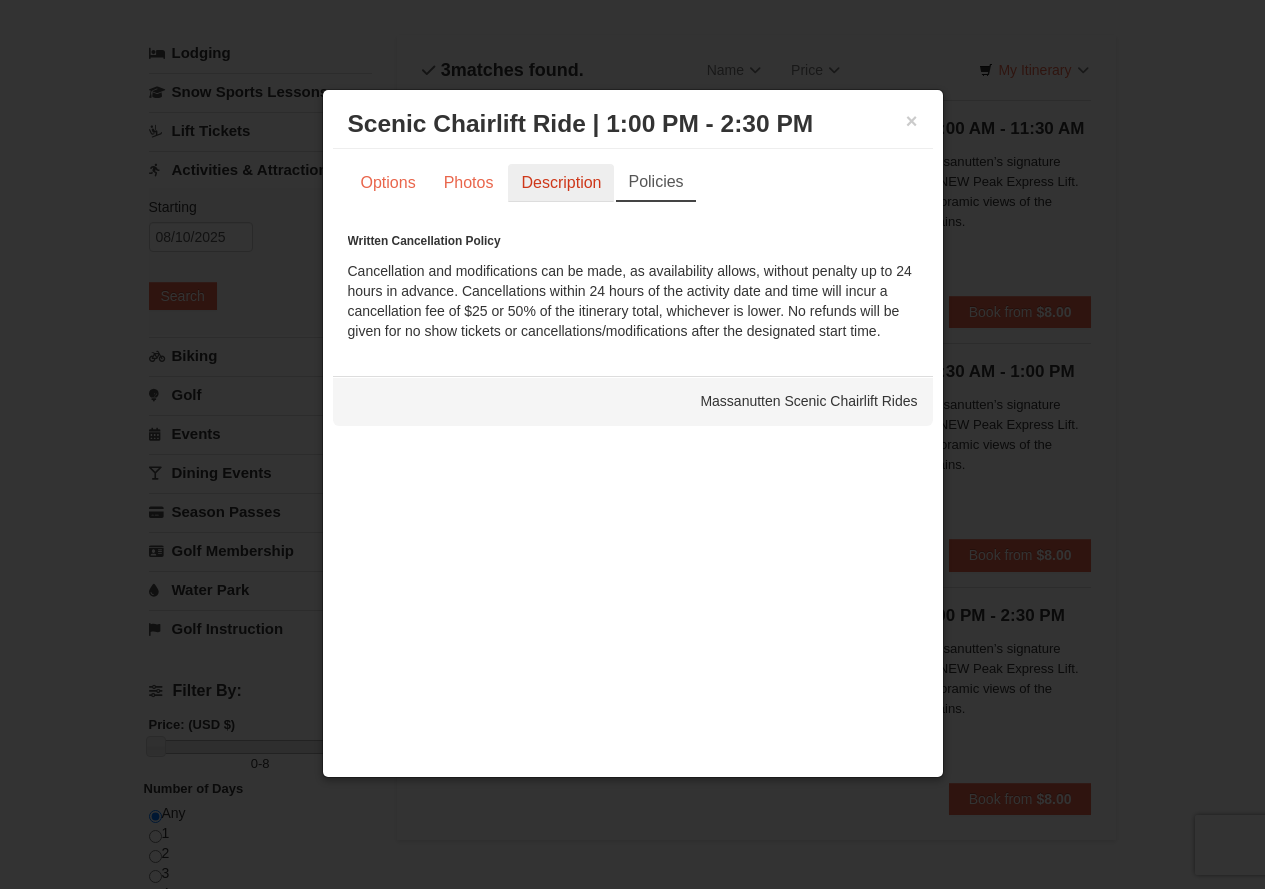 click on "Description" at bounding box center [561, 183] 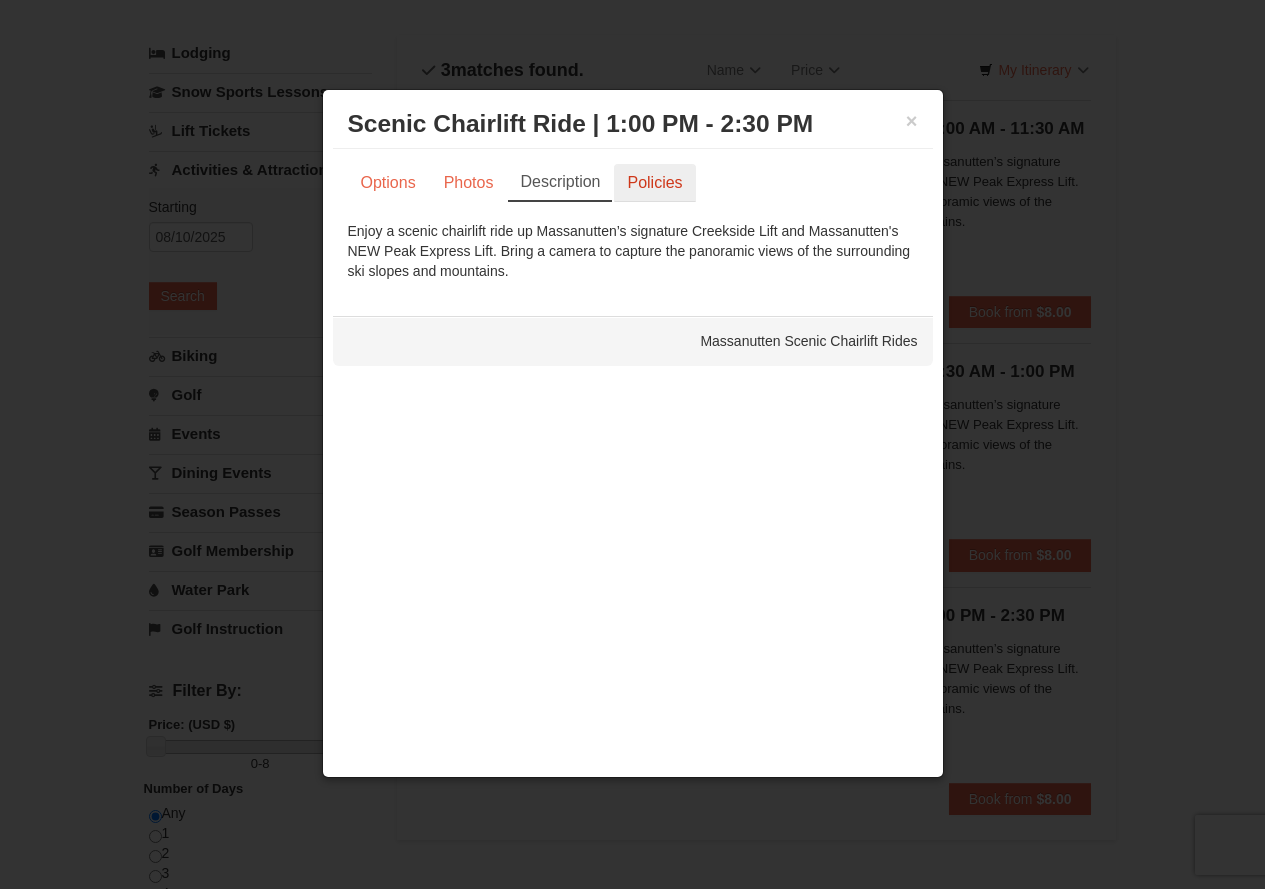 click on "Policies" at bounding box center (654, 183) 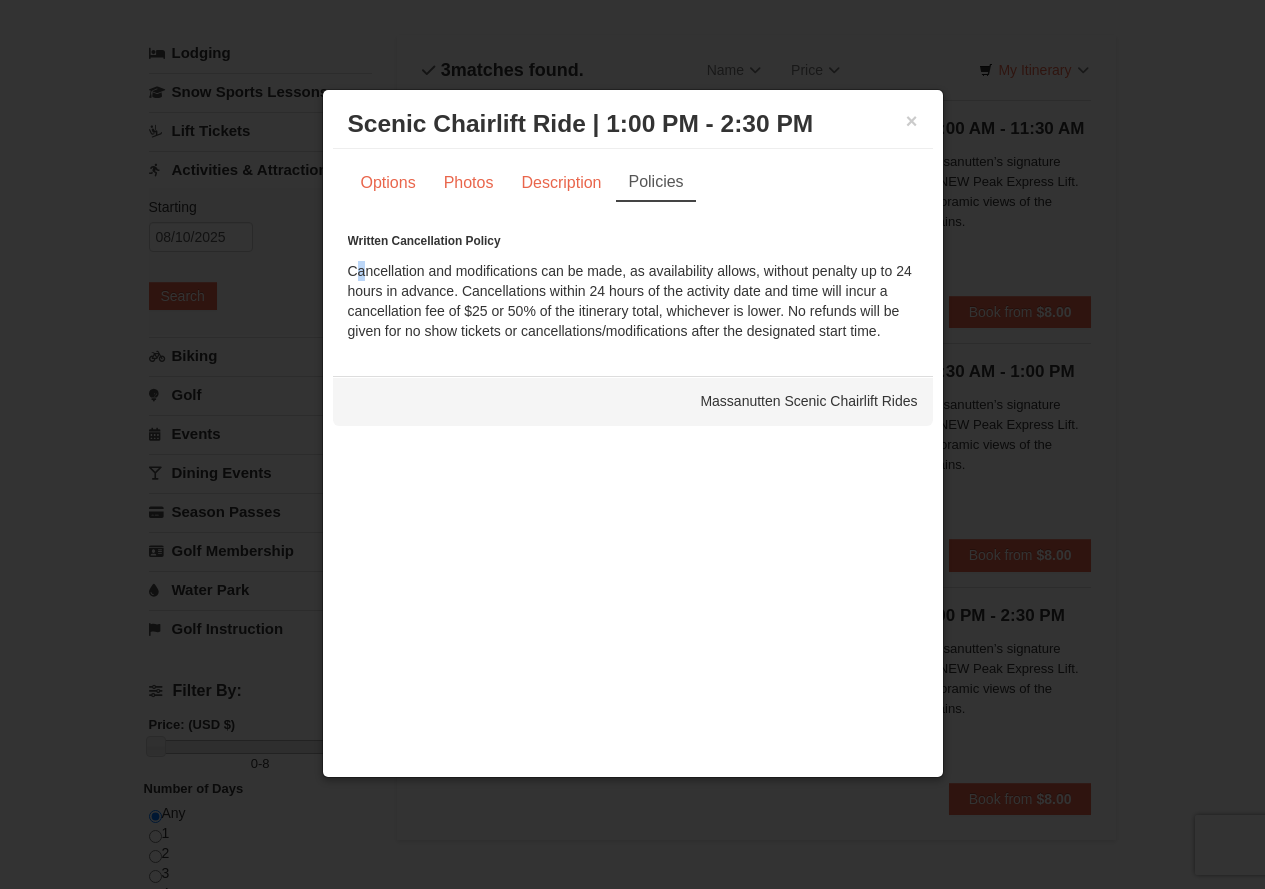 drag, startPoint x: 344, startPoint y: 268, endPoint x: 360, endPoint y: 268, distance: 16 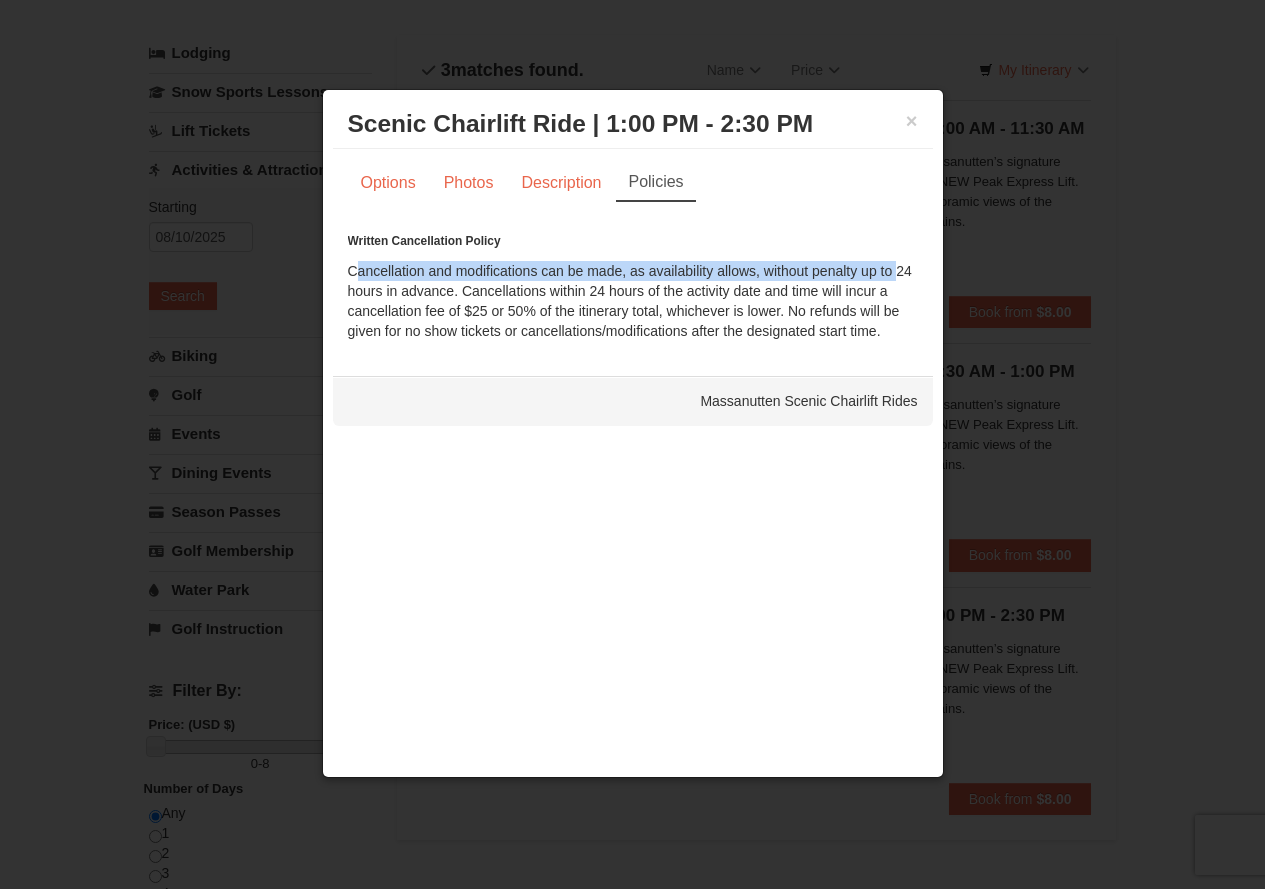 drag, startPoint x: 349, startPoint y: 267, endPoint x: 932, endPoint y: 184, distance: 588.8786 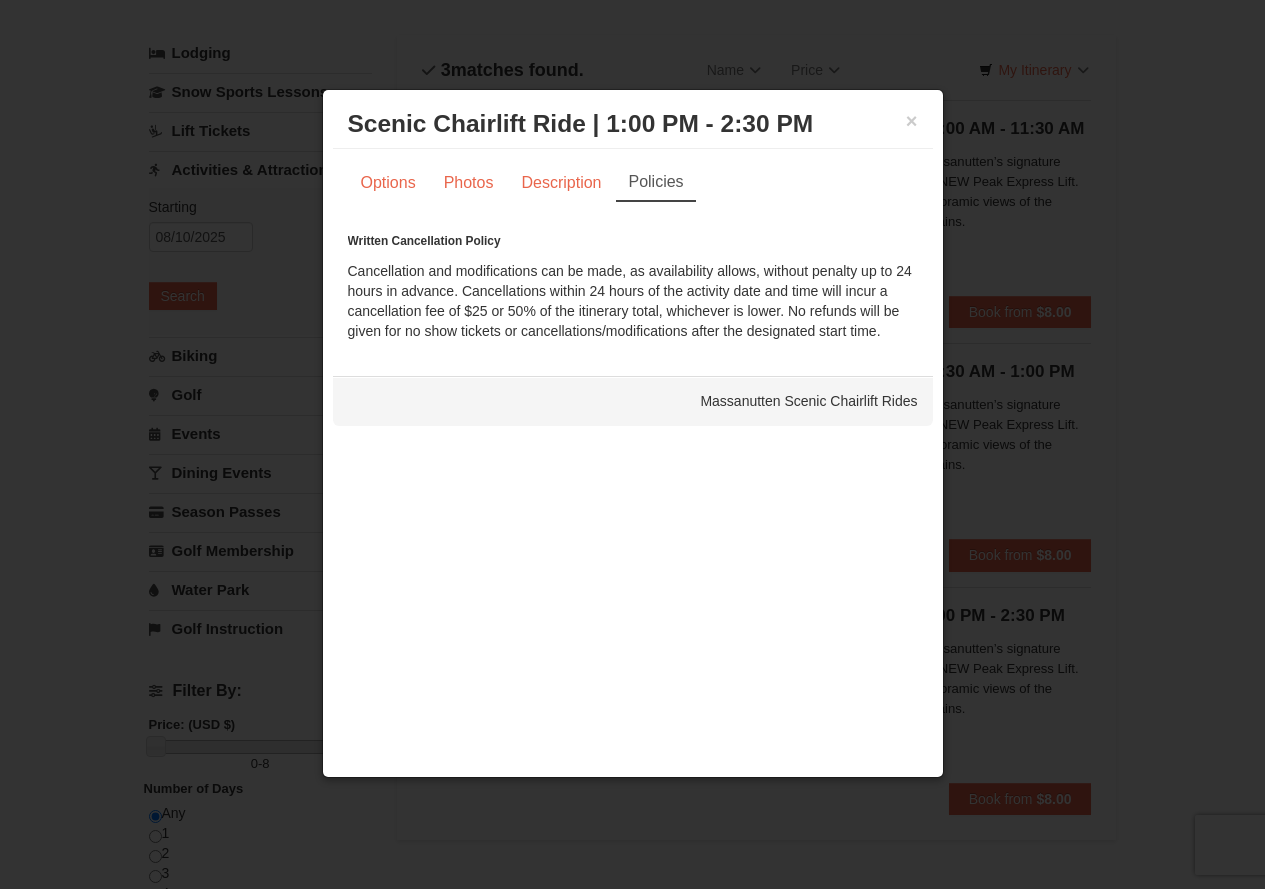 click on "×
Scenic Chairlift Ride | 1:00 PM - 2:30 PM  Massanutten Scenic Chairlift Rides" at bounding box center (633, 124) 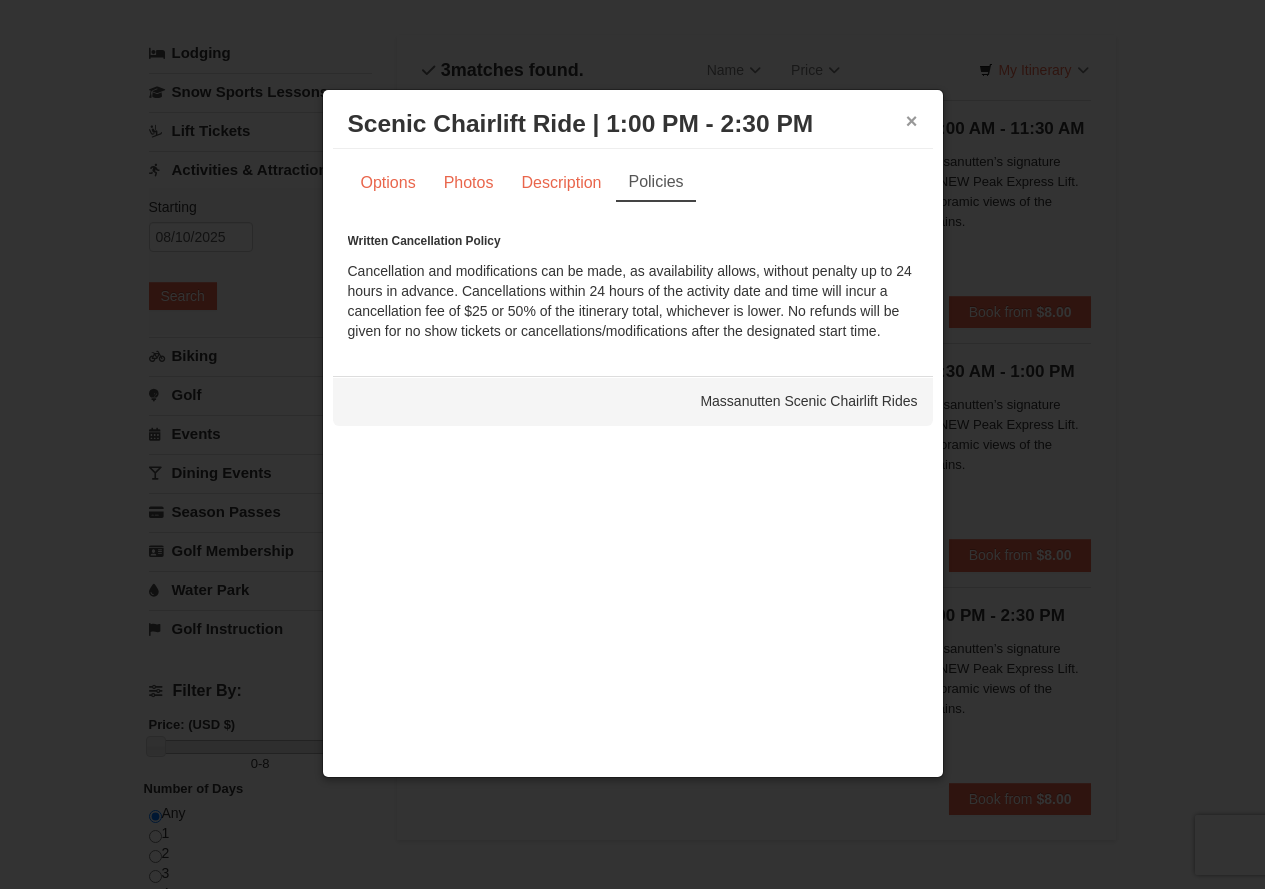 click on "×" at bounding box center [912, 121] 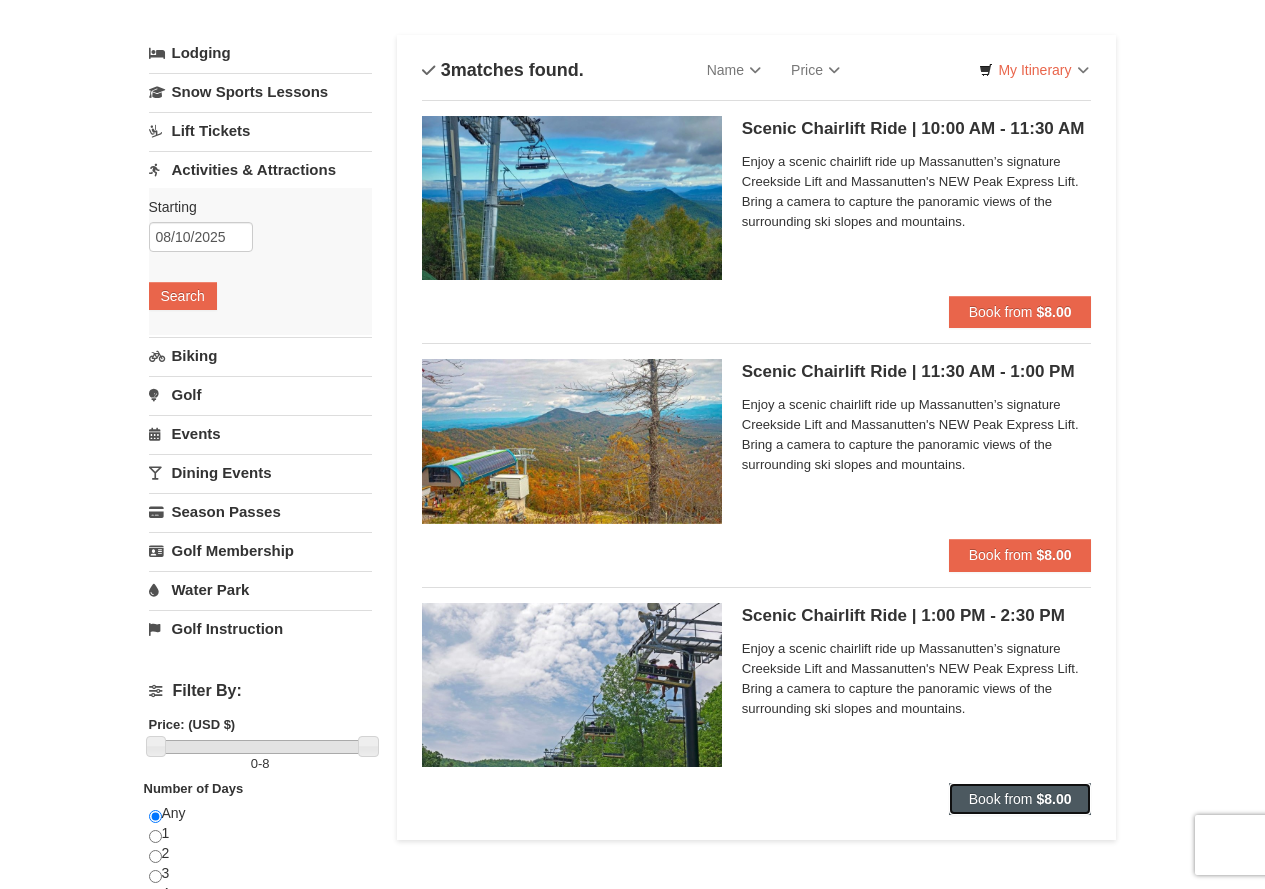 click on "Book from   $8.00" at bounding box center (1020, 799) 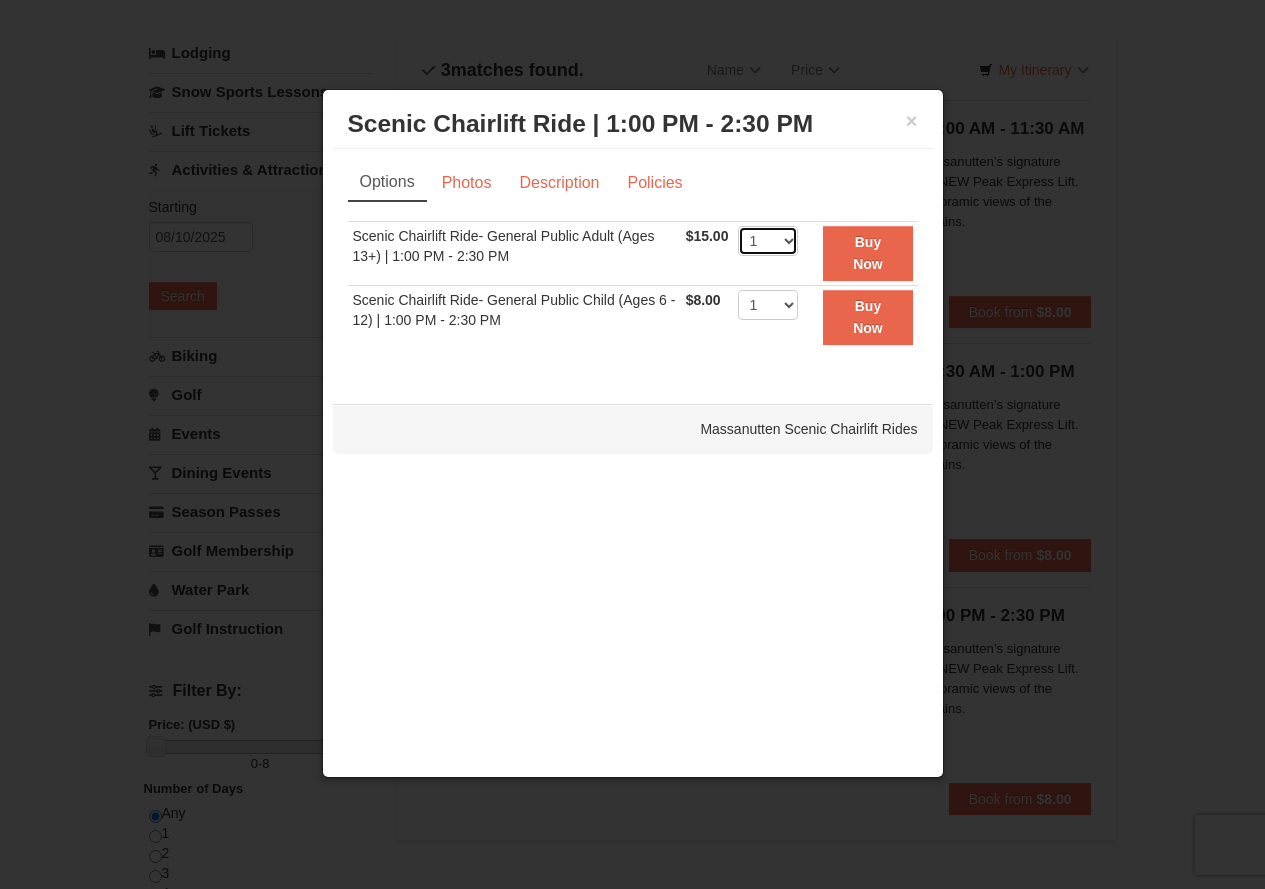 click on "1
2
3
4
5
6
7
8
9
10
11
12
13
14
15
16
17
18
19
20
21 22" at bounding box center [768, 241] 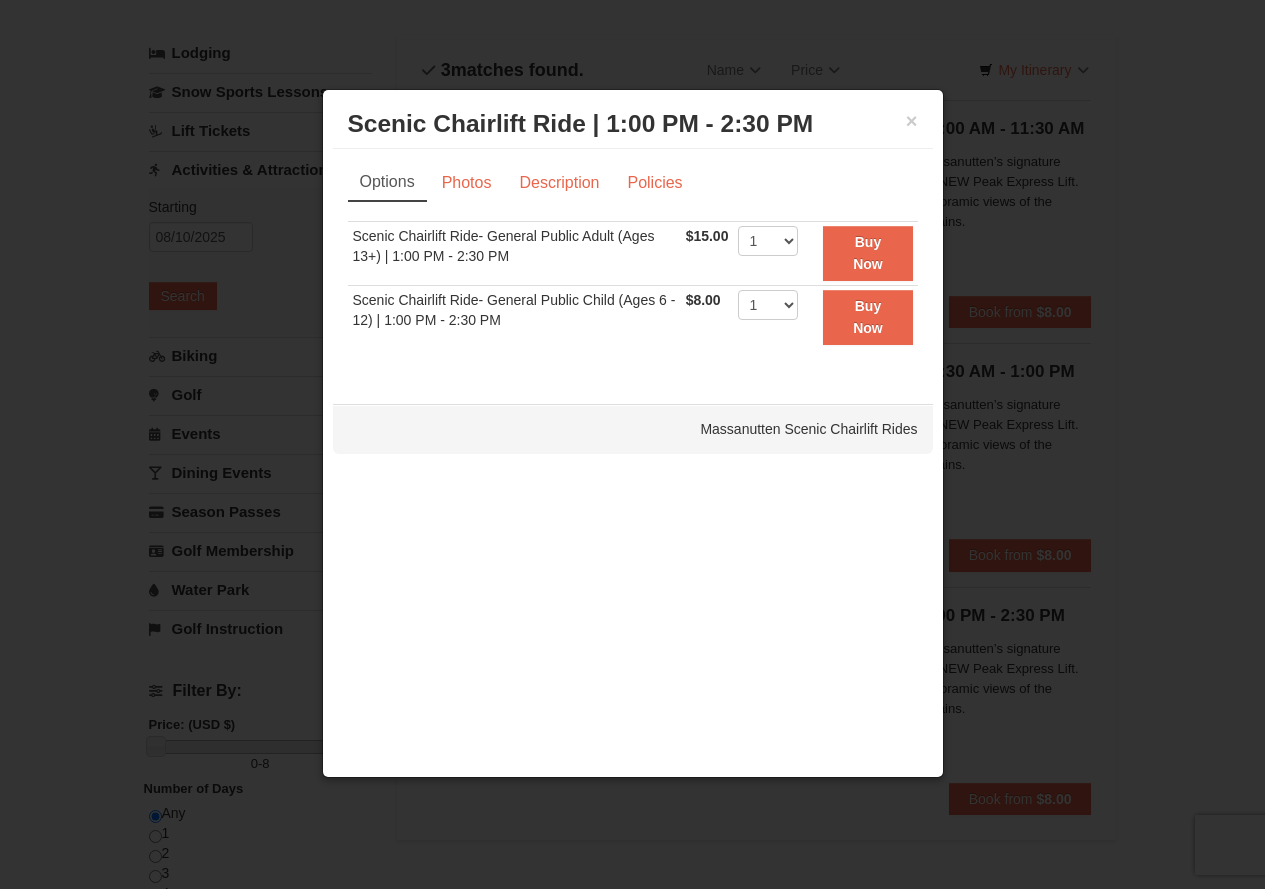 click on "×
Scenic Chairlift Ride | 1:00 PM - 2:30 PM  Massanutten Scenic Chairlift Rides" at bounding box center (633, 124) 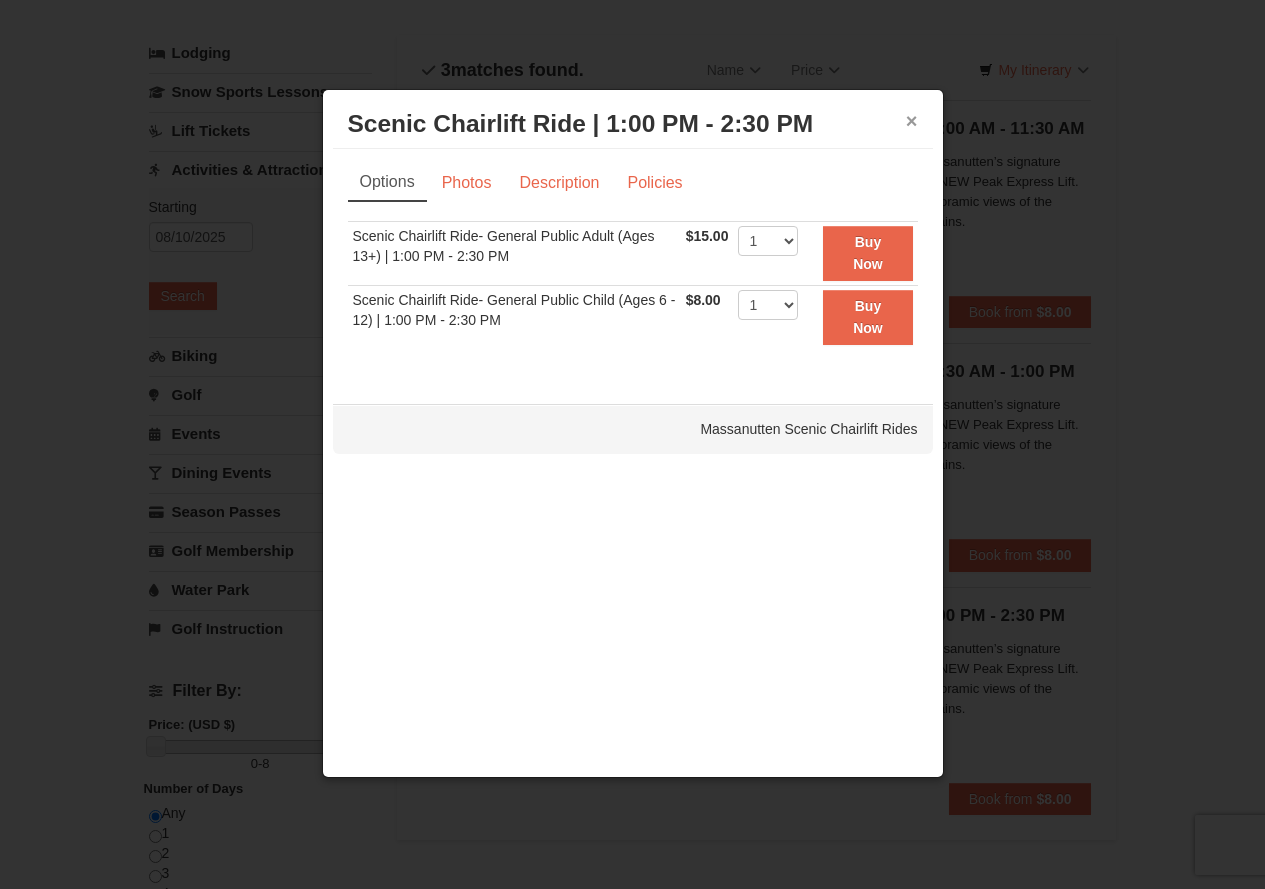 click on "×" at bounding box center (912, 121) 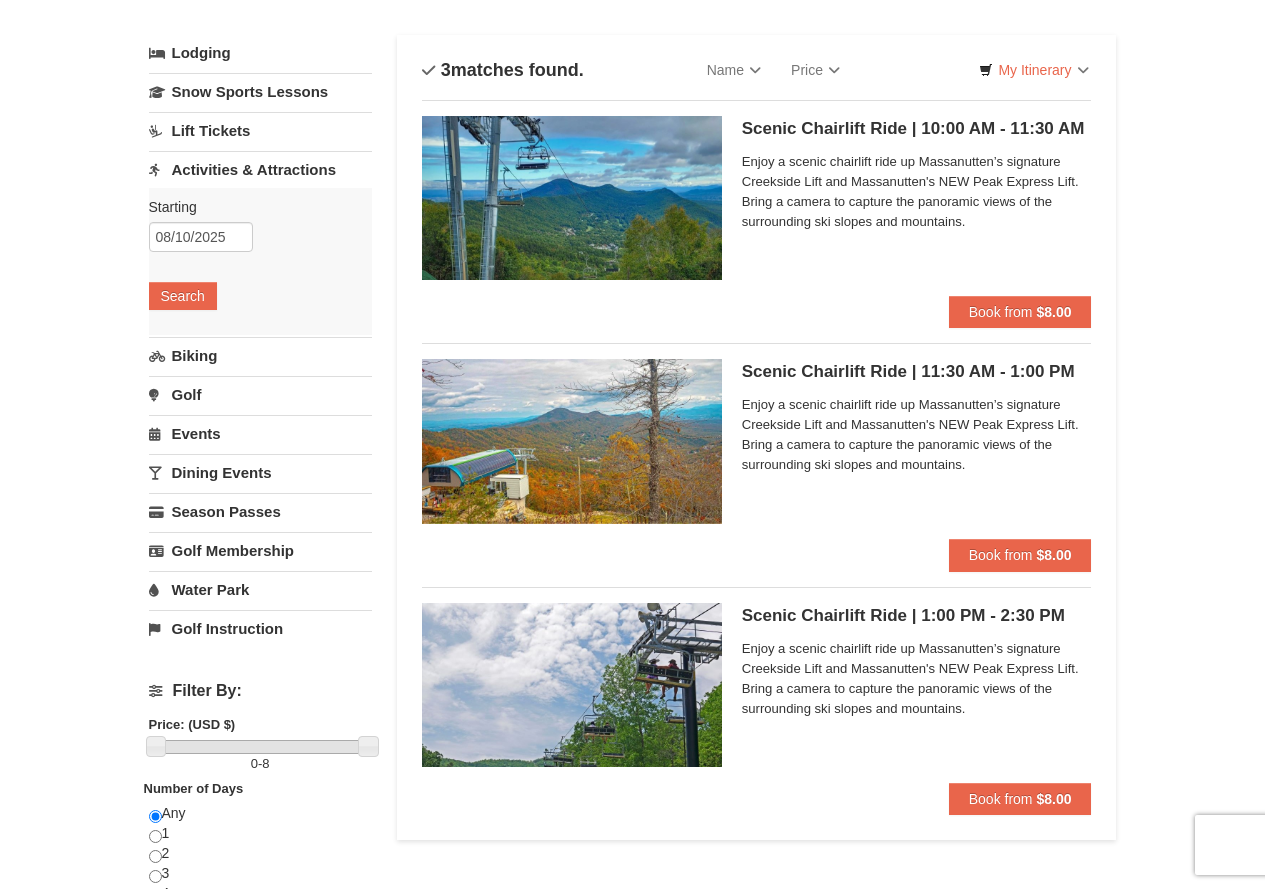 scroll, scrollTop: 102, scrollLeft: 0, axis: vertical 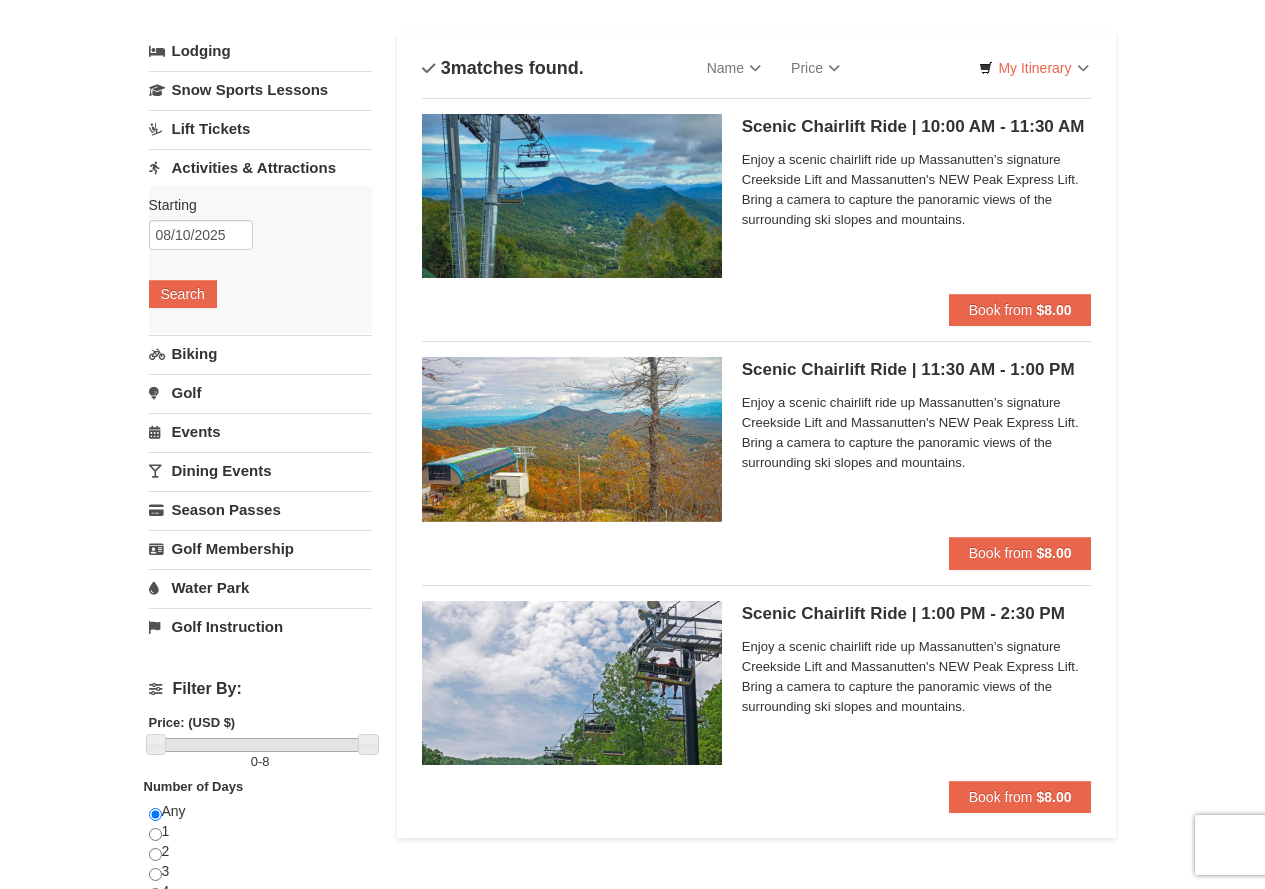 click on "Enjoy a scenic chairlift ride up Massanutten’s signature Creekside Lift and Massanutten's NEW Peak Express Lift. Bring a camera to capture the panoramic views of the surrounding ski slopes and mountains." at bounding box center [917, 677] 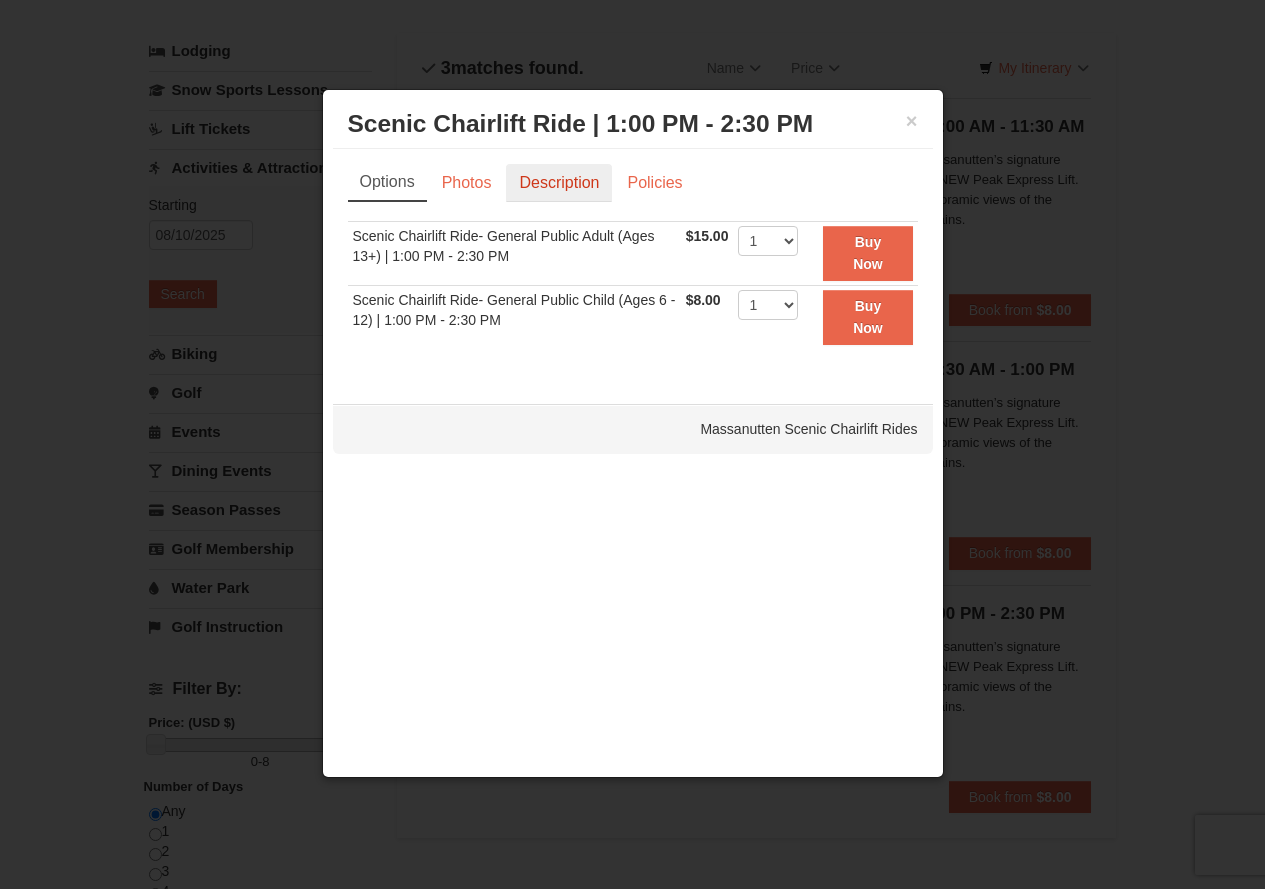 click on "Description" at bounding box center (559, 183) 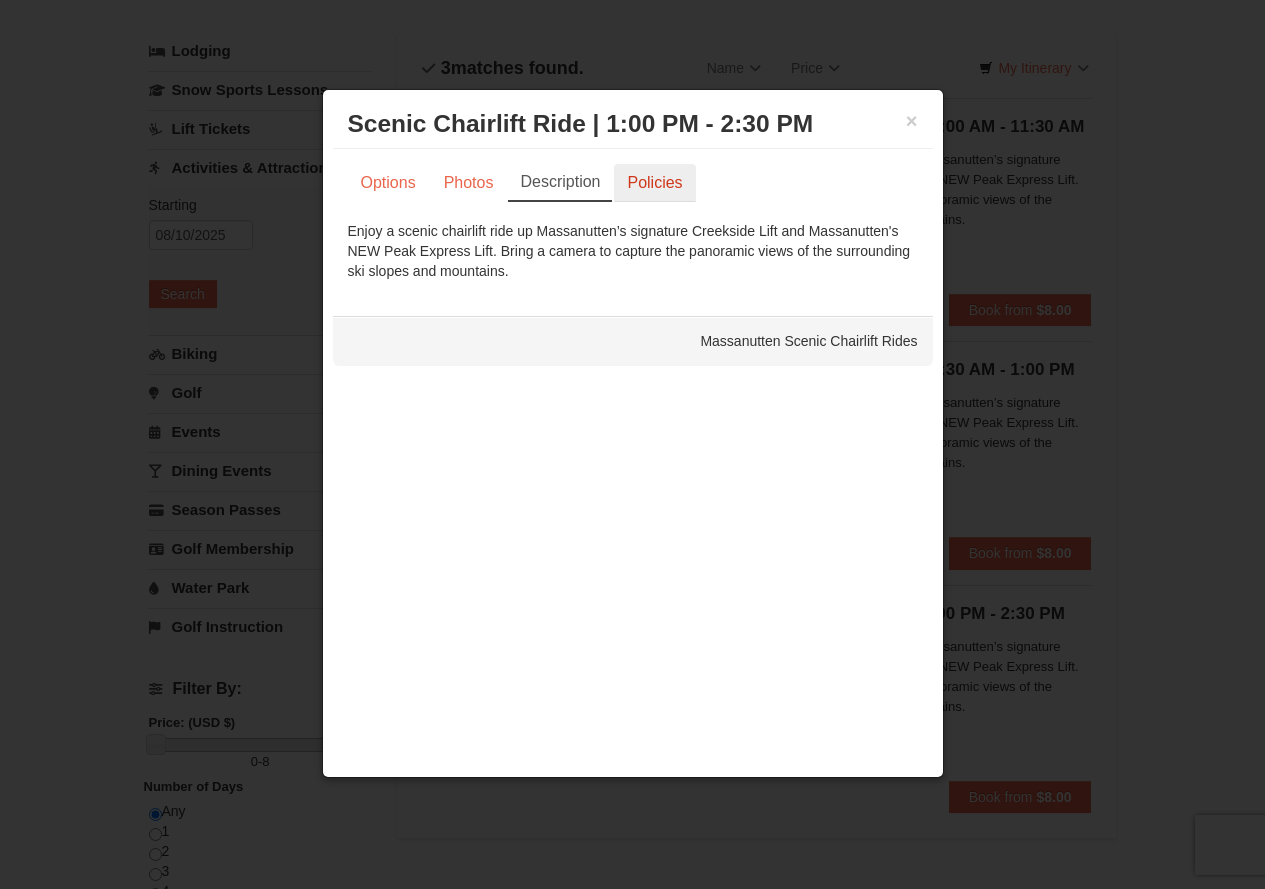 click on "Policies" at bounding box center [654, 183] 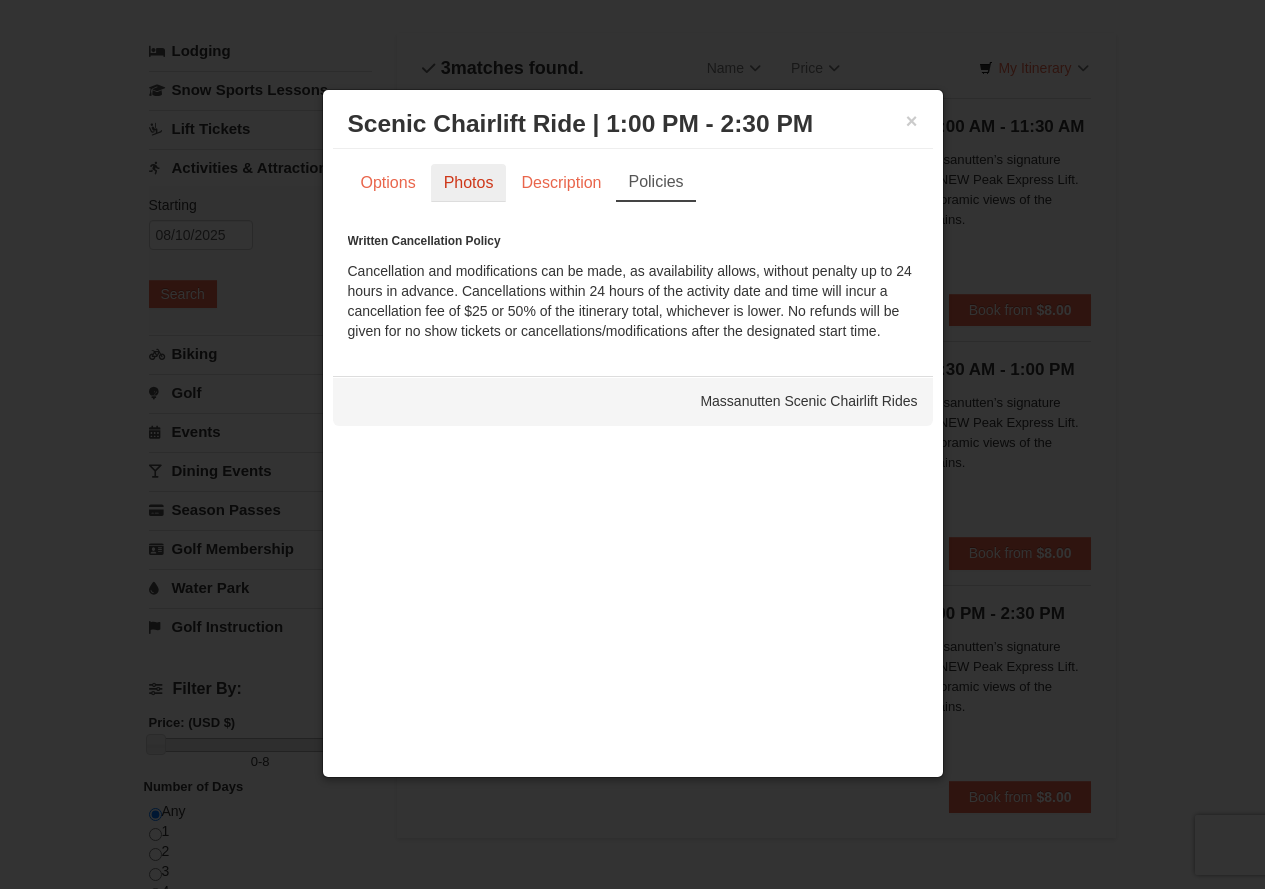drag, startPoint x: 469, startPoint y: 180, endPoint x: 483, endPoint y: 180, distance: 14 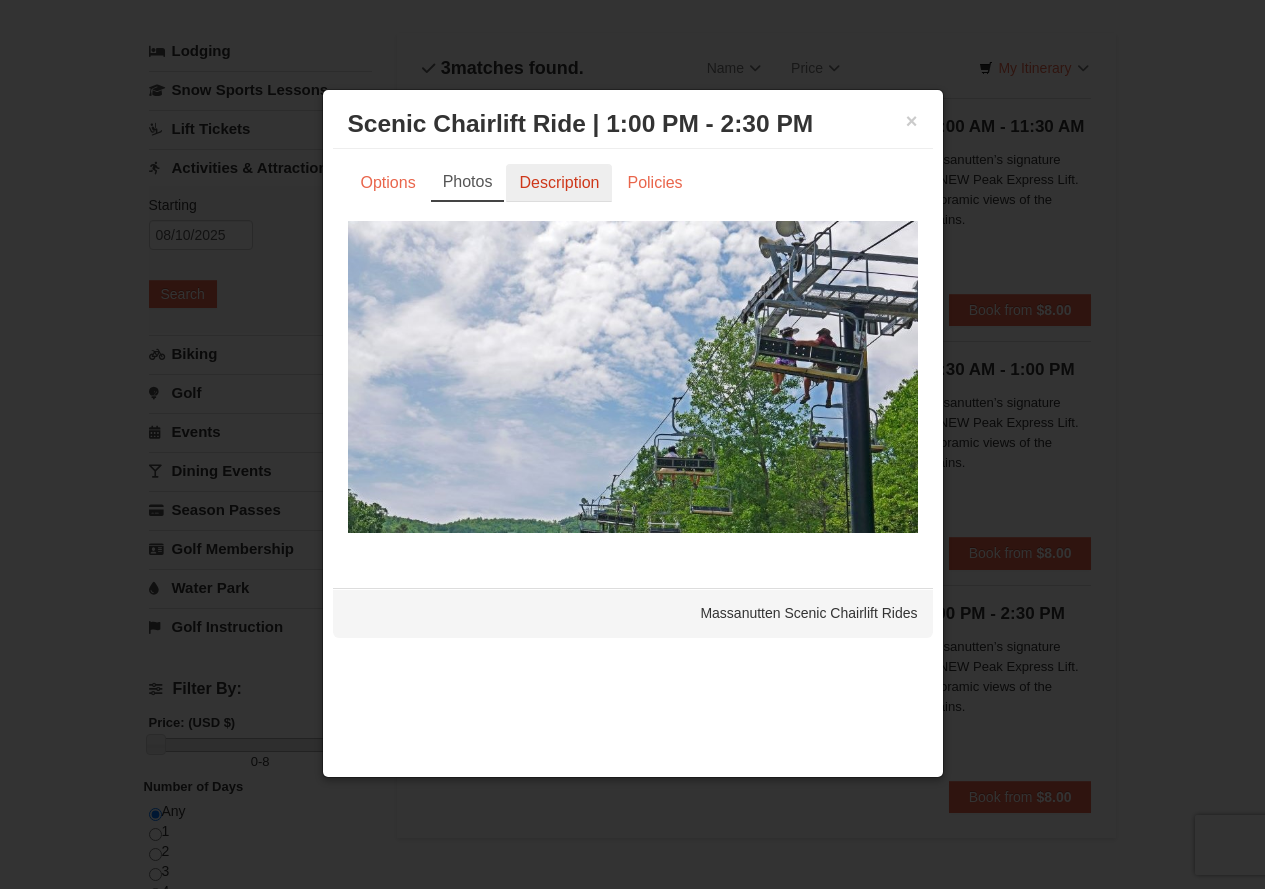 click on "Description" at bounding box center (559, 183) 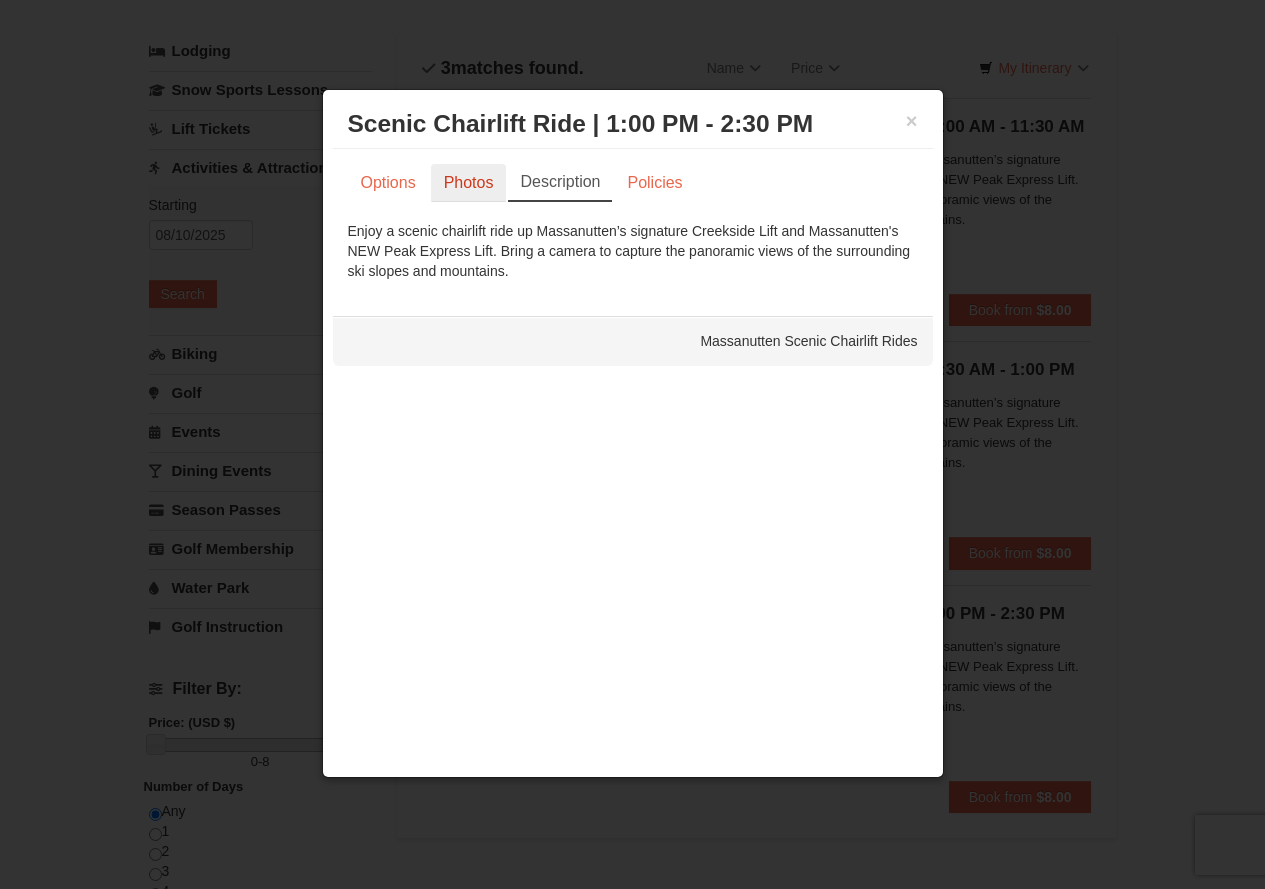 click on "Photos" at bounding box center [469, 183] 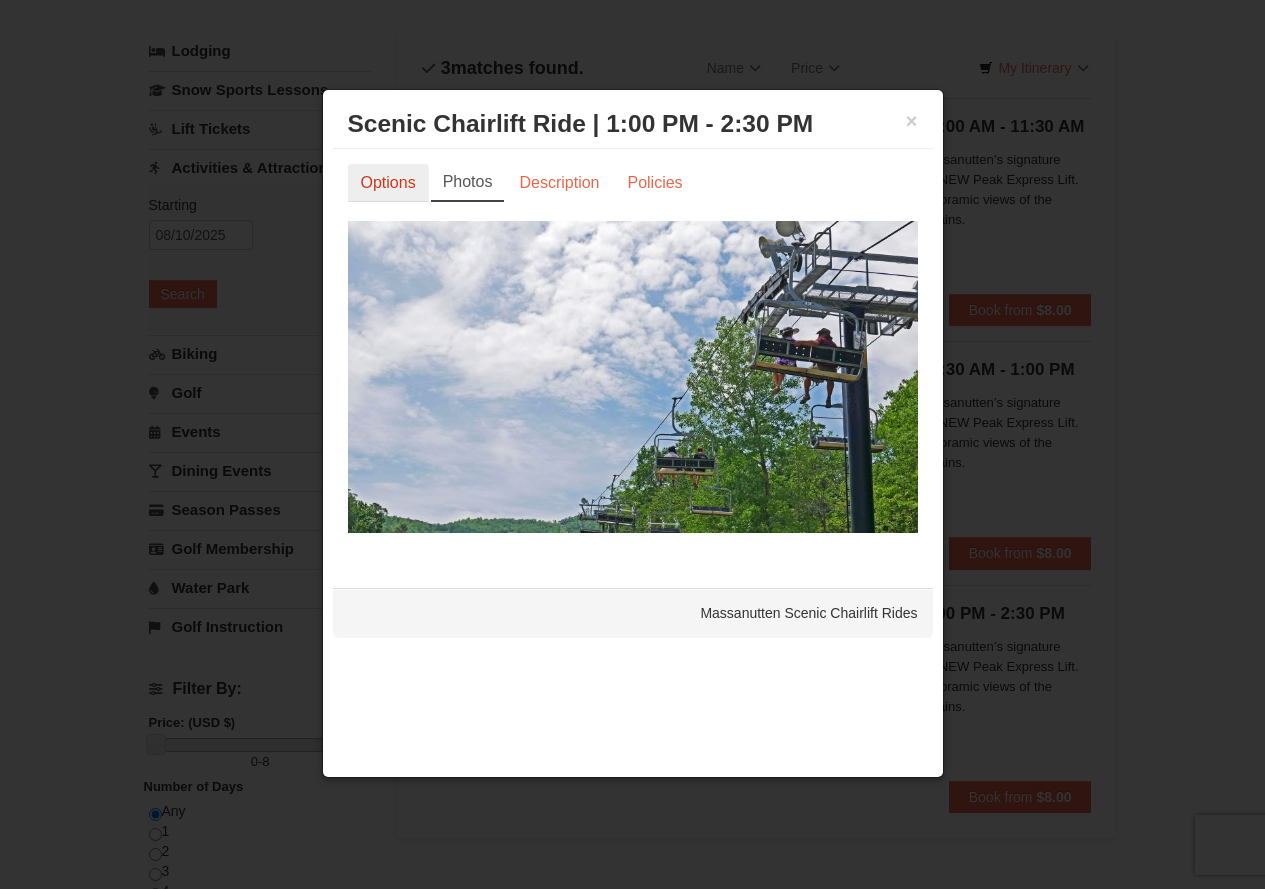click on "Options" at bounding box center (388, 183) 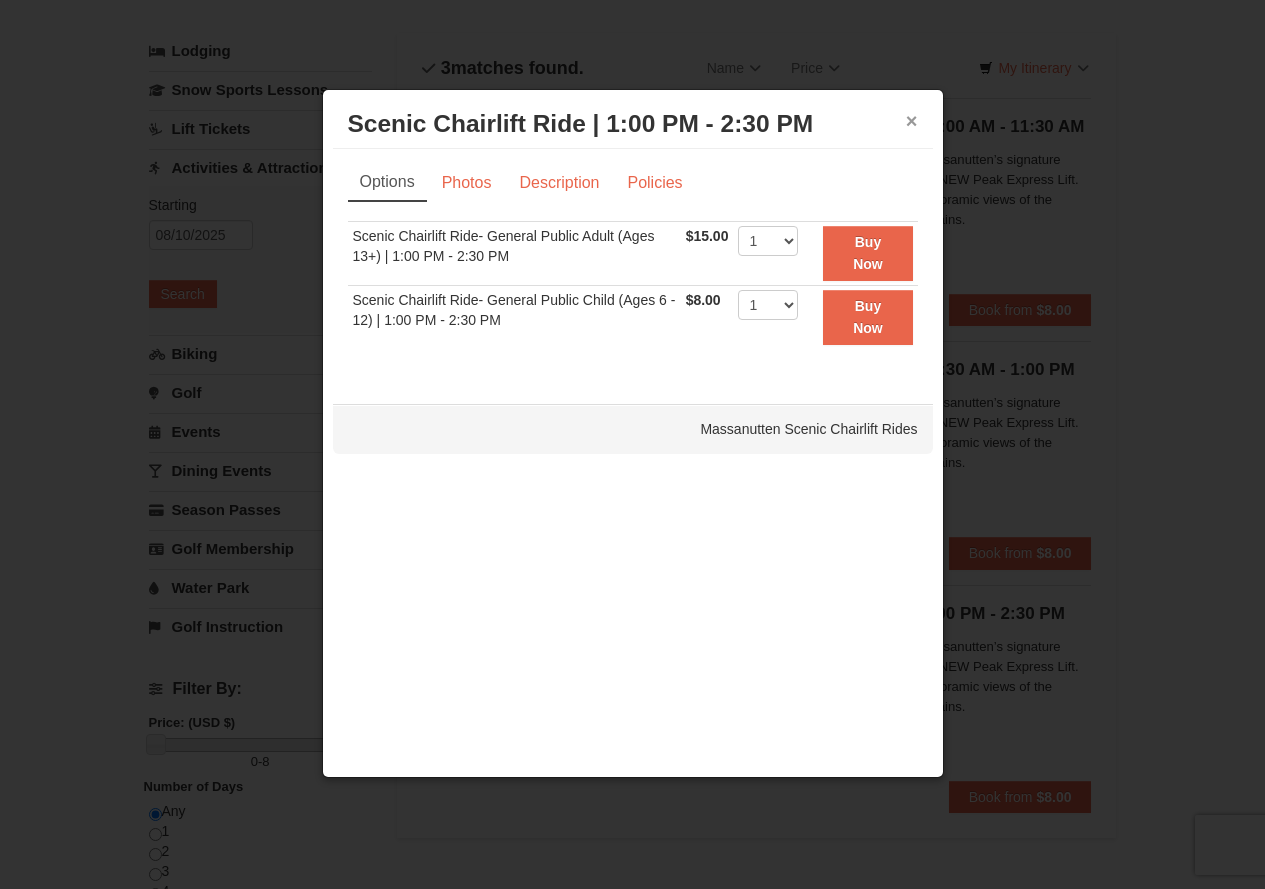 click on "×" at bounding box center (912, 121) 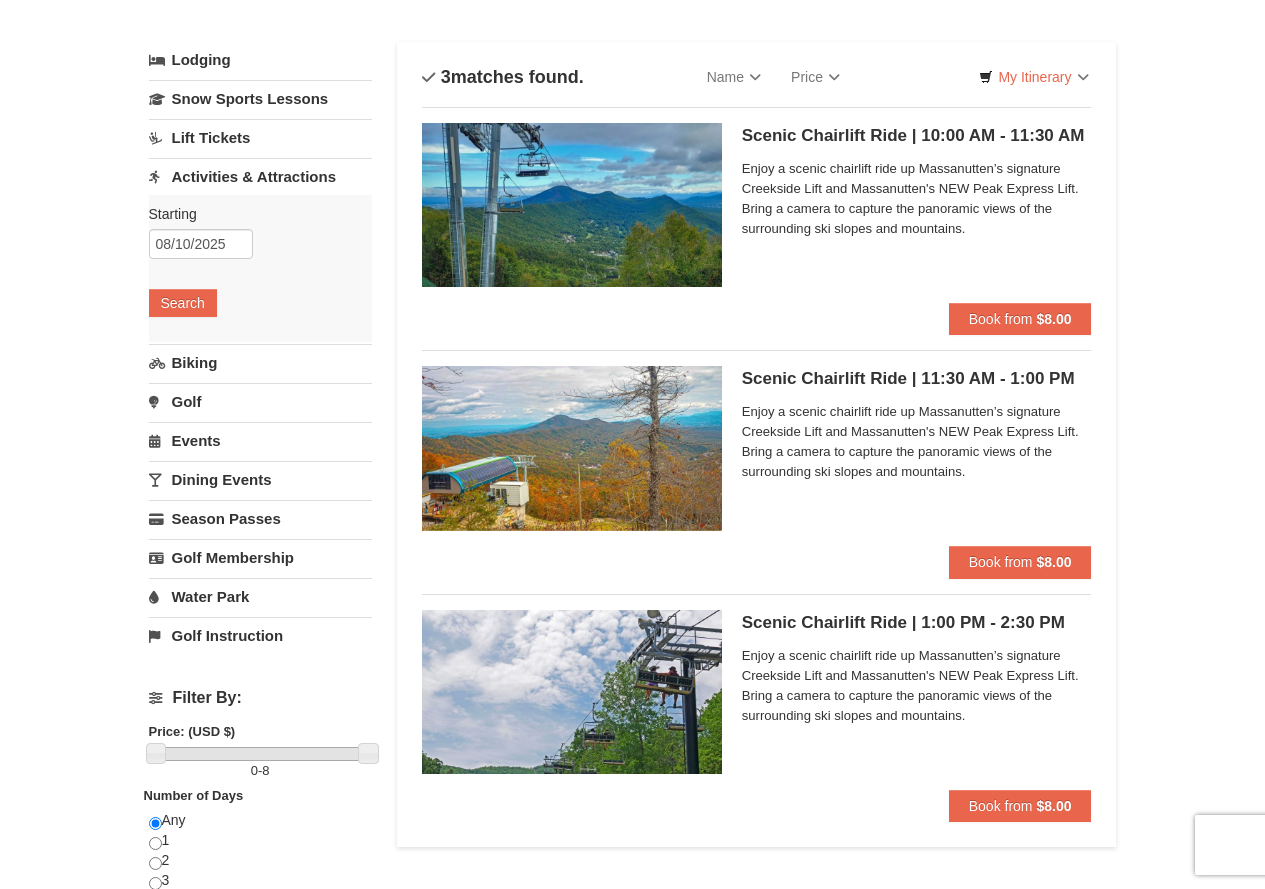 scroll, scrollTop: 107, scrollLeft: 0, axis: vertical 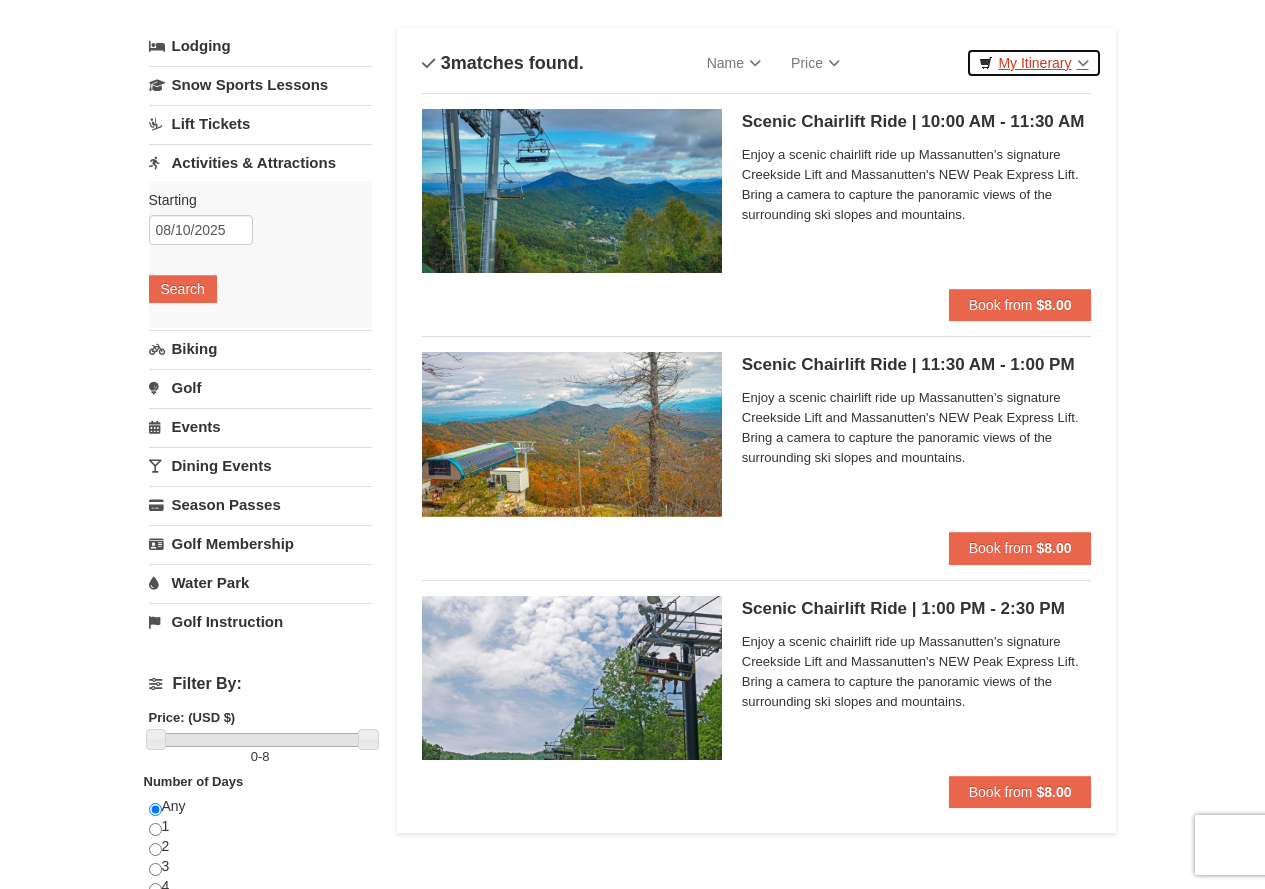 click on "My Itinerary" at bounding box center (1033, 63) 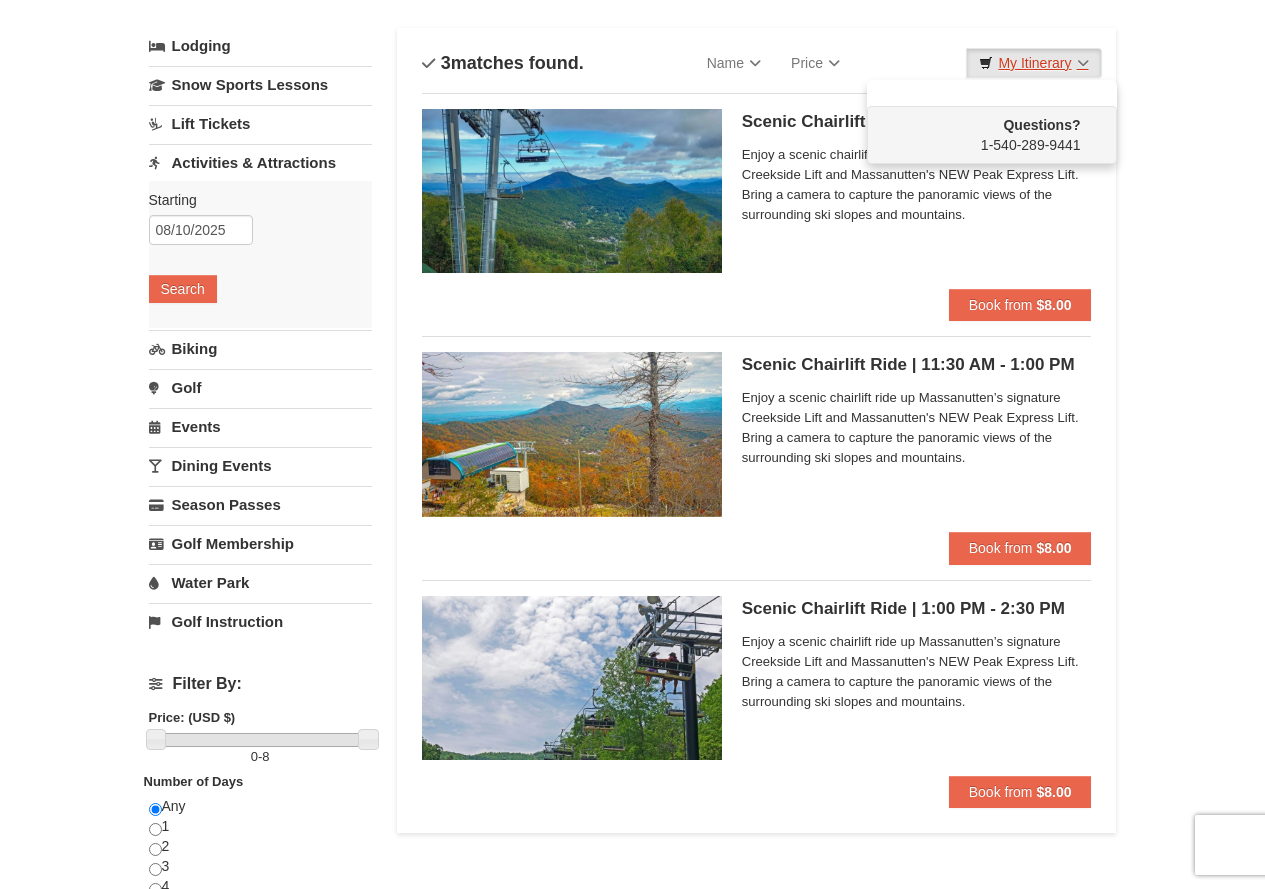 click on "My Itinerary" at bounding box center (1033, 63) 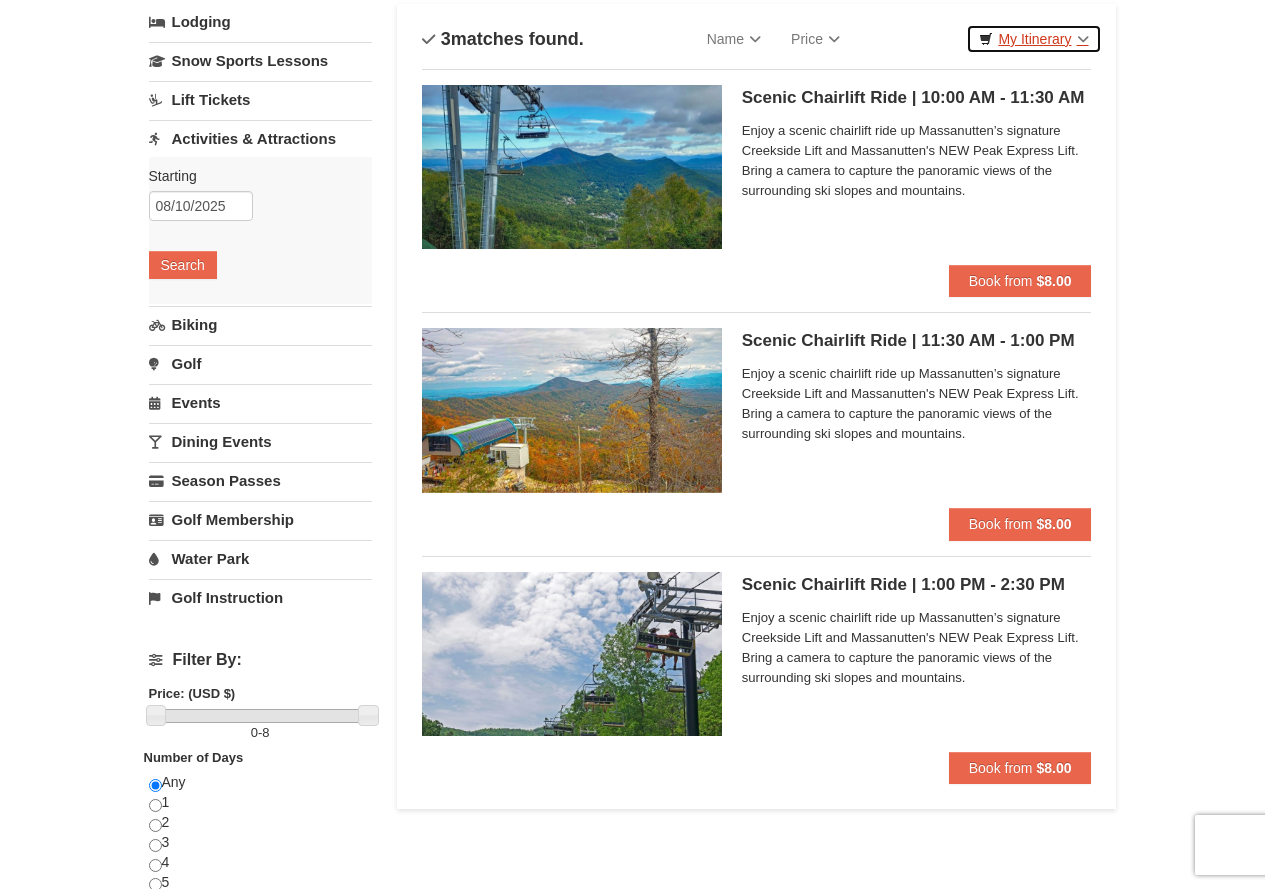 scroll, scrollTop: 79, scrollLeft: 0, axis: vertical 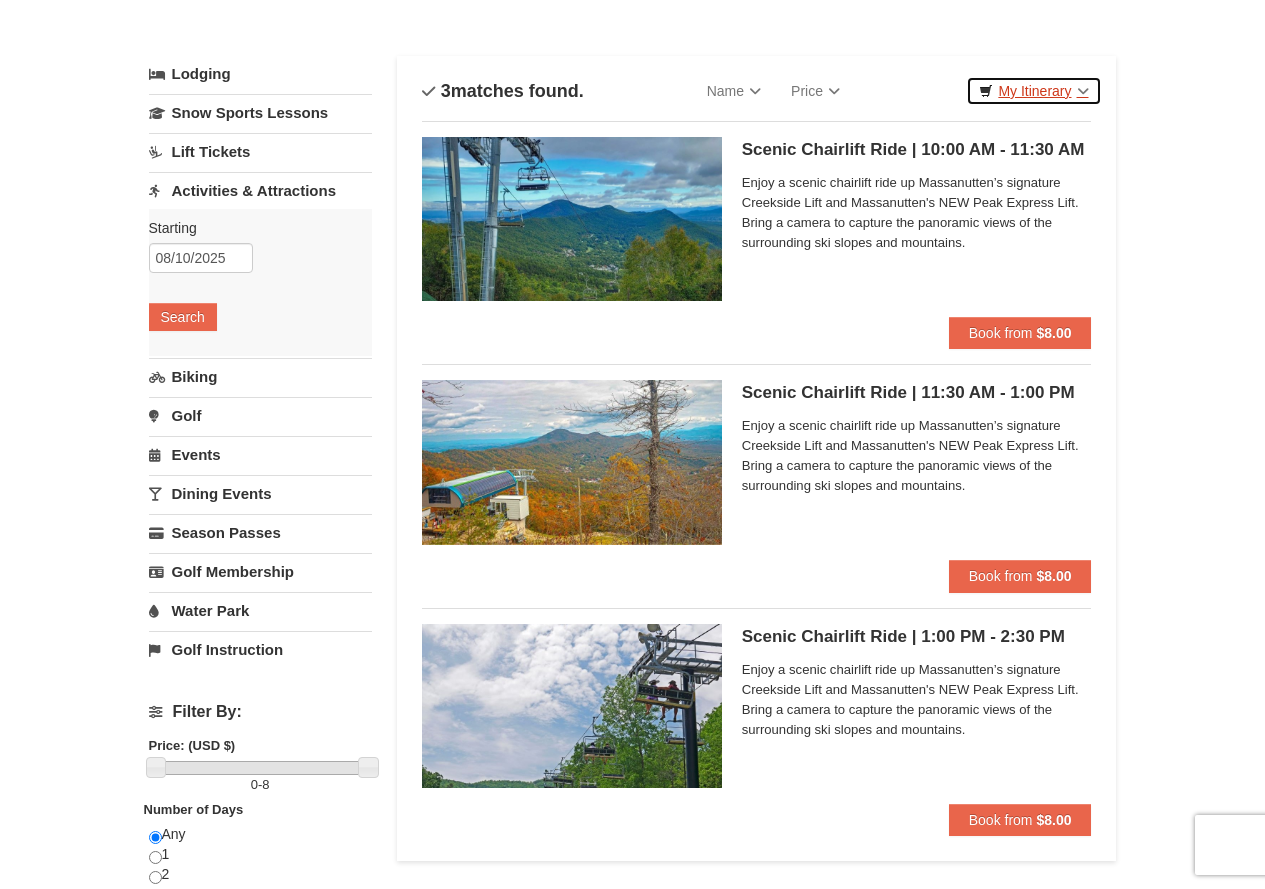 click on "My Itinerary" at bounding box center [1033, 91] 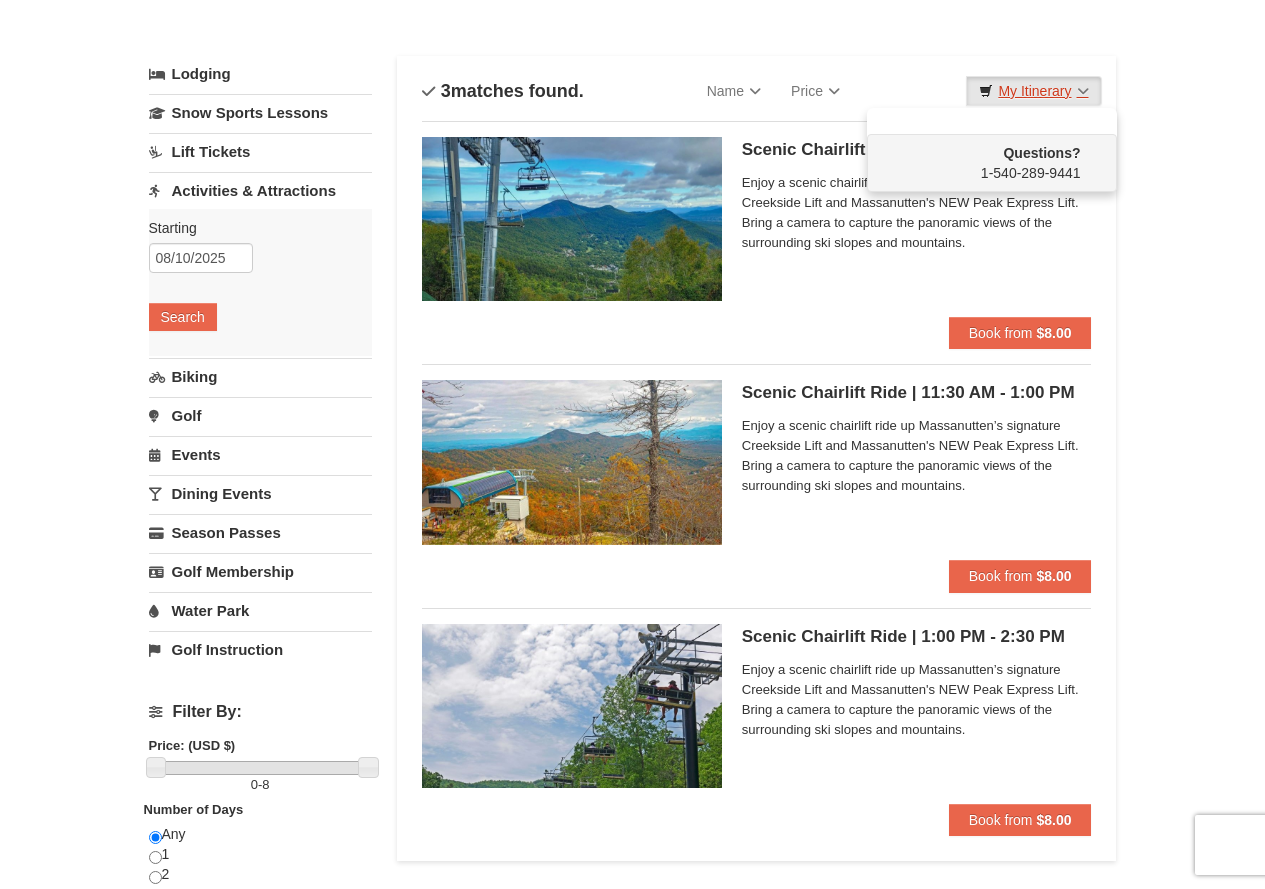 click on "My Itinerary" at bounding box center [1033, 91] 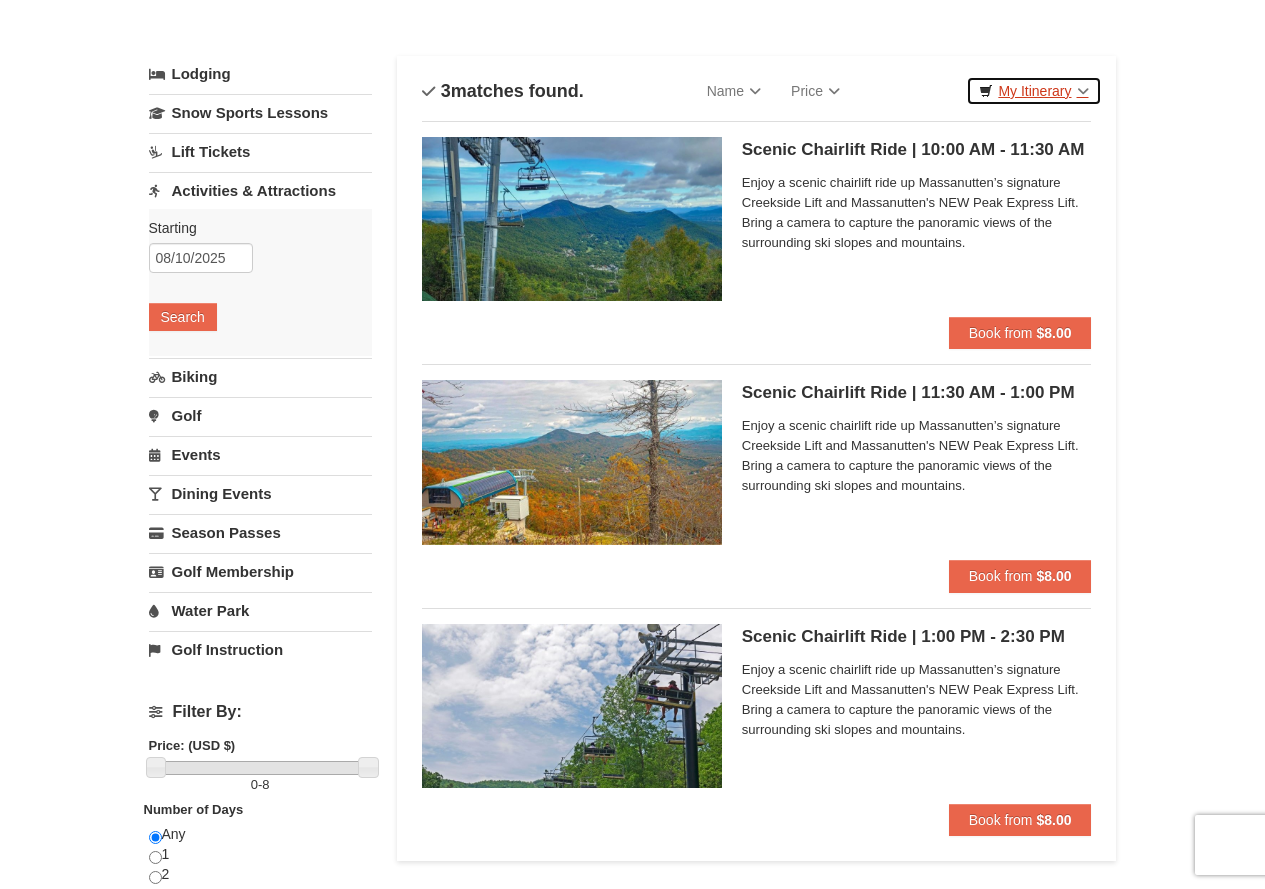 scroll, scrollTop: 88, scrollLeft: 0, axis: vertical 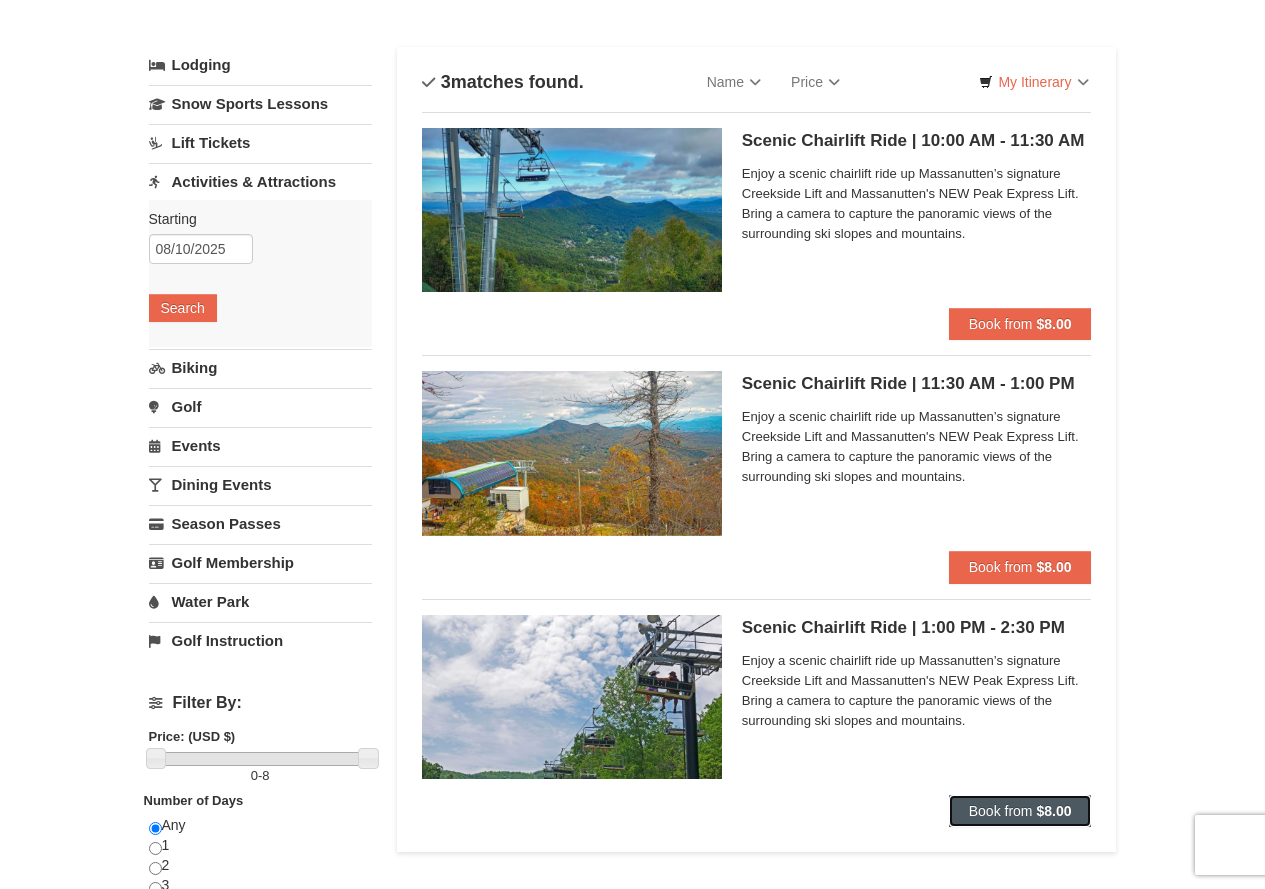 click on "Book from   $8.00" at bounding box center (1020, 811) 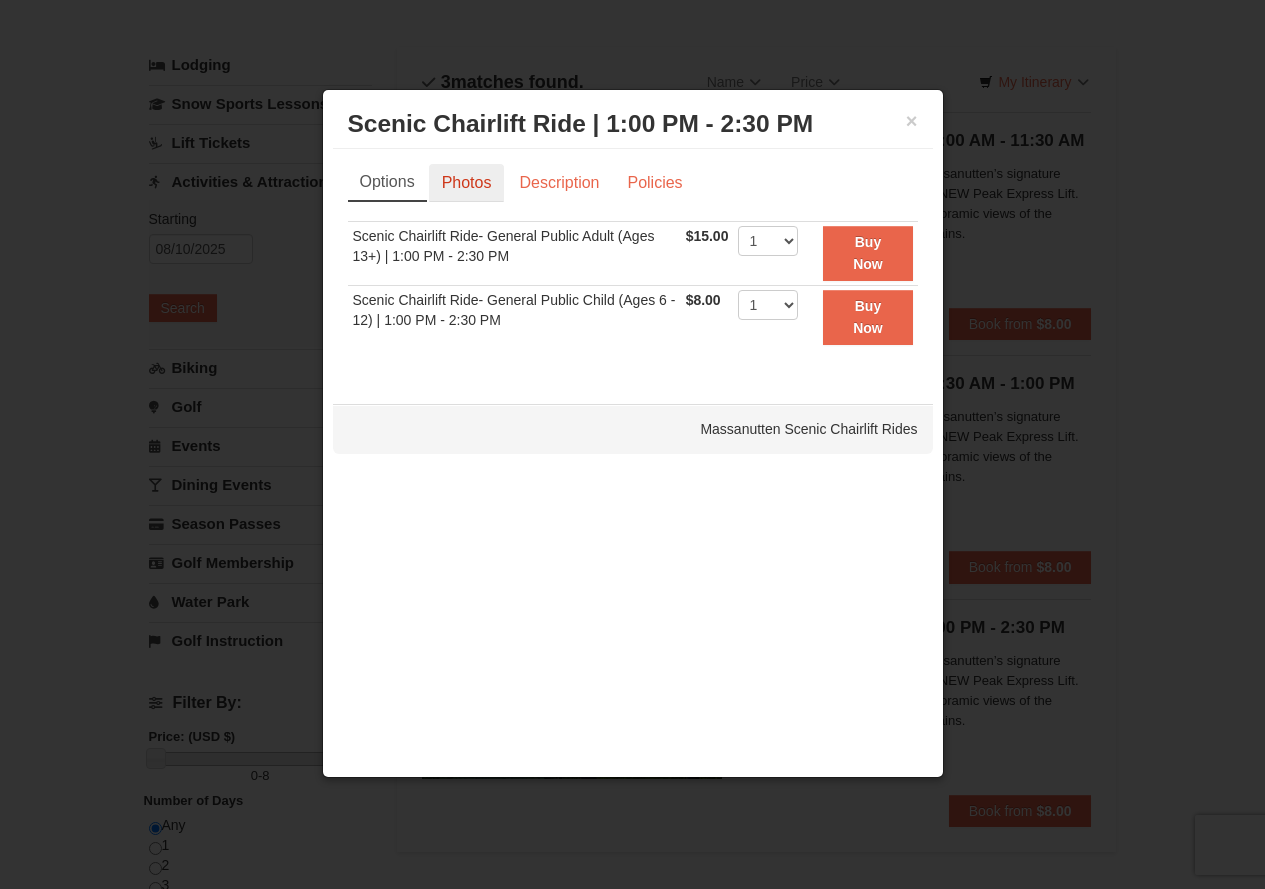 click on "Photos" at bounding box center [467, 183] 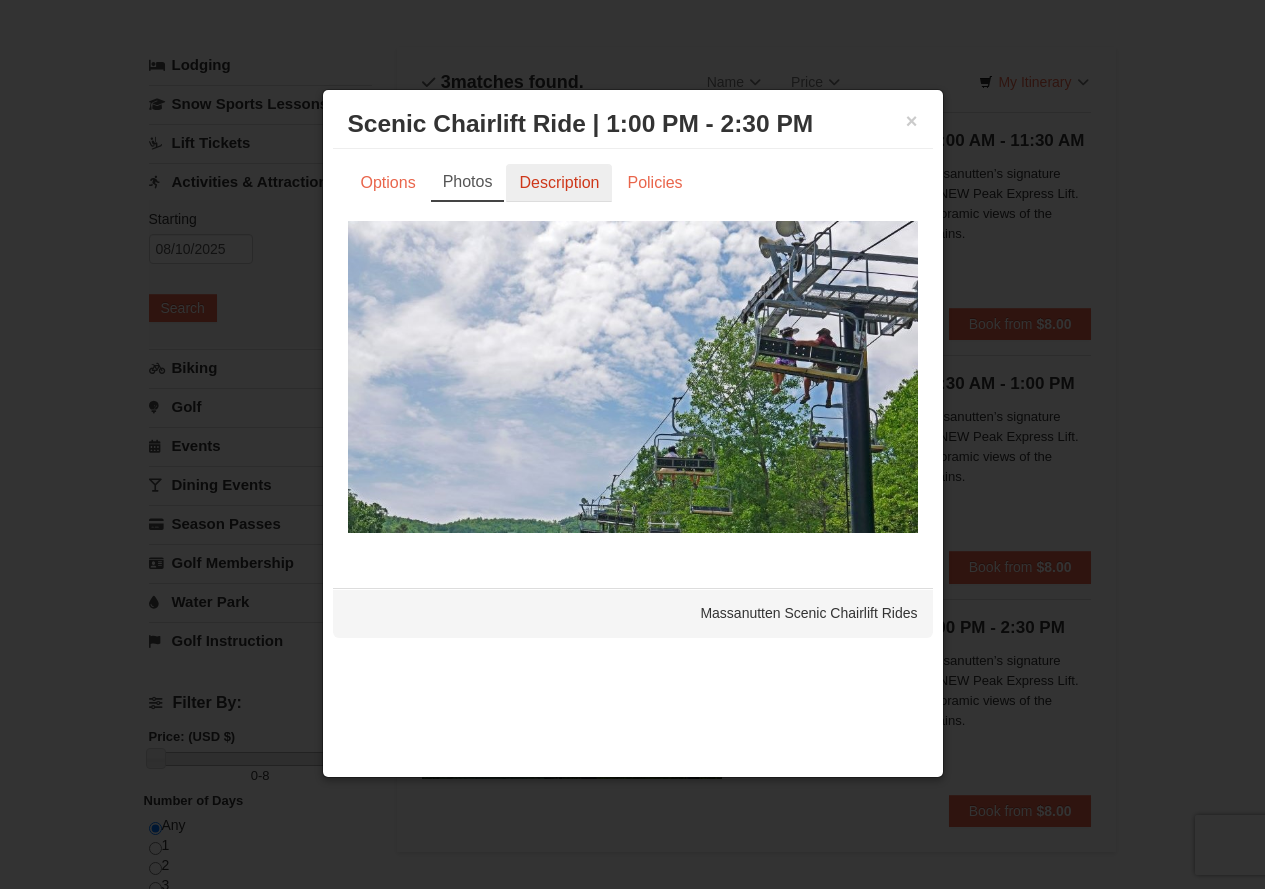 click on "Description" at bounding box center [559, 183] 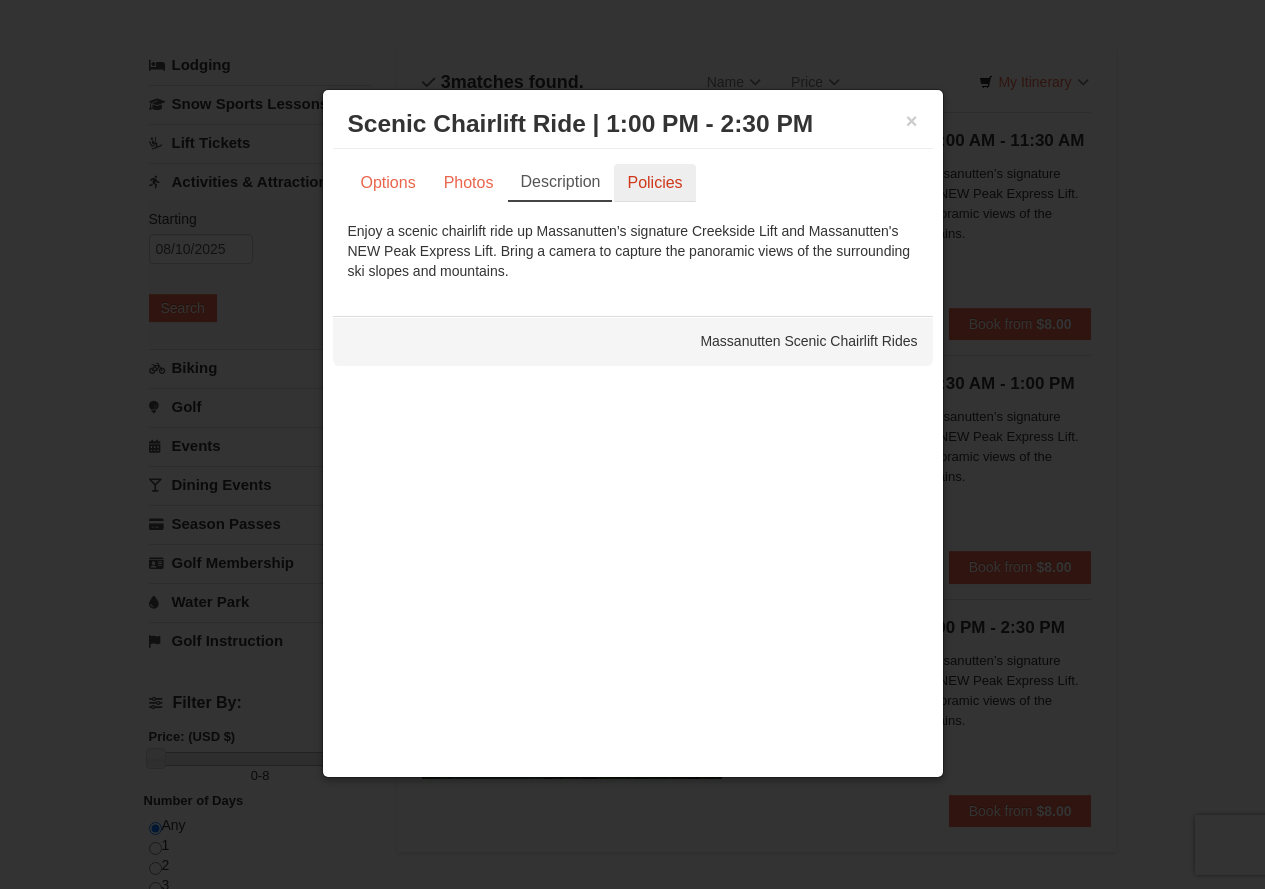 click on "Policies" at bounding box center (654, 183) 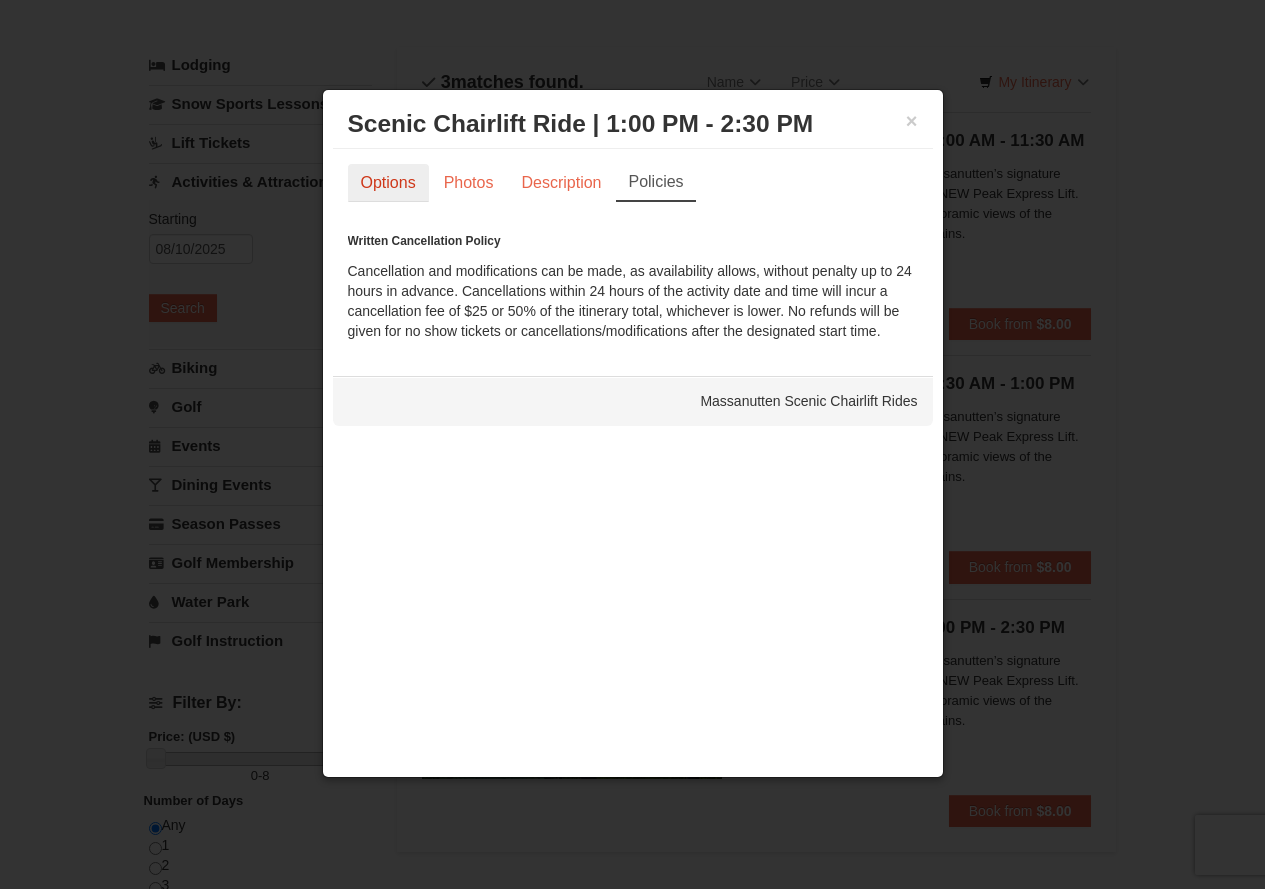 click on "Options" at bounding box center (388, 183) 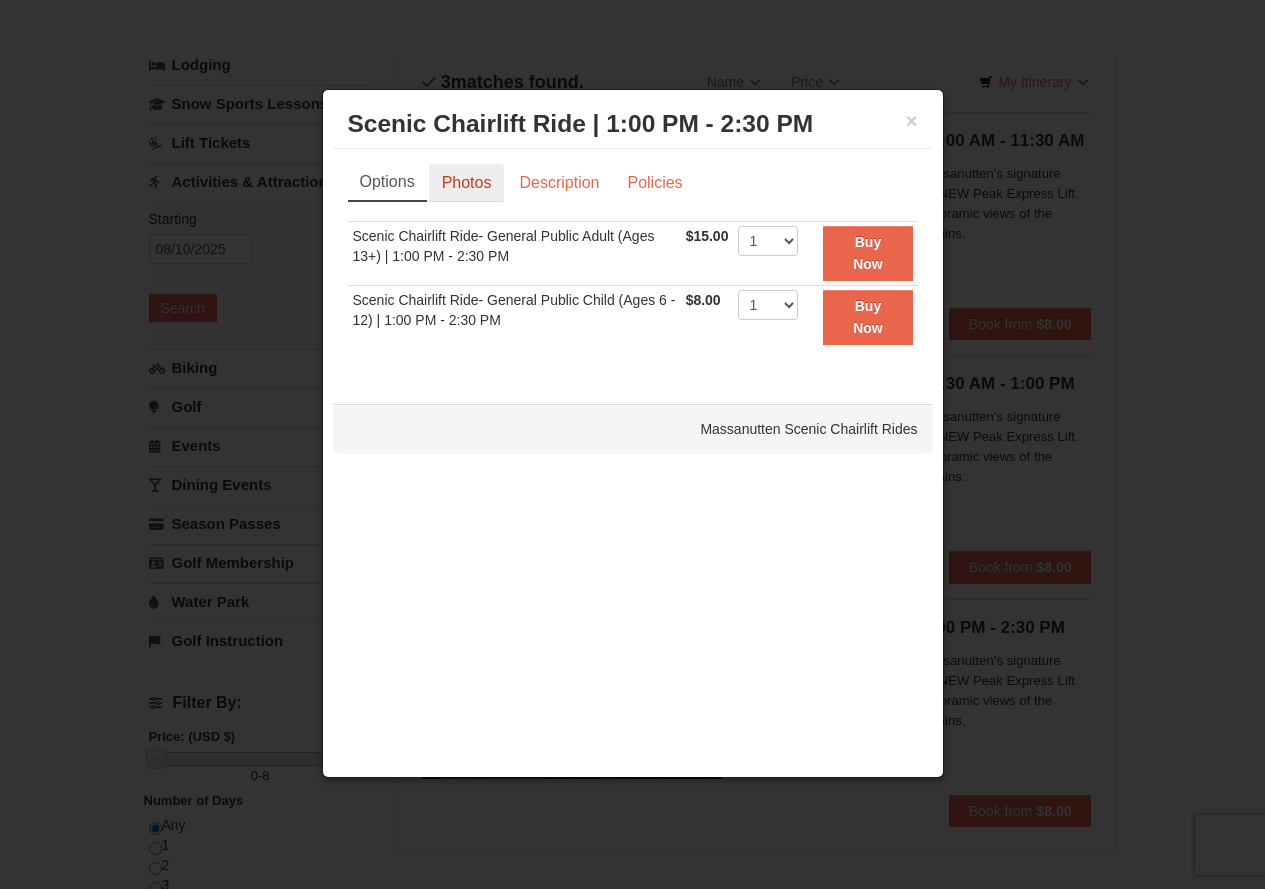 click on "Photos" at bounding box center [467, 183] 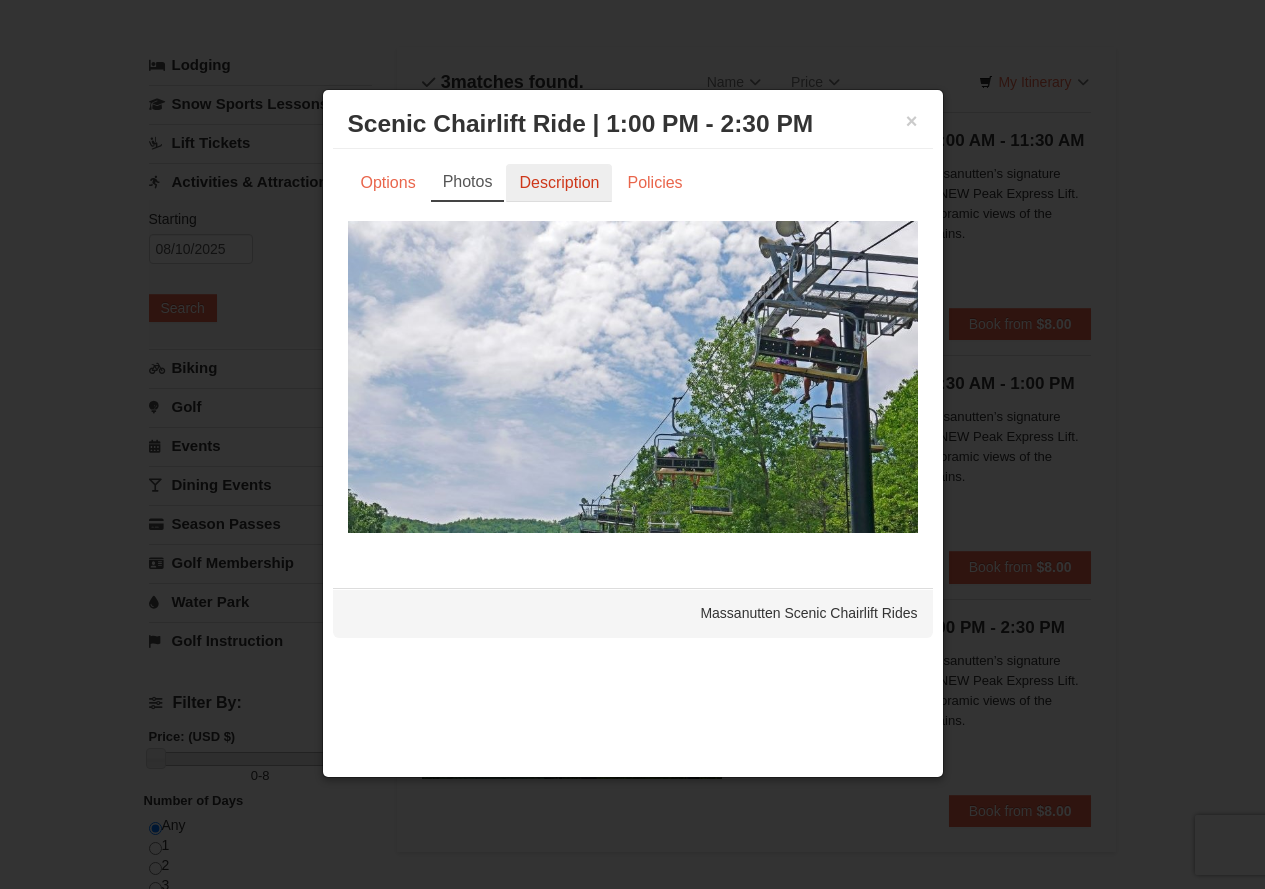 click on "Description" at bounding box center [559, 183] 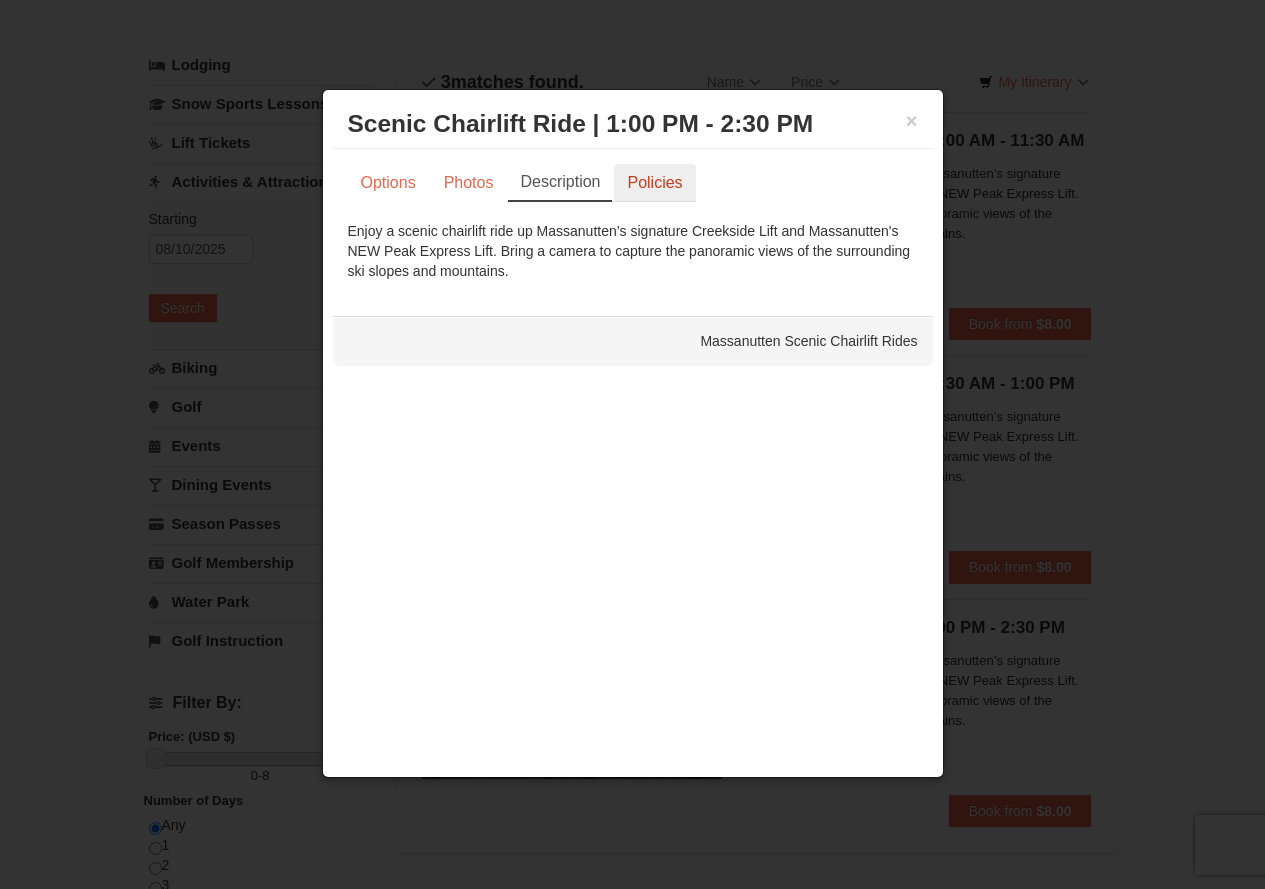 click on "Policies" at bounding box center (654, 183) 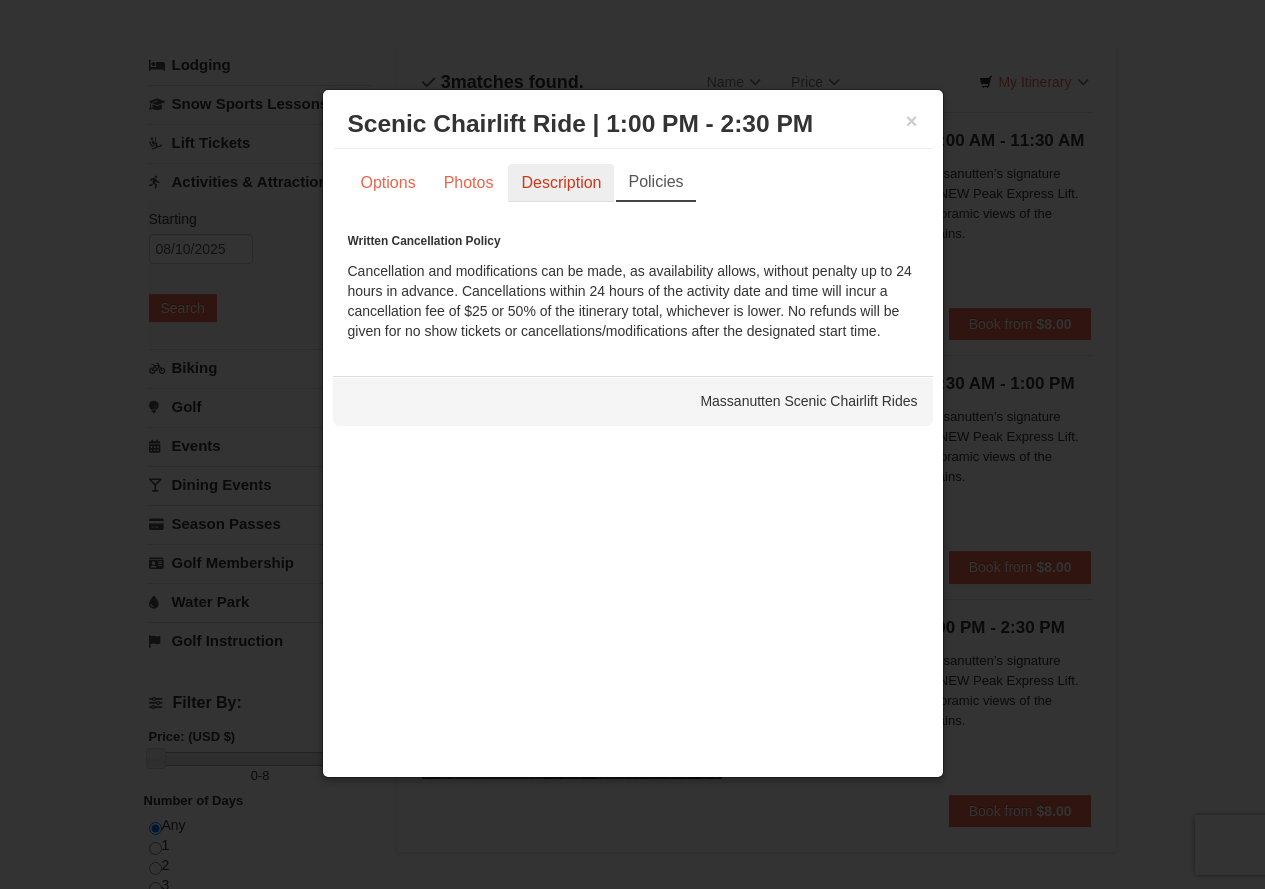 scroll, scrollTop: 188, scrollLeft: 0, axis: vertical 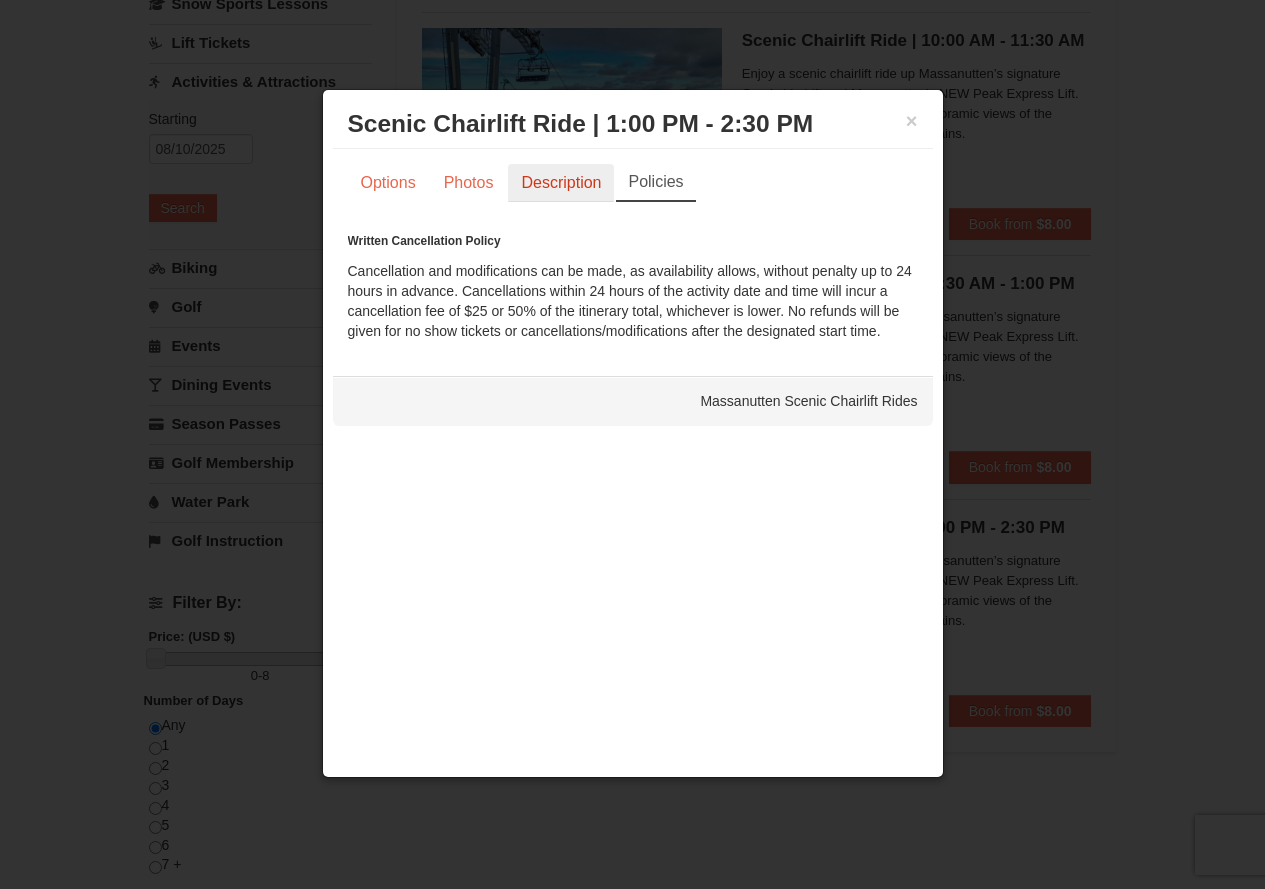 click on "Description" at bounding box center [561, 183] 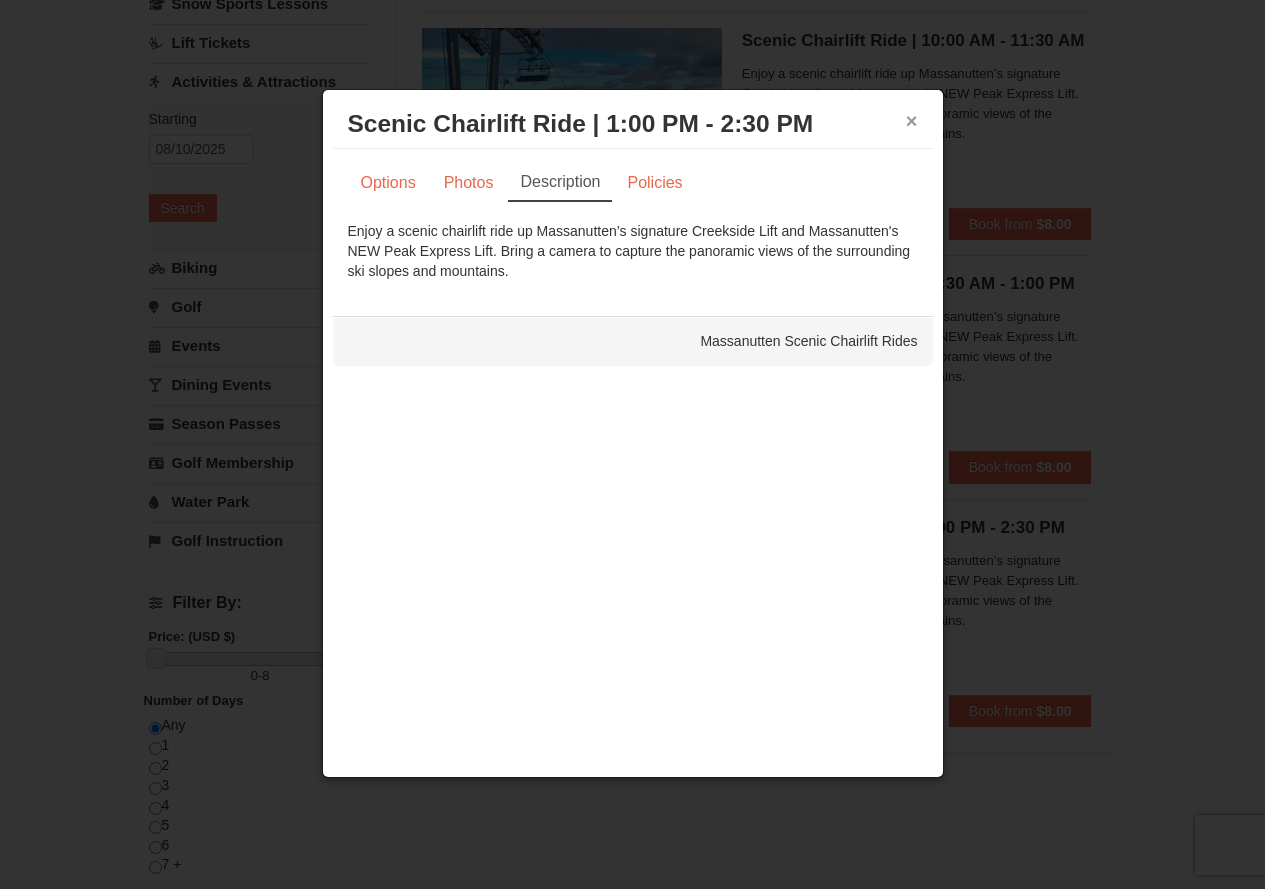 drag, startPoint x: 907, startPoint y: 125, endPoint x: 1003, endPoint y: 123, distance: 96.02083 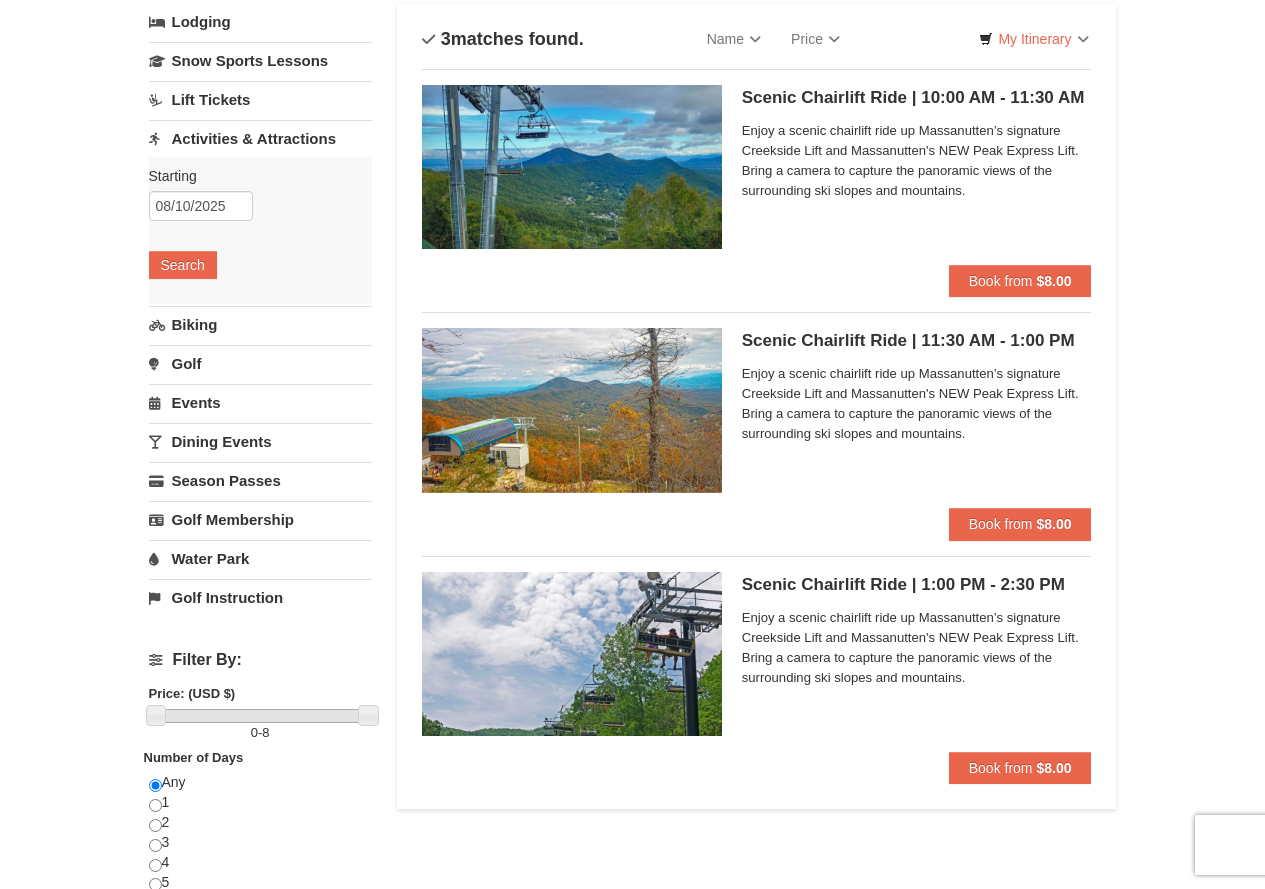 scroll, scrollTop: 129, scrollLeft: 0, axis: vertical 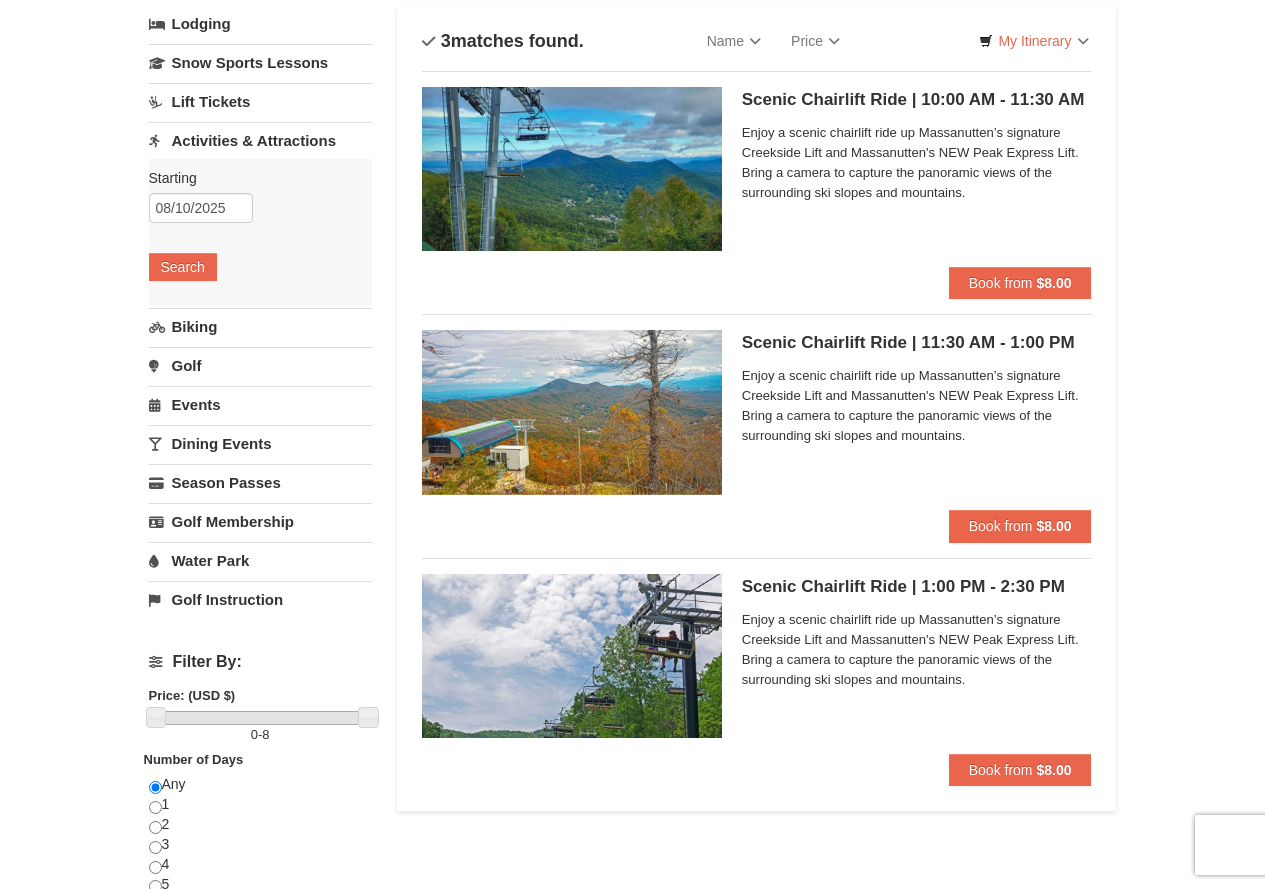 click on "Scenic Chairlift Ride | 1:00 PM - 2:30 PM  Massanutten Scenic Chairlift Rides" at bounding box center [917, 587] 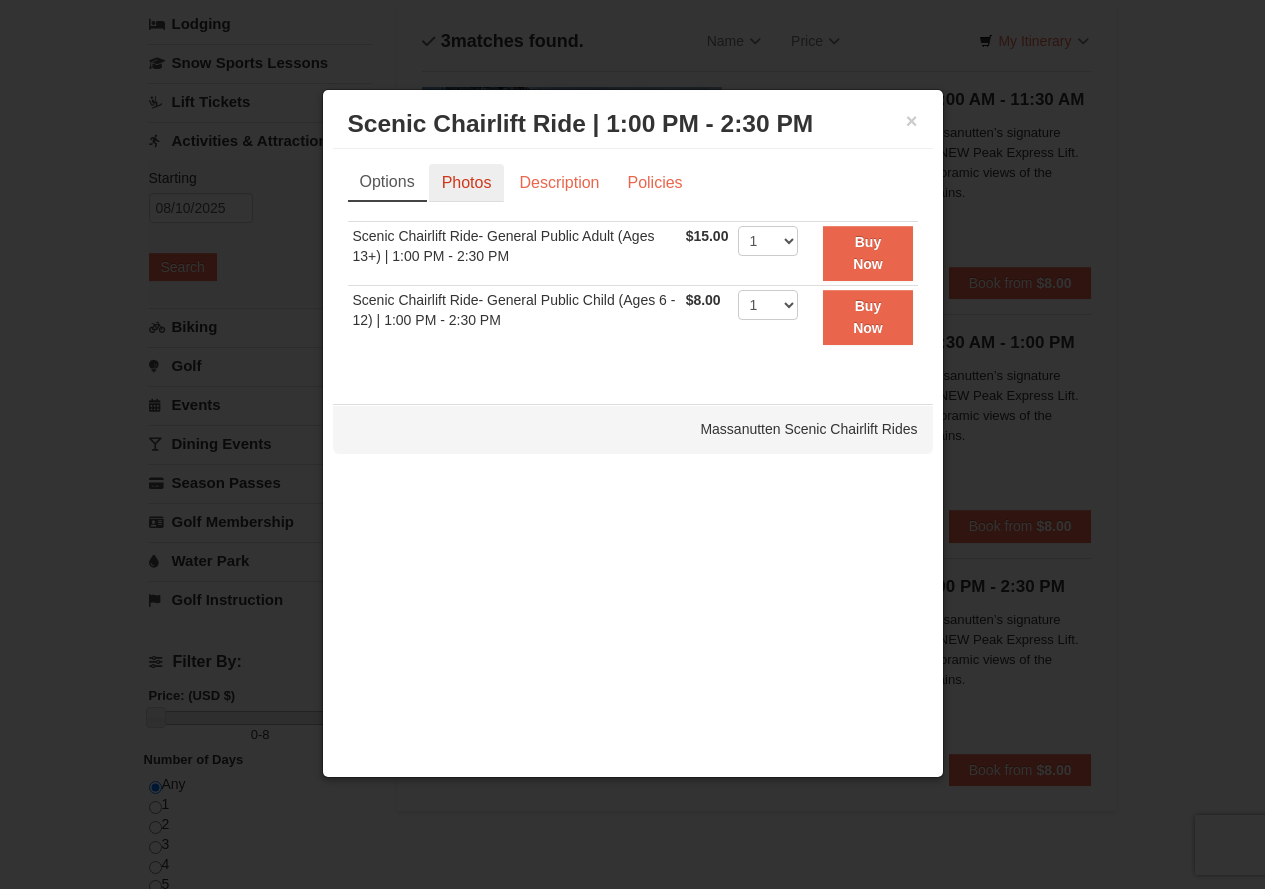 click on "Photos" at bounding box center (467, 183) 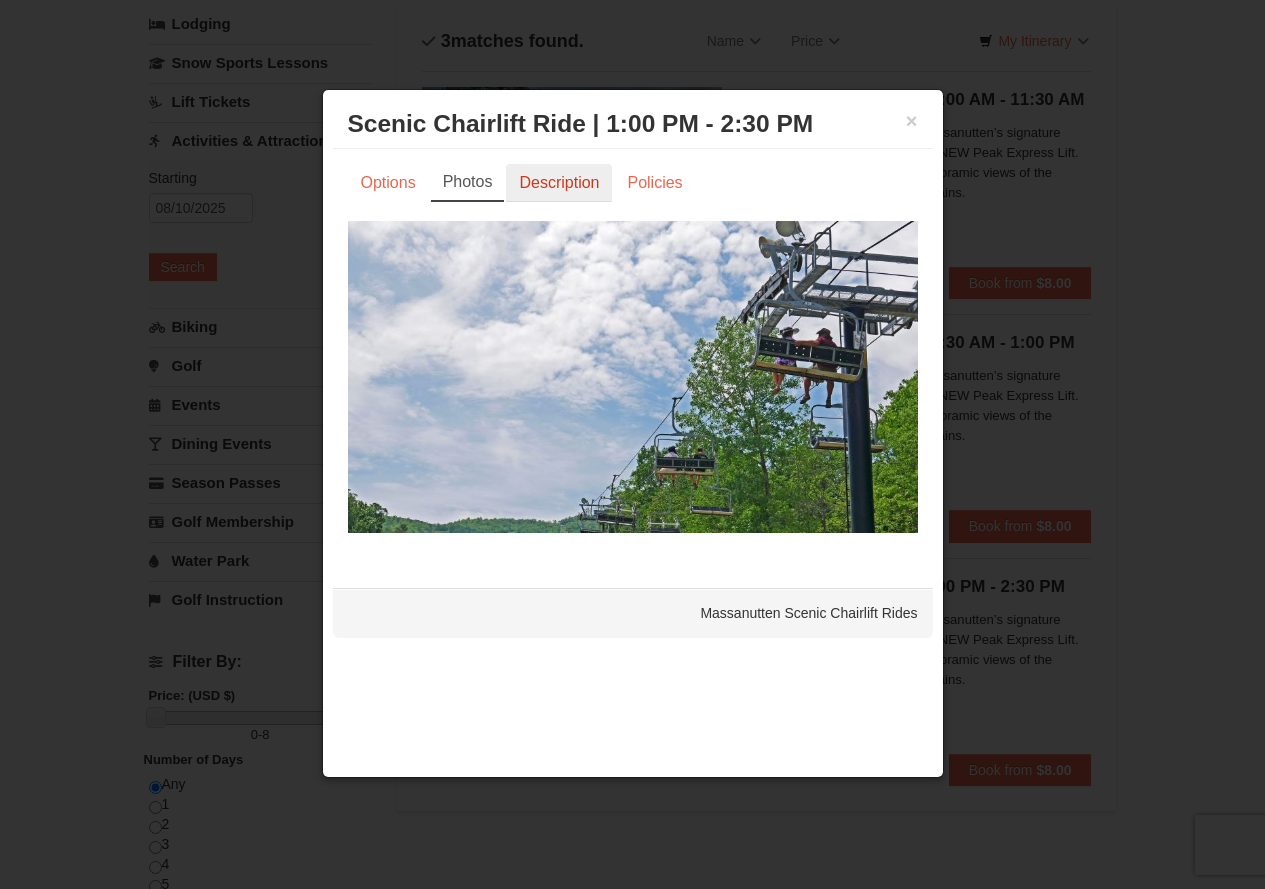 click on "Description" at bounding box center [559, 183] 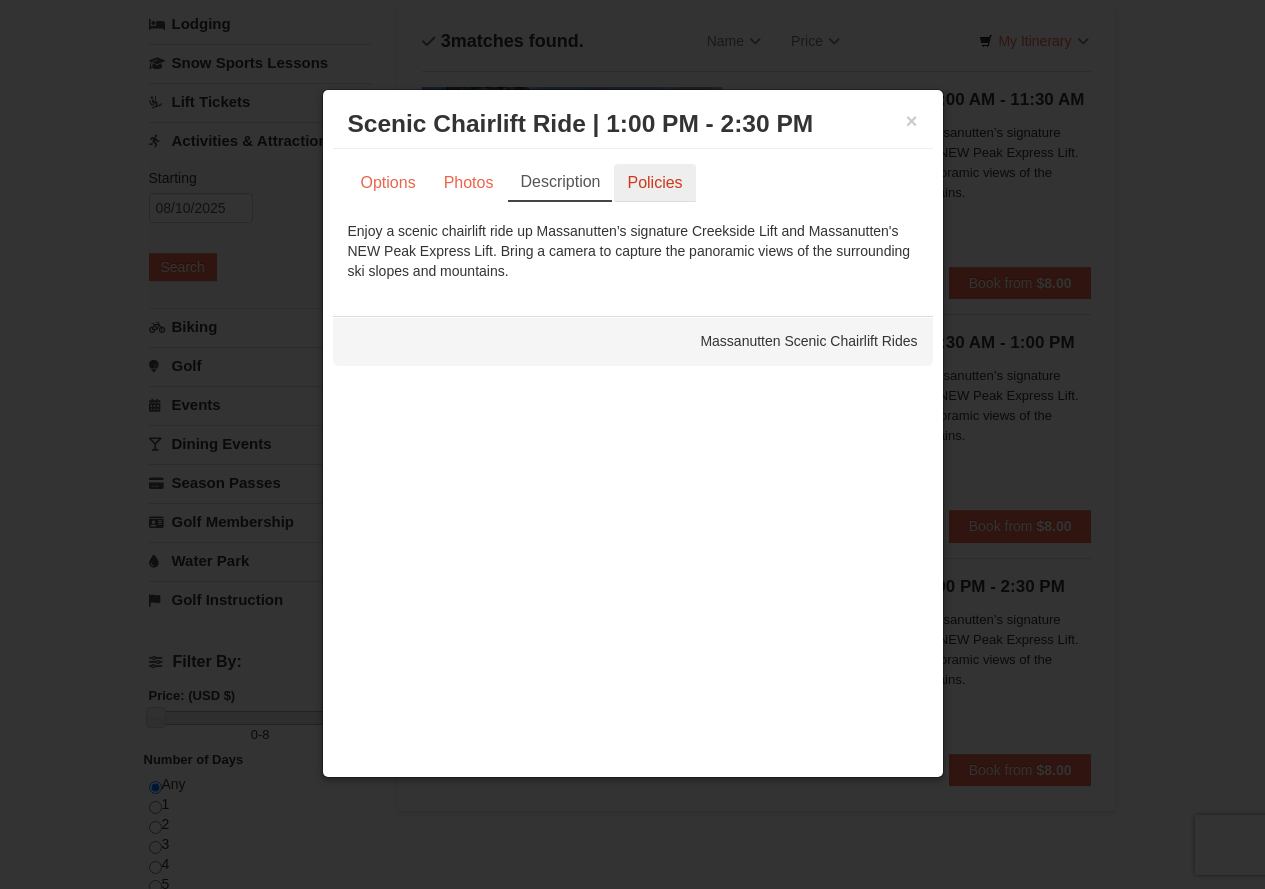 click on "Policies" at bounding box center [654, 183] 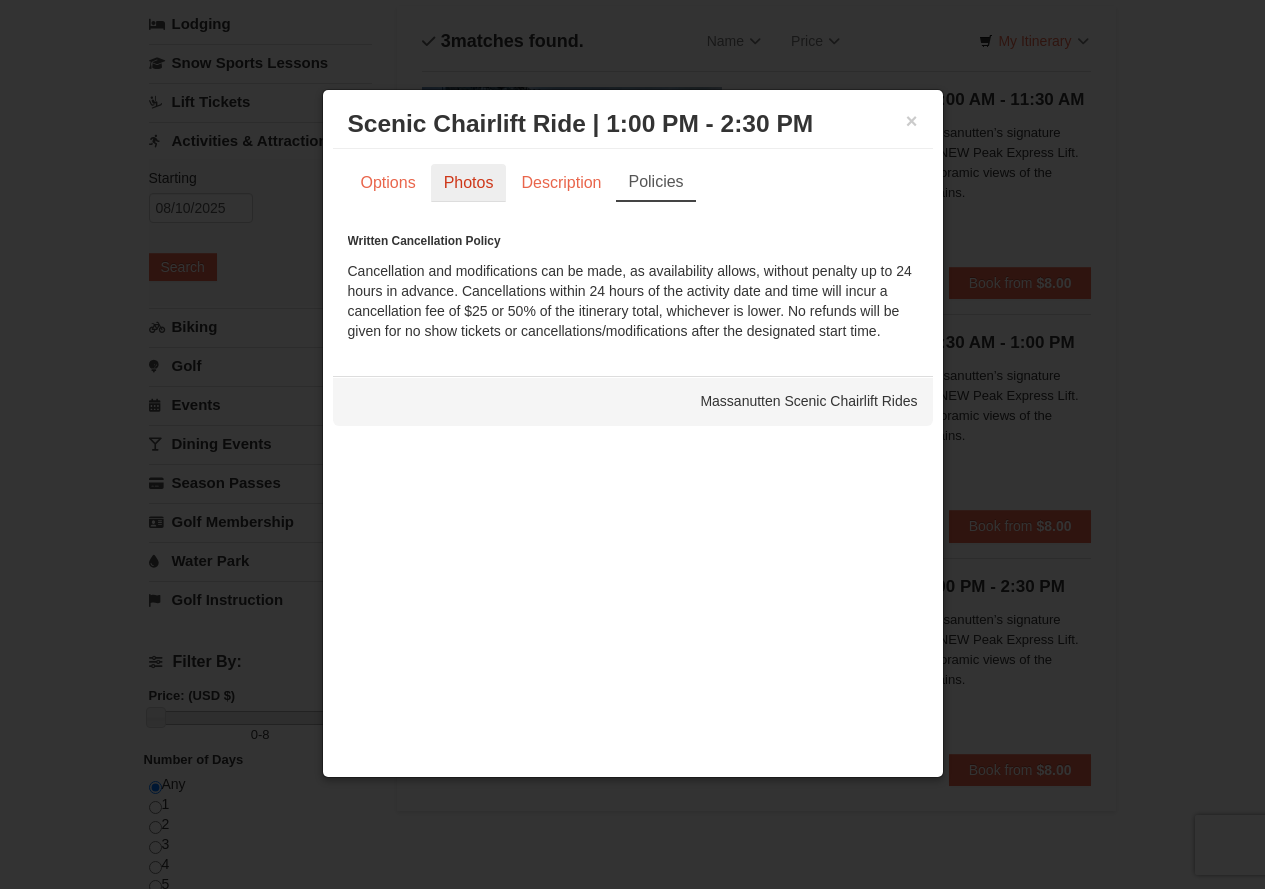 click on "Photos" at bounding box center (469, 183) 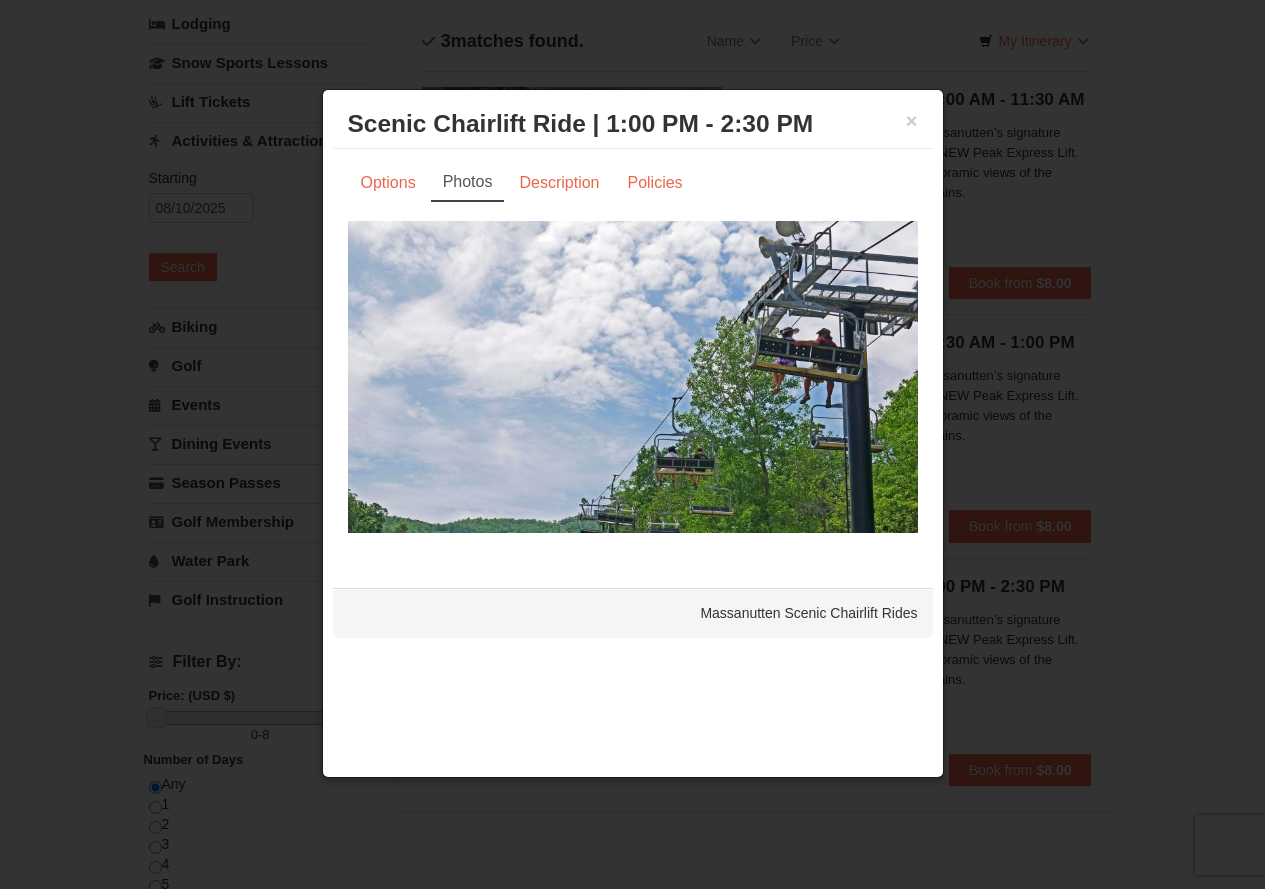 click on "×
Scenic Chairlift Ride | 1:00 PM - 2:30 PM  Massanutten Scenic Chairlift Rides" at bounding box center (633, 124) 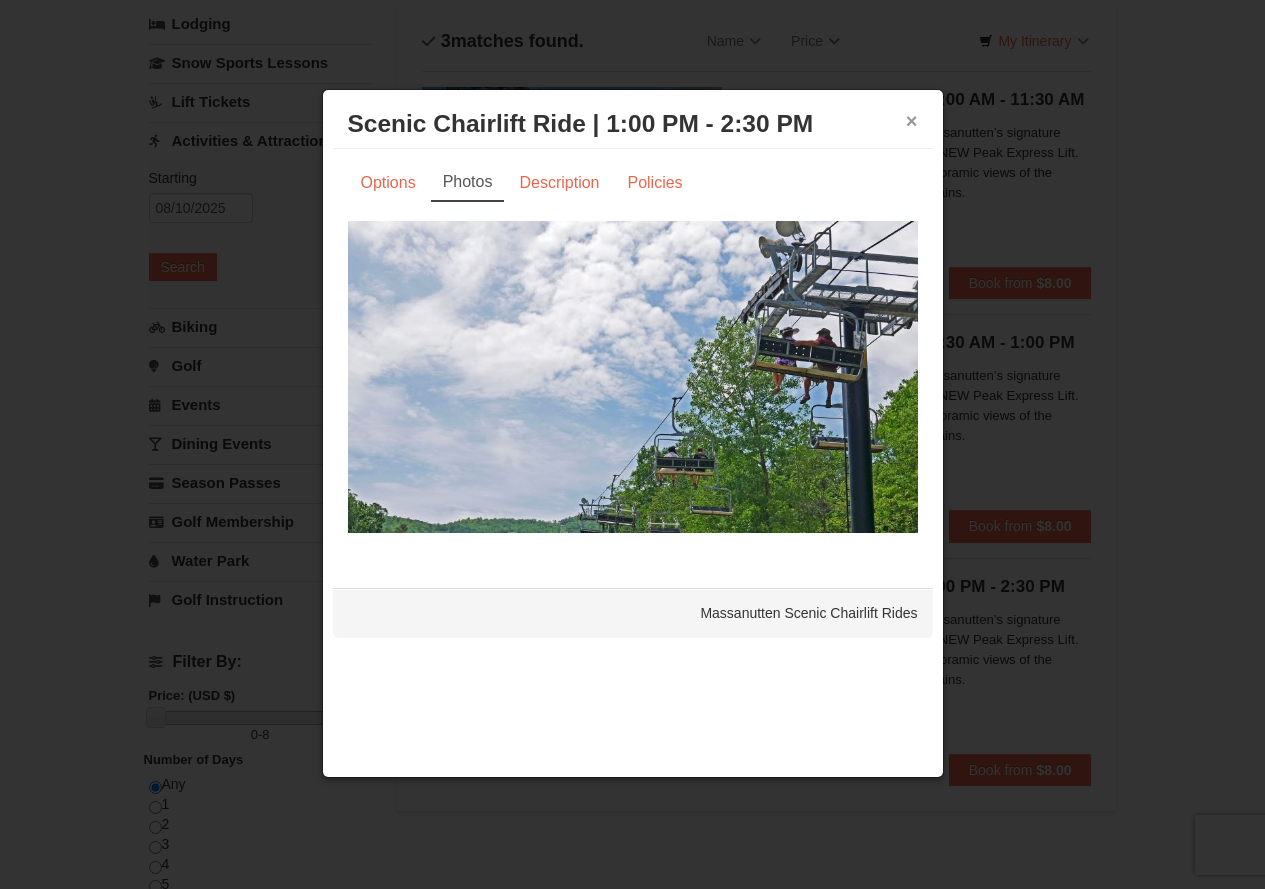 click on "×" at bounding box center (912, 121) 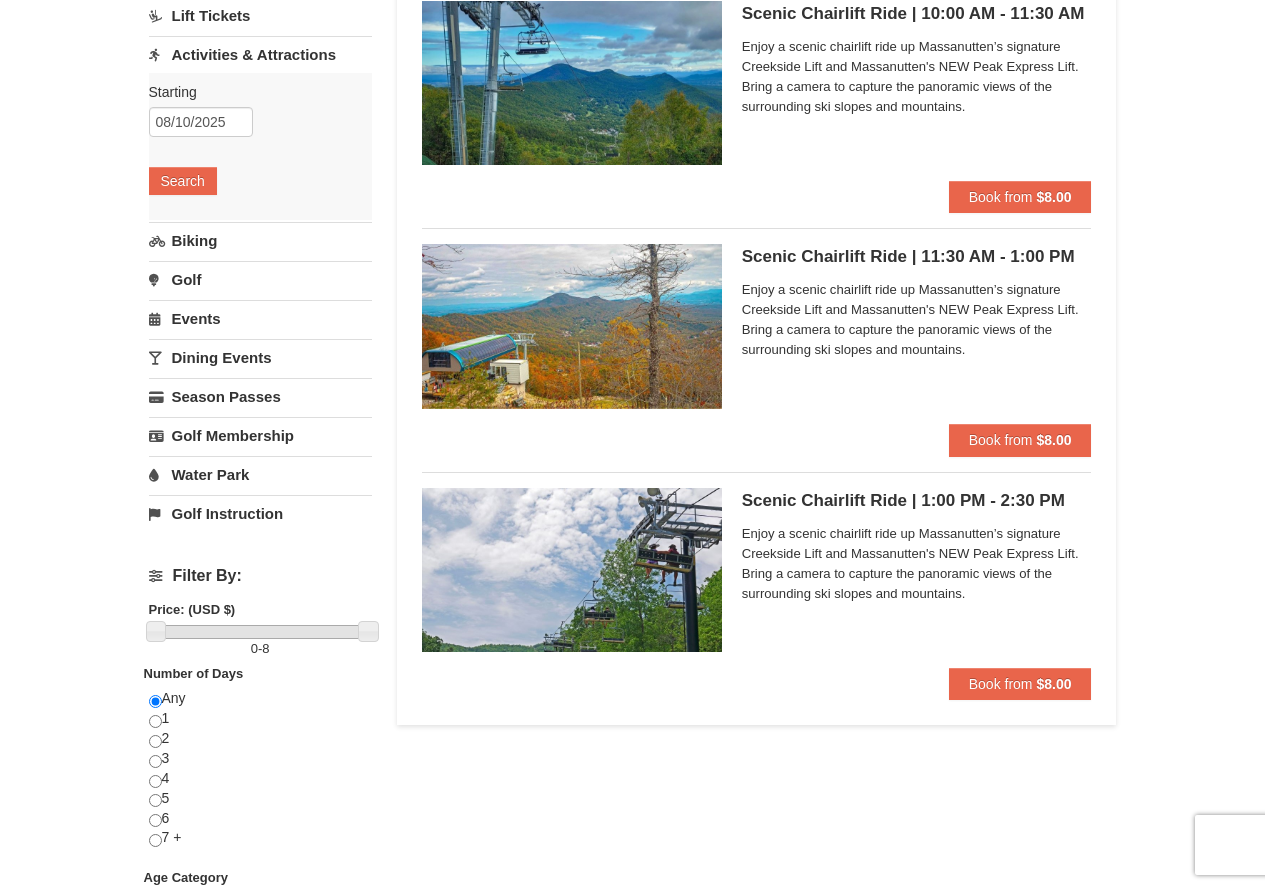 scroll, scrollTop: 100, scrollLeft: 0, axis: vertical 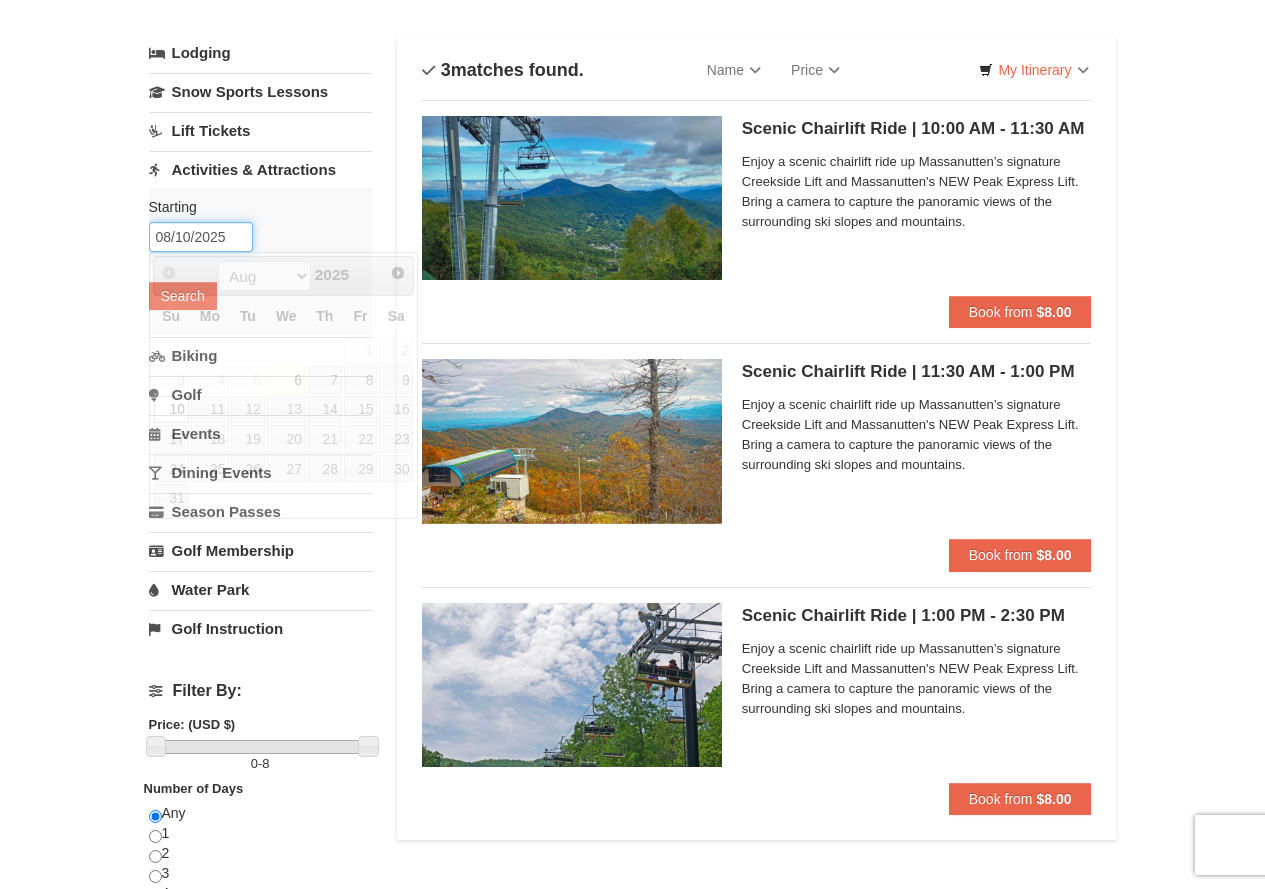 click on "08/10/2025" at bounding box center (201, 237) 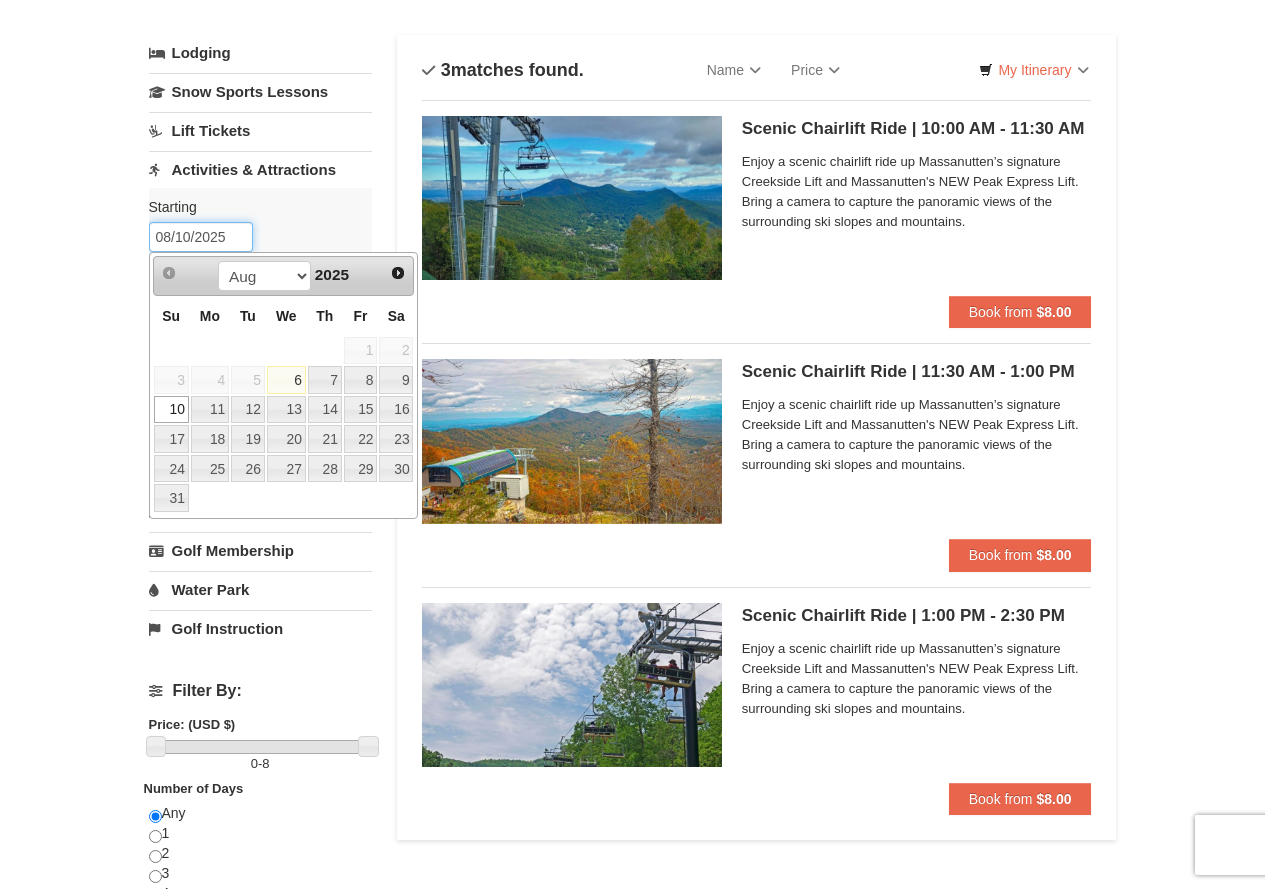click on "08/10/2025" at bounding box center (201, 237) 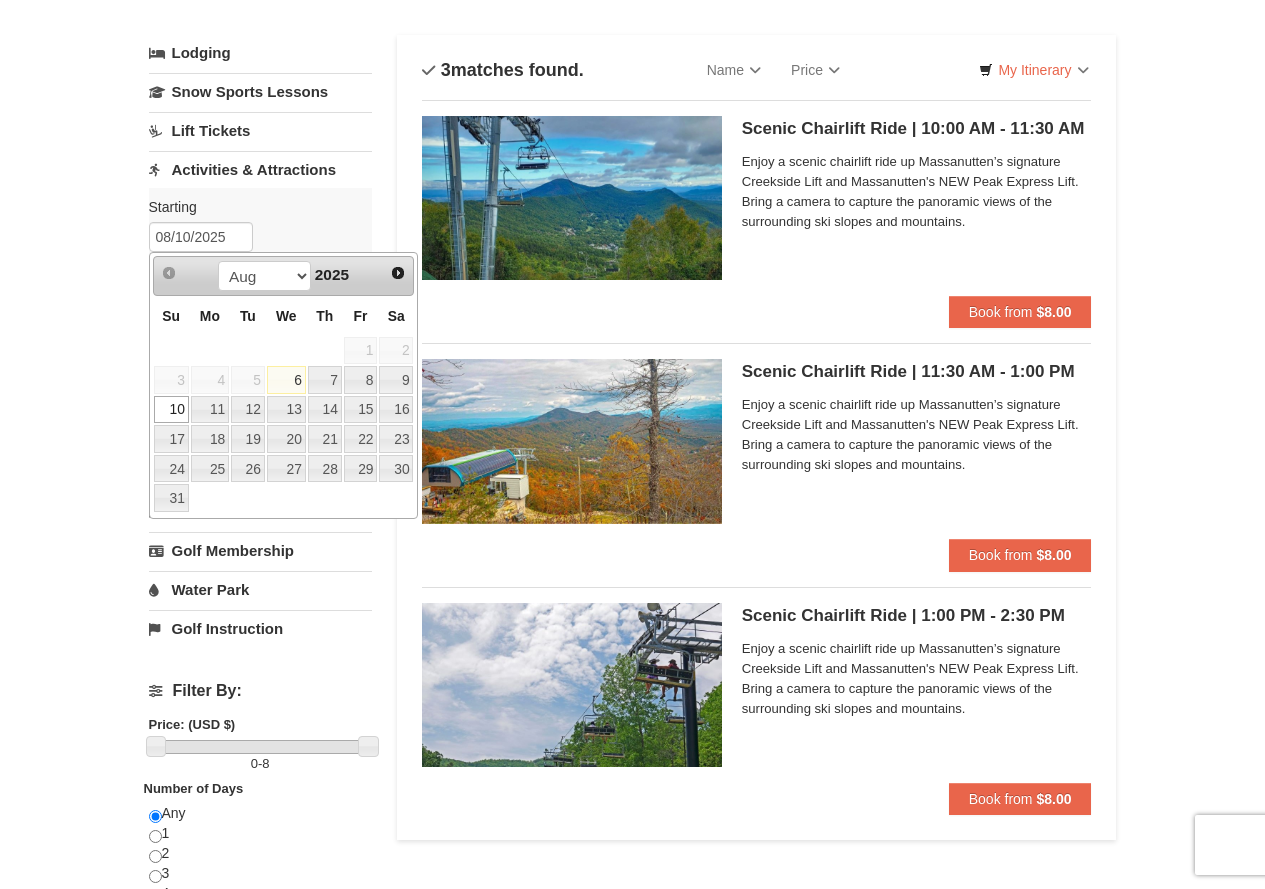 click on "×
Categories
List
Filter
My Itinerary
Questions?  1-540-289-9441
Lodging
Arrival Please format dates MM/DD/YYYY Please format dates MM/DD/YYYY
08/10/2025
Departure Please format dates MM/DD/YYYY Please format dates MM/DD/YYYY
08/12/2025
2 0" at bounding box center [632, 700] 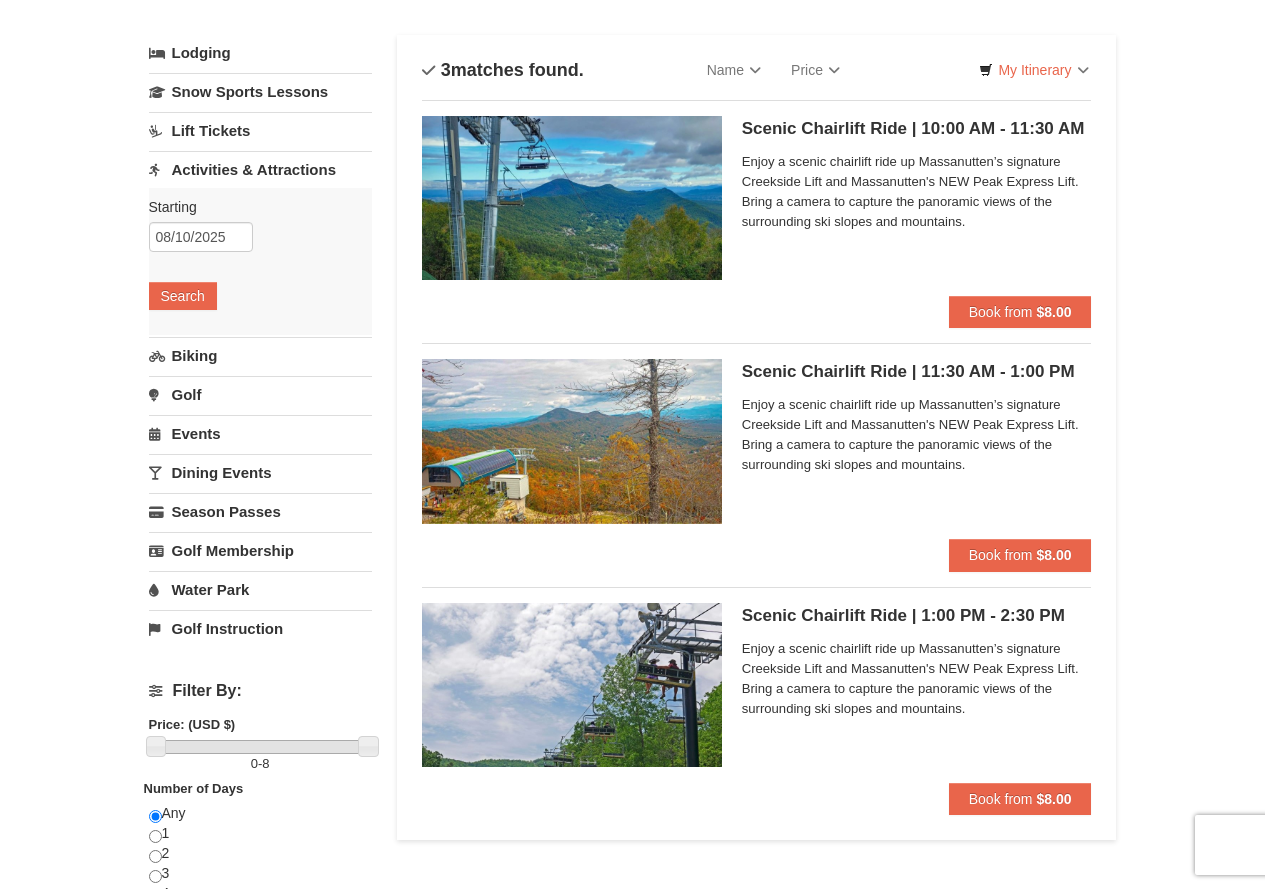 click at bounding box center (572, 685) 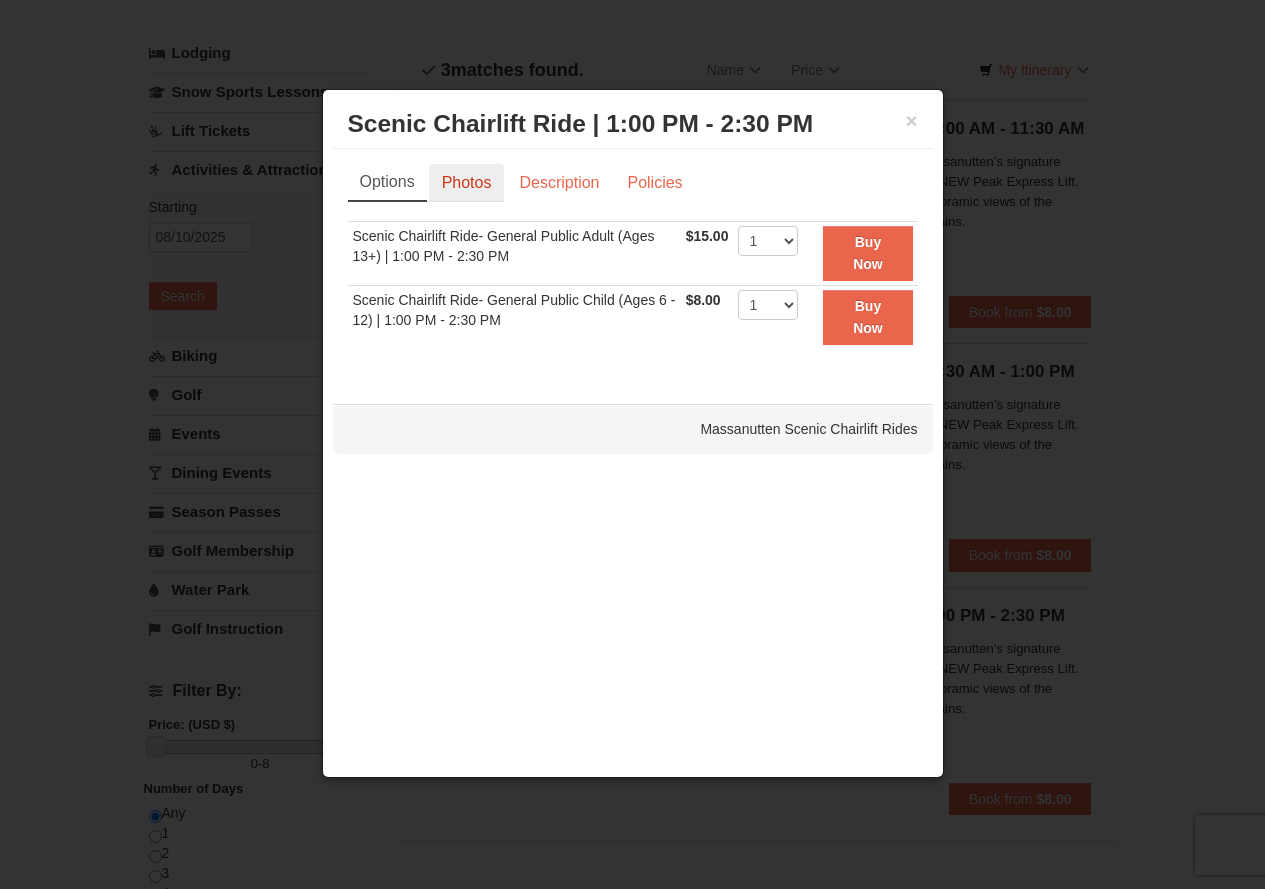 click on "Photos" at bounding box center (467, 183) 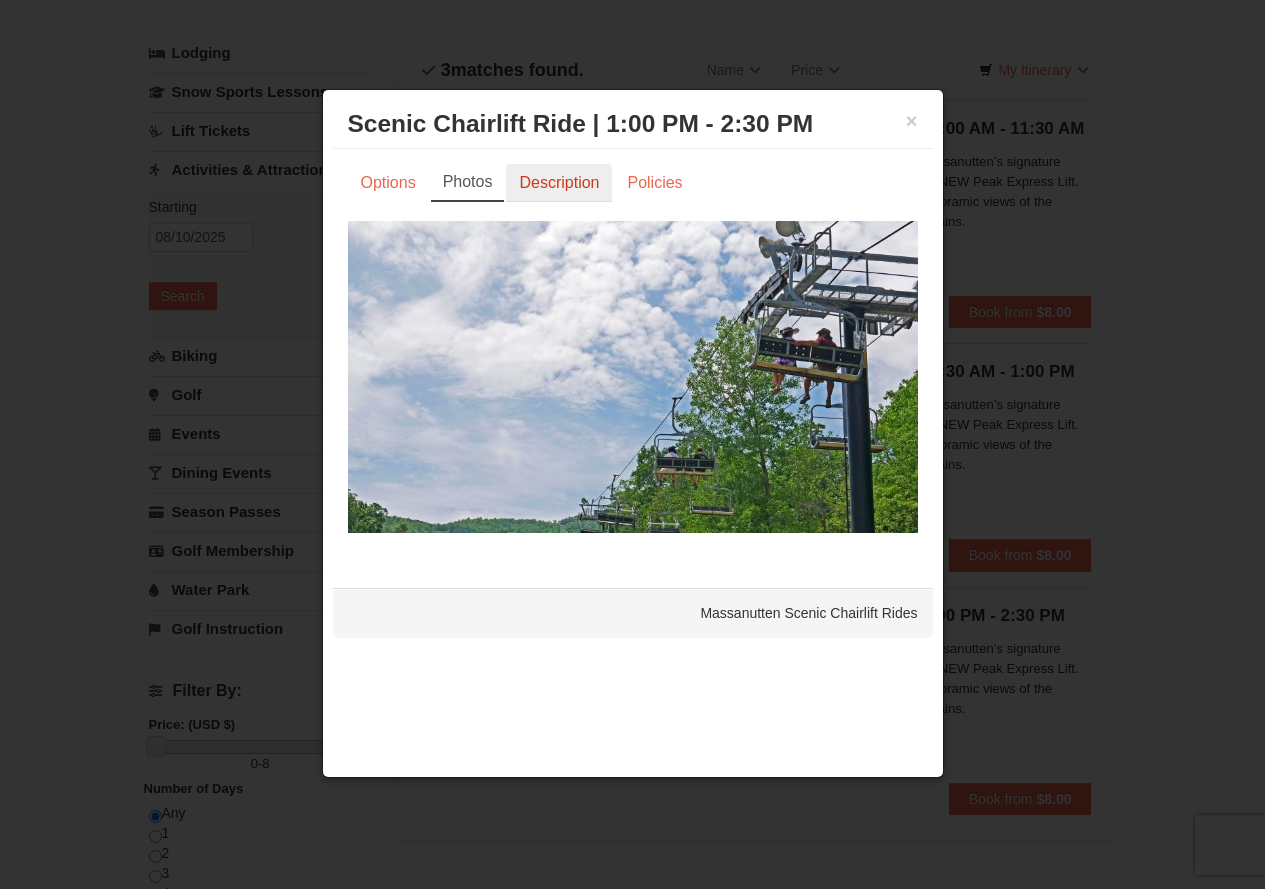 click on "Description" at bounding box center [559, 183] 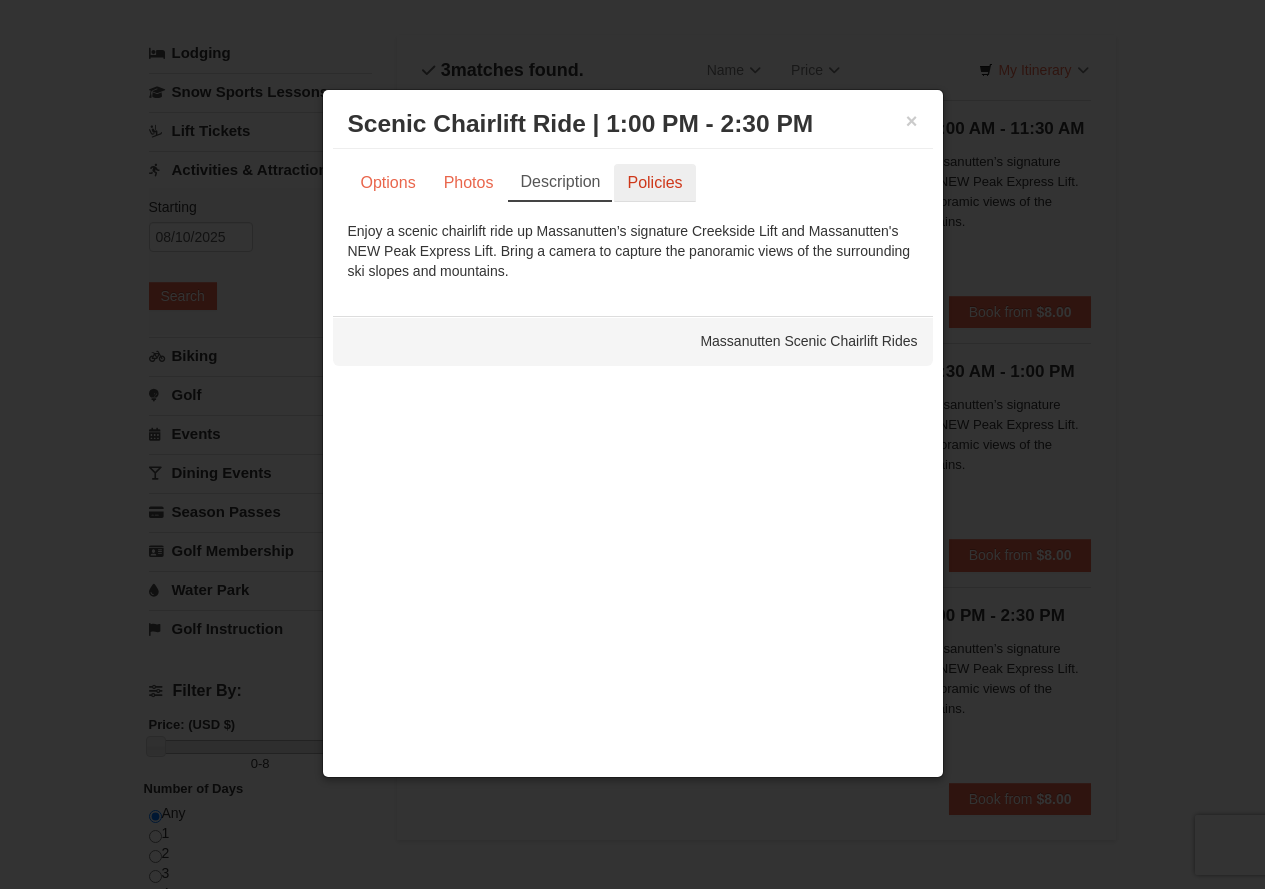 click on "Policies" at bounding box center [654, 183] 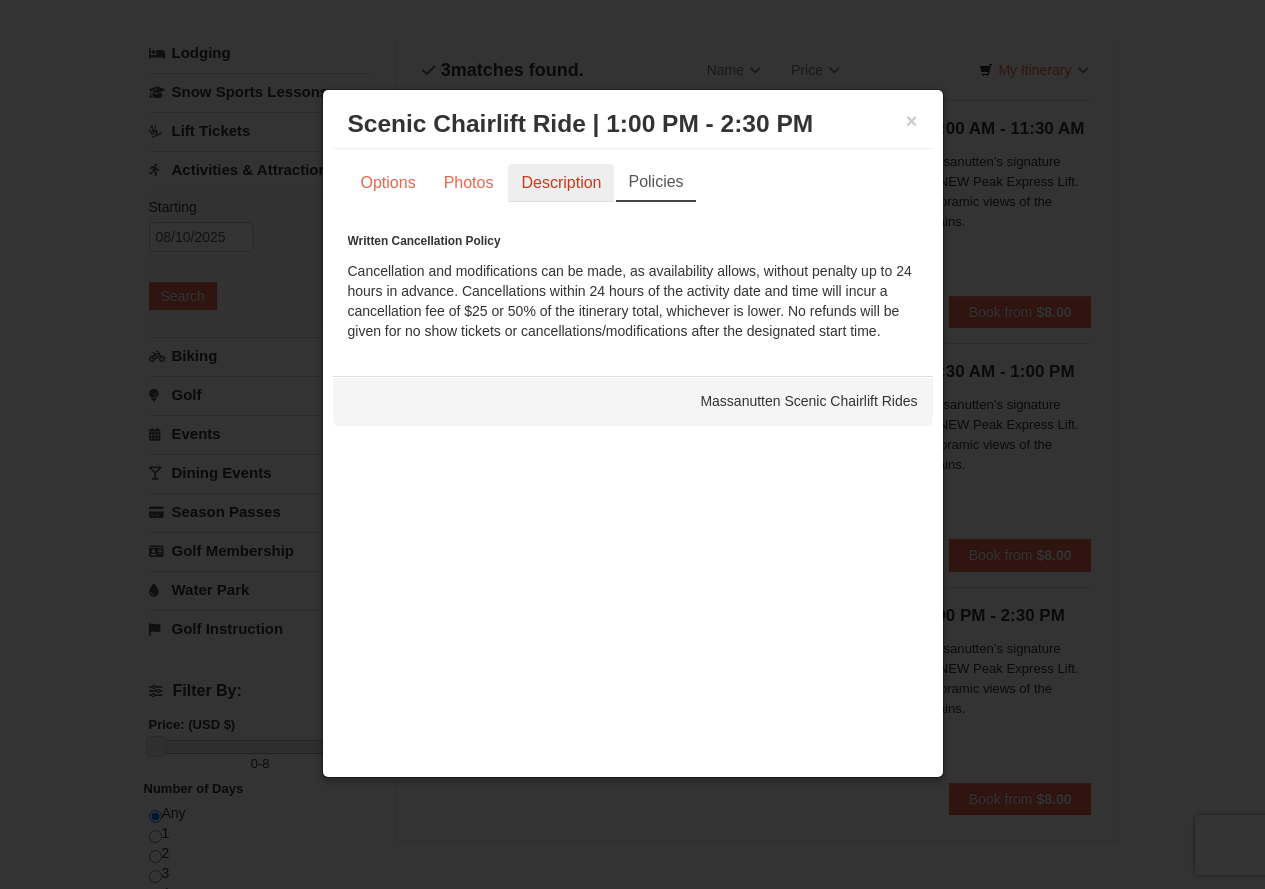 click on "Description" at bounding box center (561, 183) 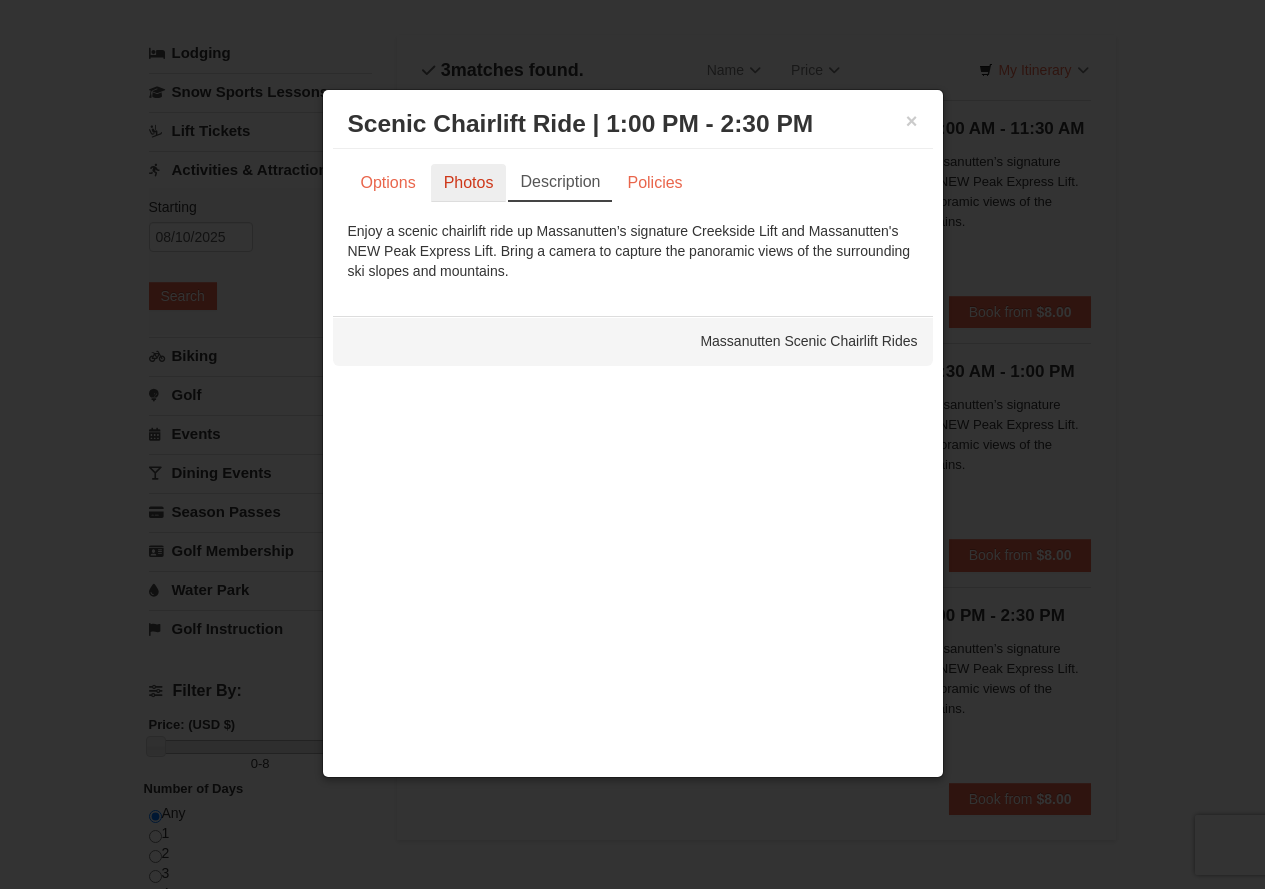 click on "Photos" at bounding box center [469, 183] 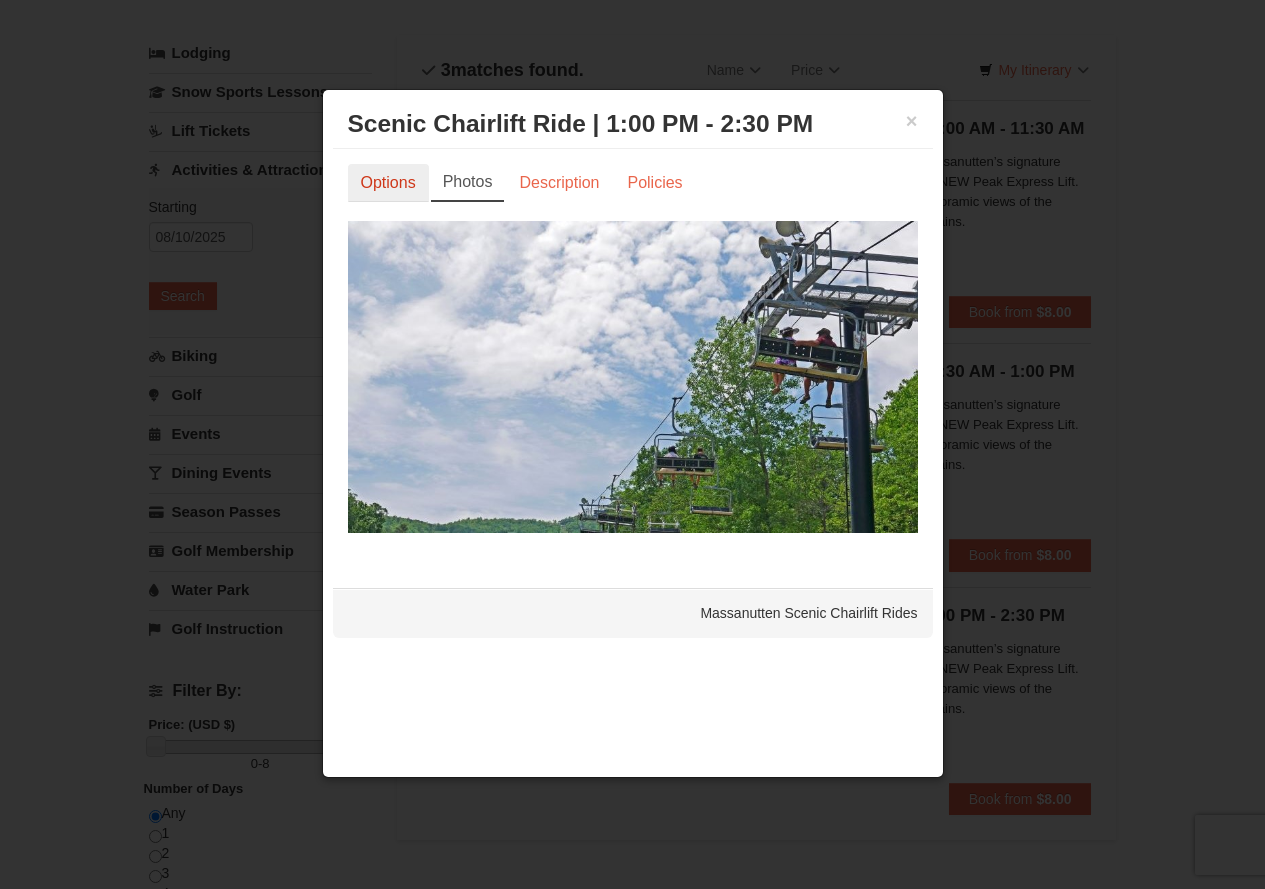 click on "Options" at bounding box center (388, 183) 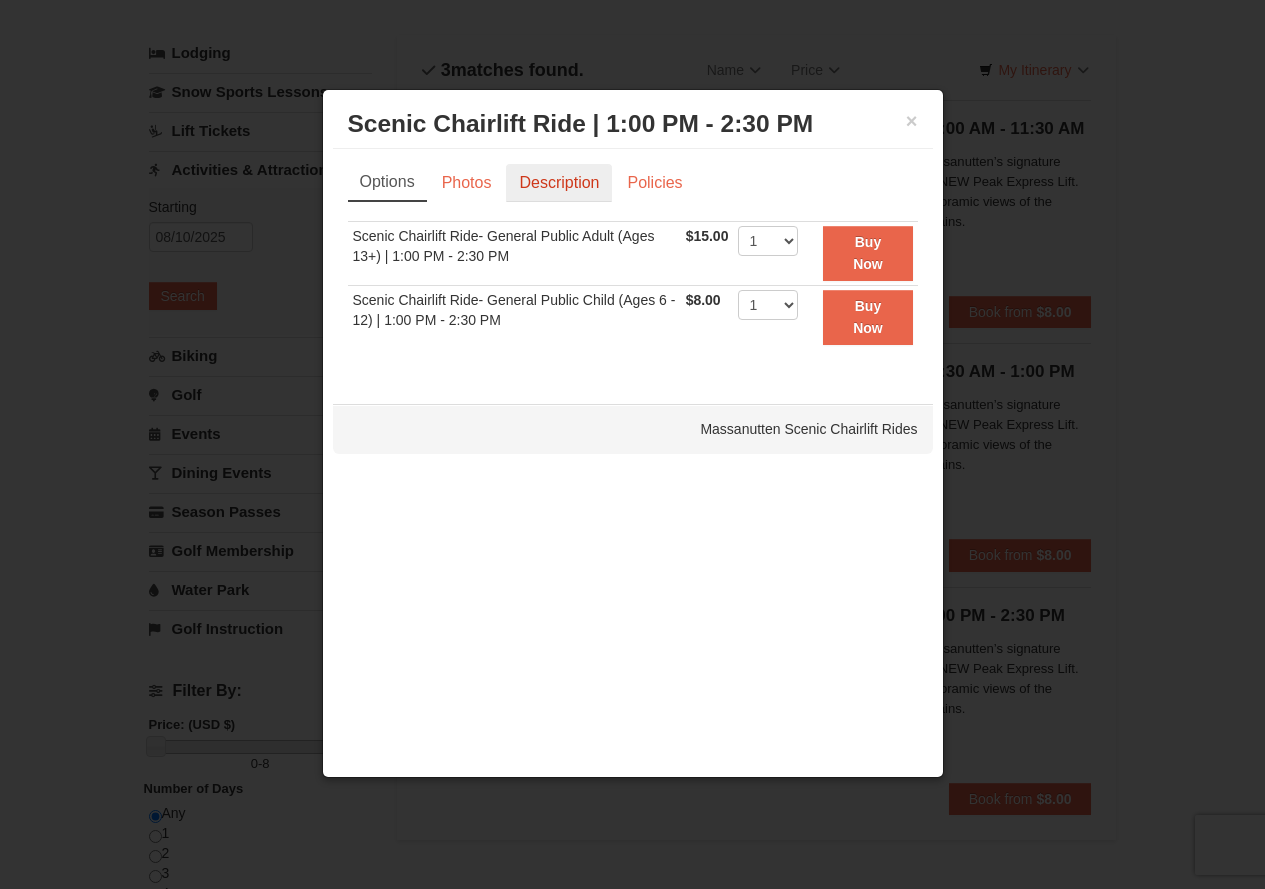 click on "Description" at bounding box center (559, 183) 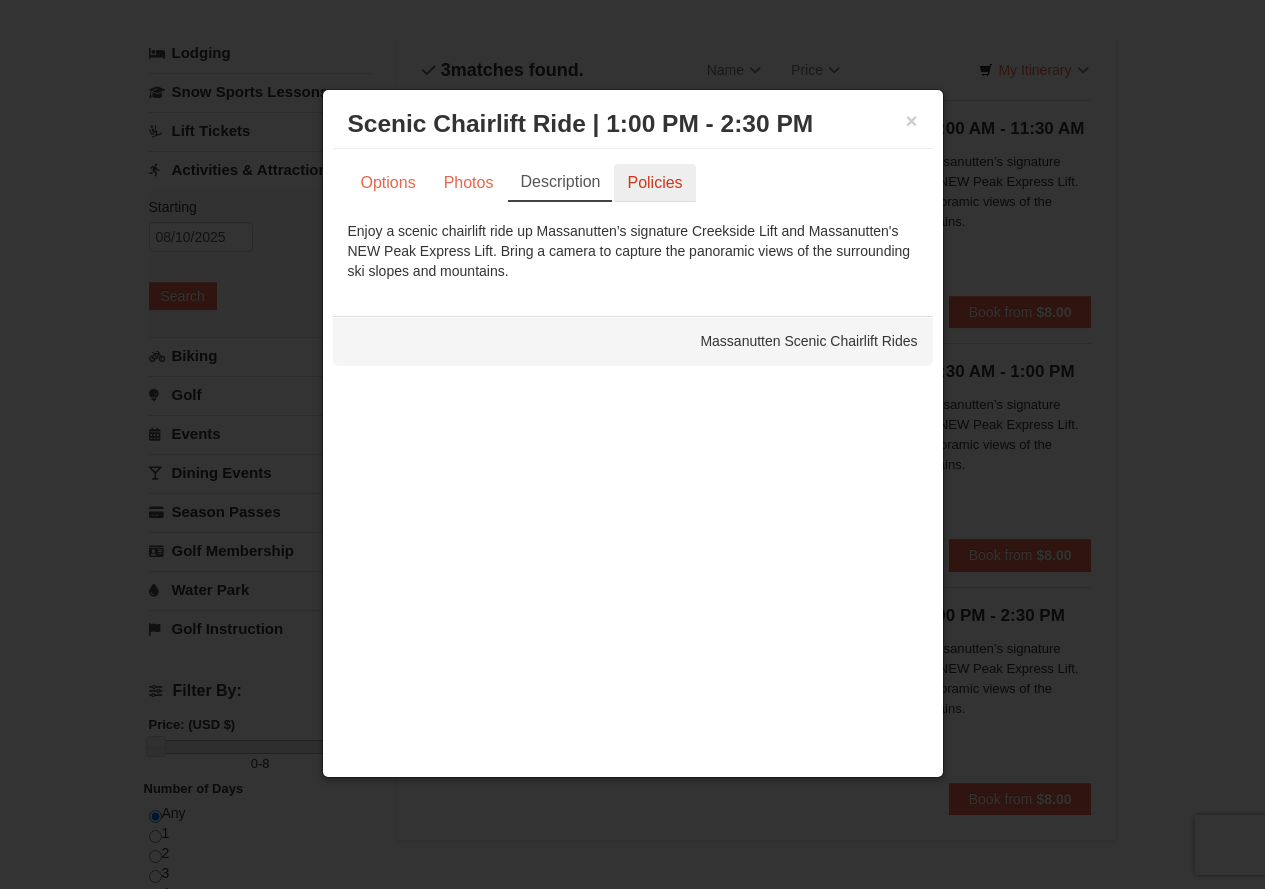 click on "Policies" at bounding box center (654, 183) 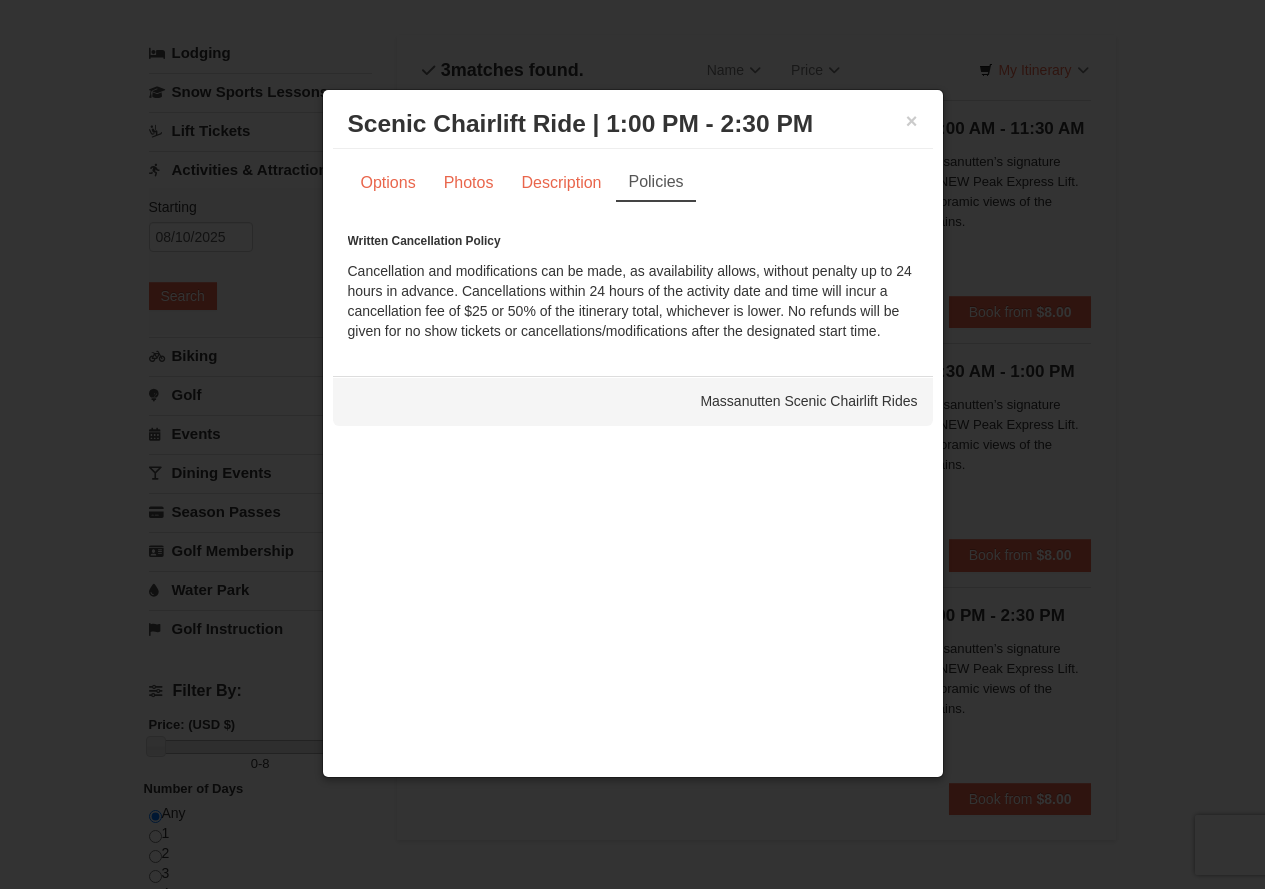 click on "×
Scenic Chairlift Ride | 1:00 PM - 2:30 PM  Massanutten Scenic Chairlift Rides" at bounding box center [633, 124] 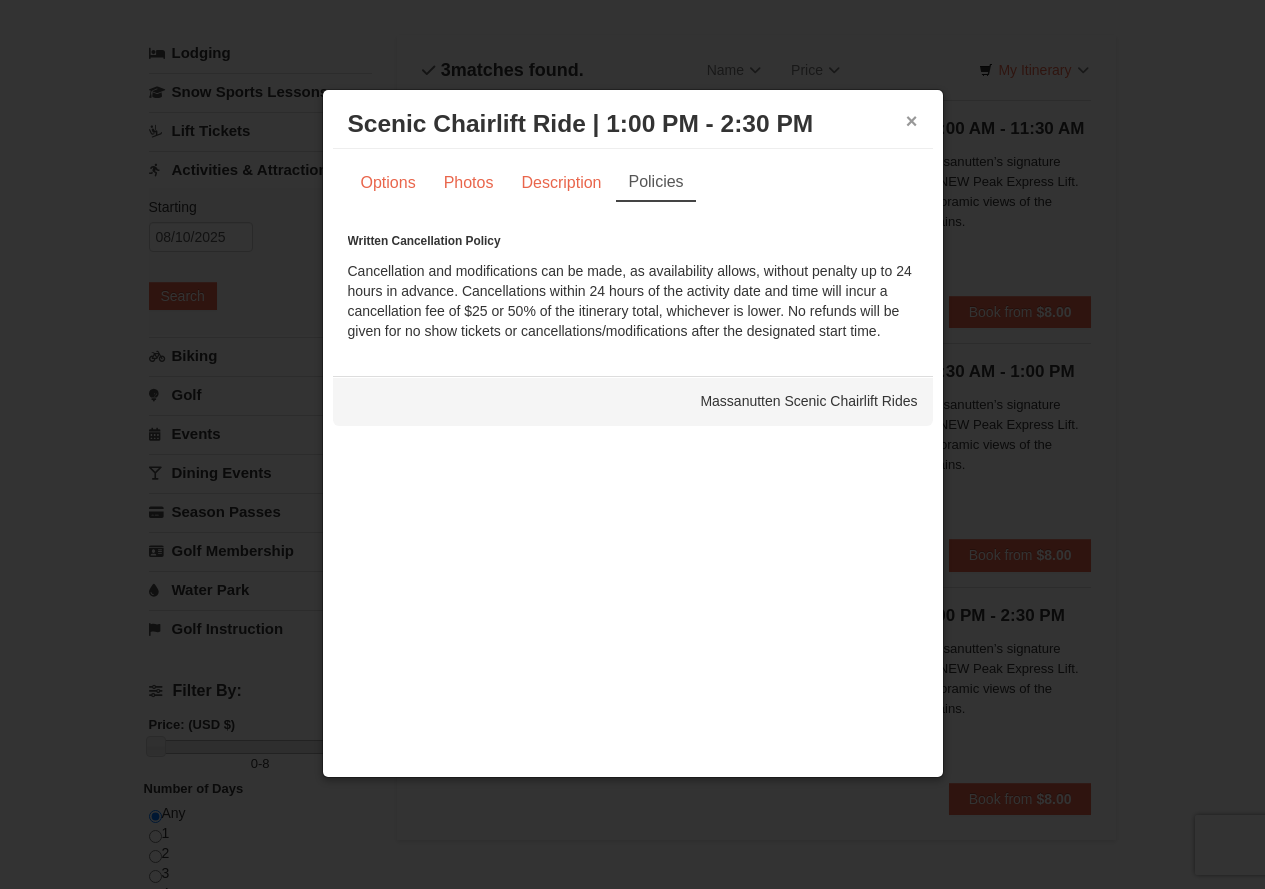 click on "×" at bounding box center [912, 121] 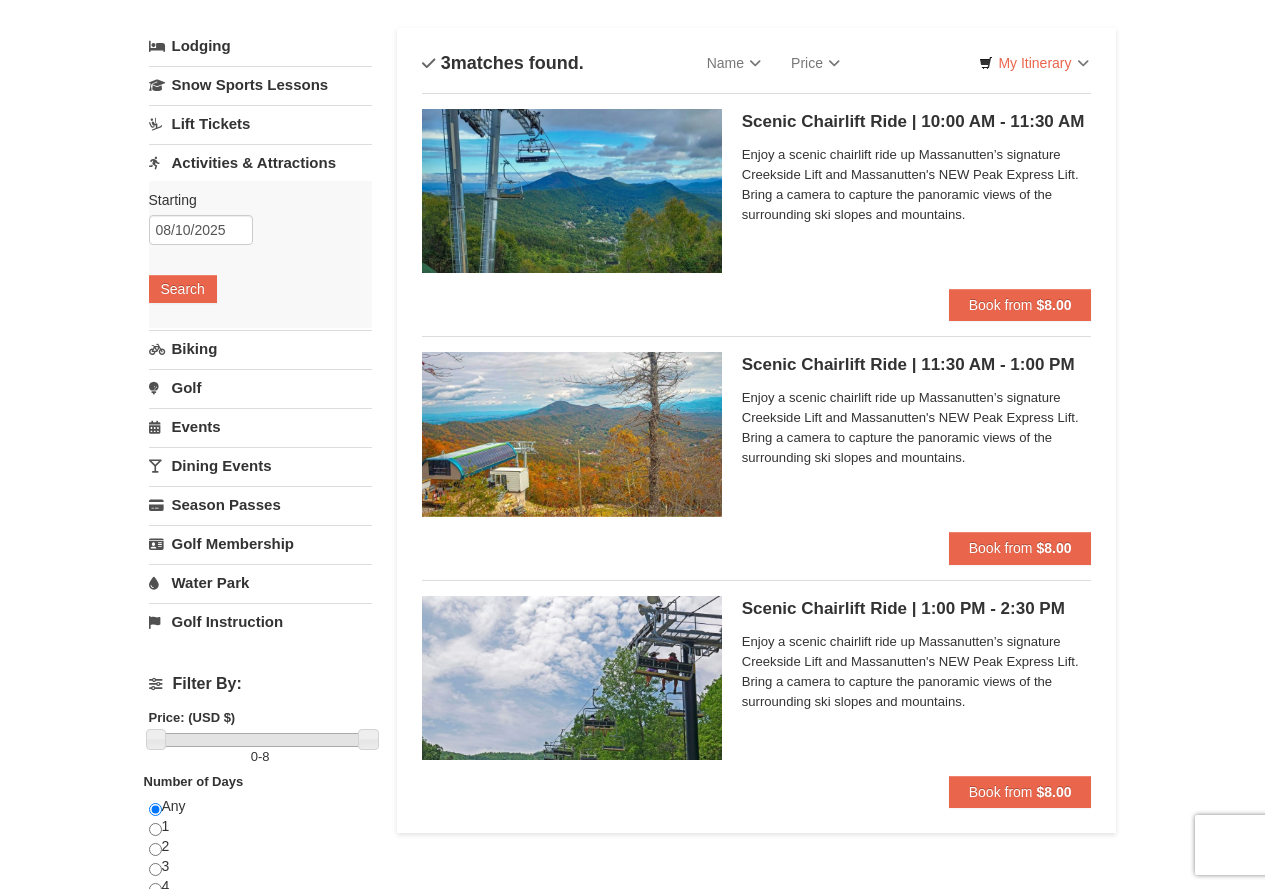 scroll, scrollTop: 105, scrollLeft: 0, axis: vertical 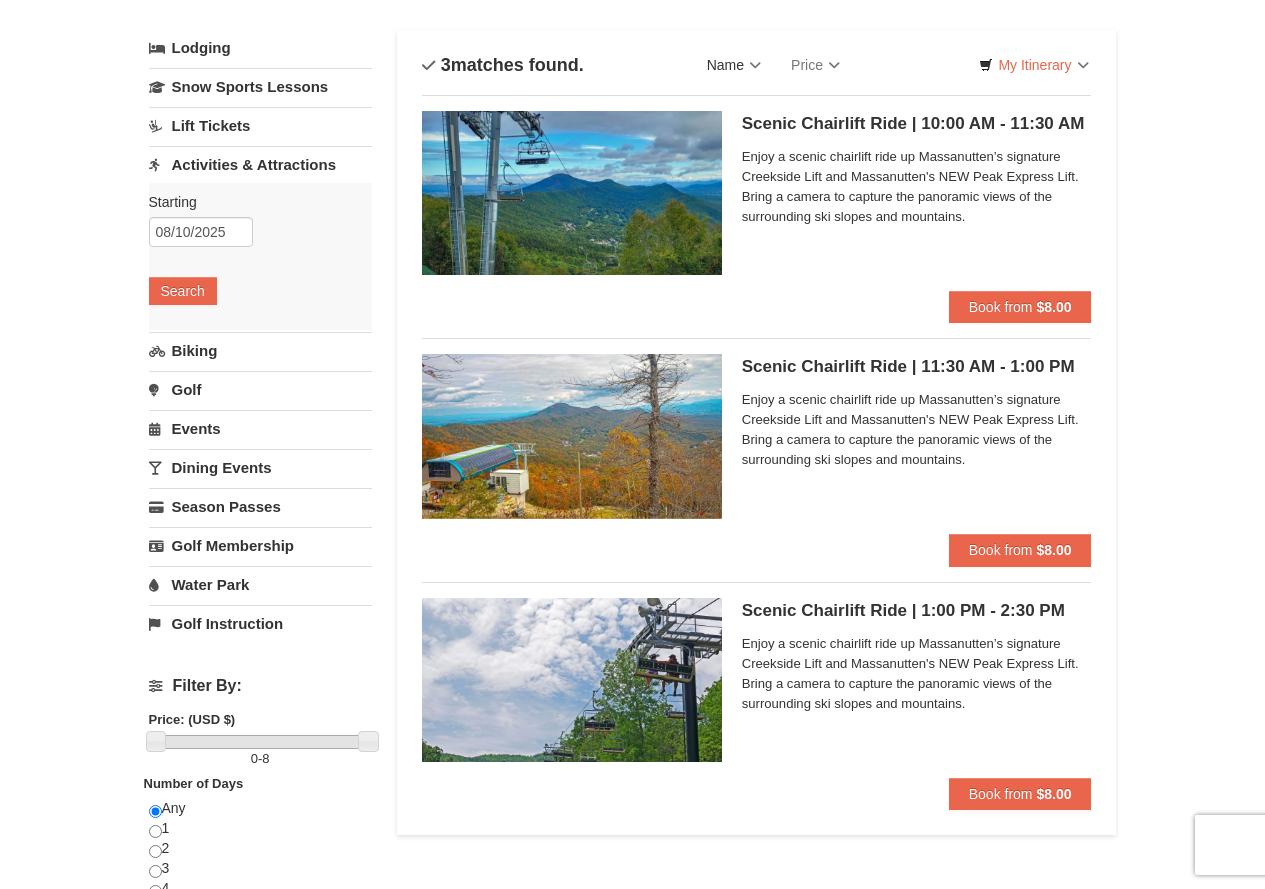 click on "Name" at bounding box center [734, 65] 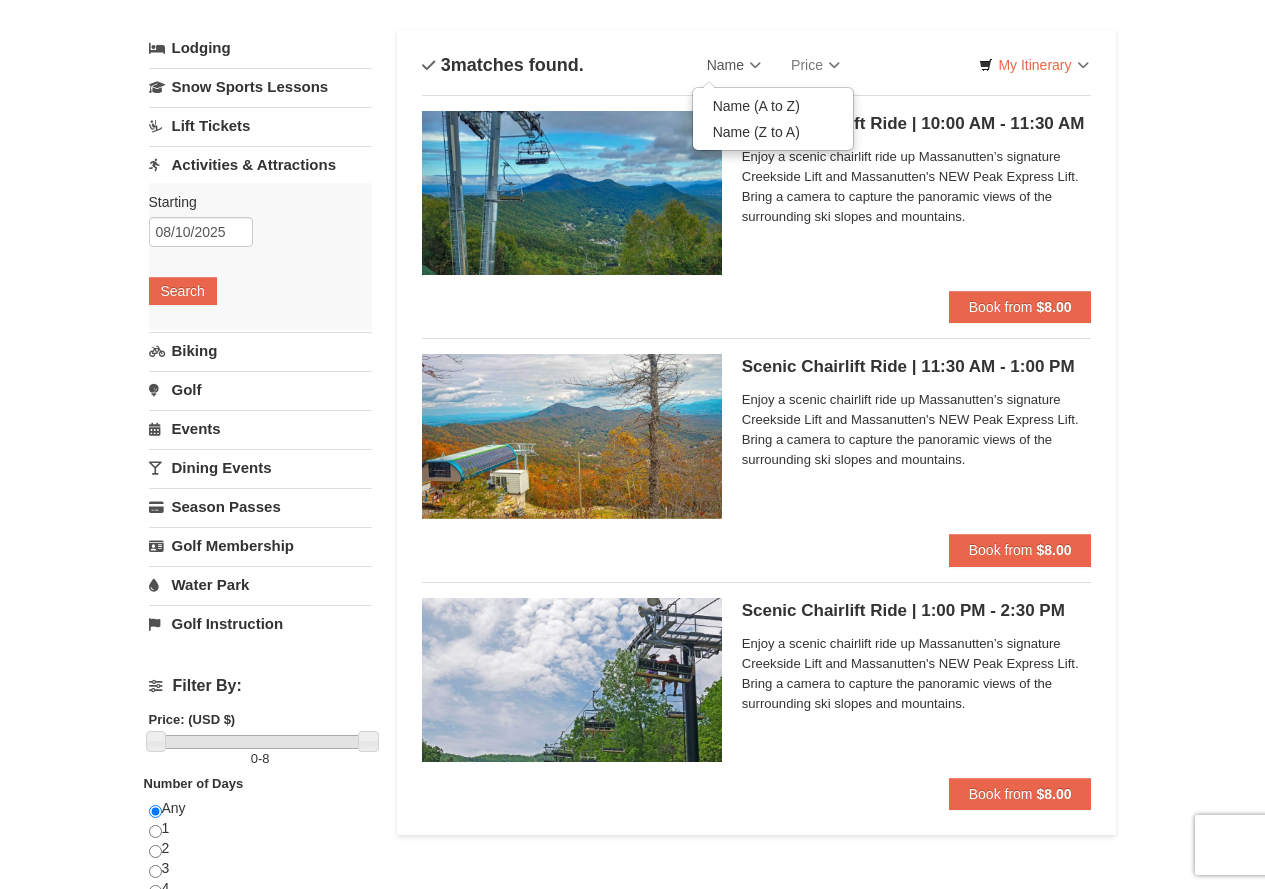 click on "Name" at bounding box center (734, 65) 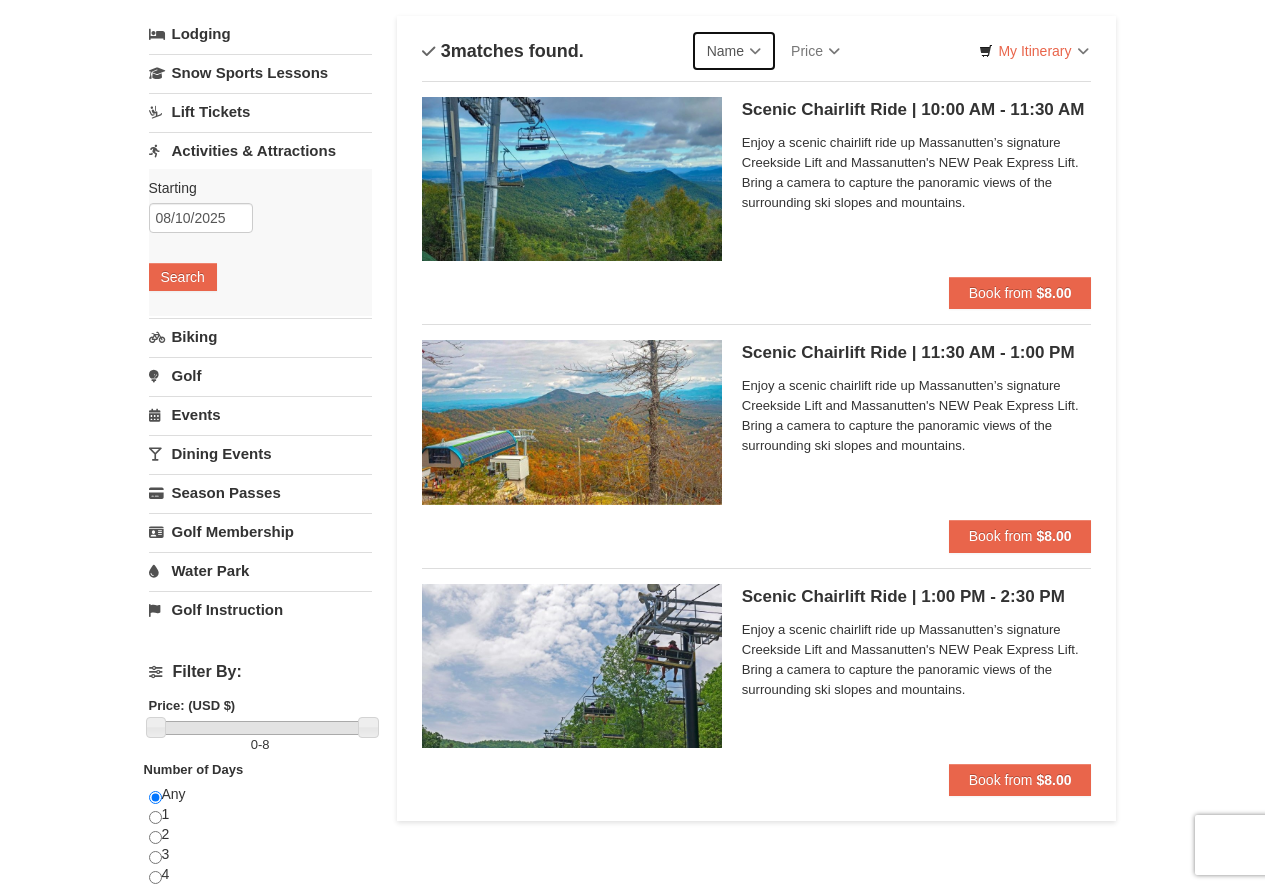 scroll, scrollTop: 110, scrollLeft: 0, axis: vertical 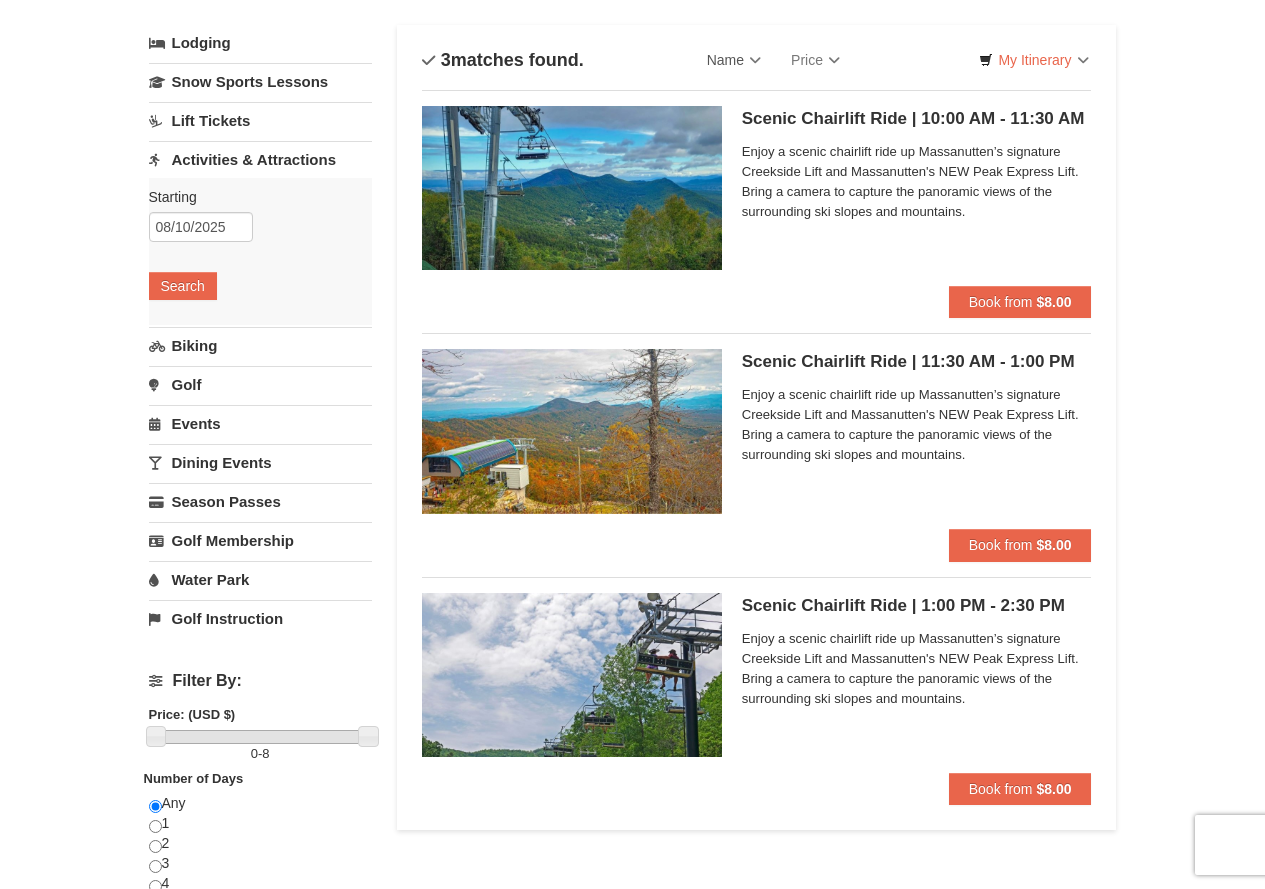 click on "Enjoy a scenic chairlift ride up Massanutten’s signature Creekside Lift and Massanutten's NEW Peak Express Lift. Bring a camera to capture the panoramic views of the surrounding ski slopes and mountains." at bounding box center (917, 669) 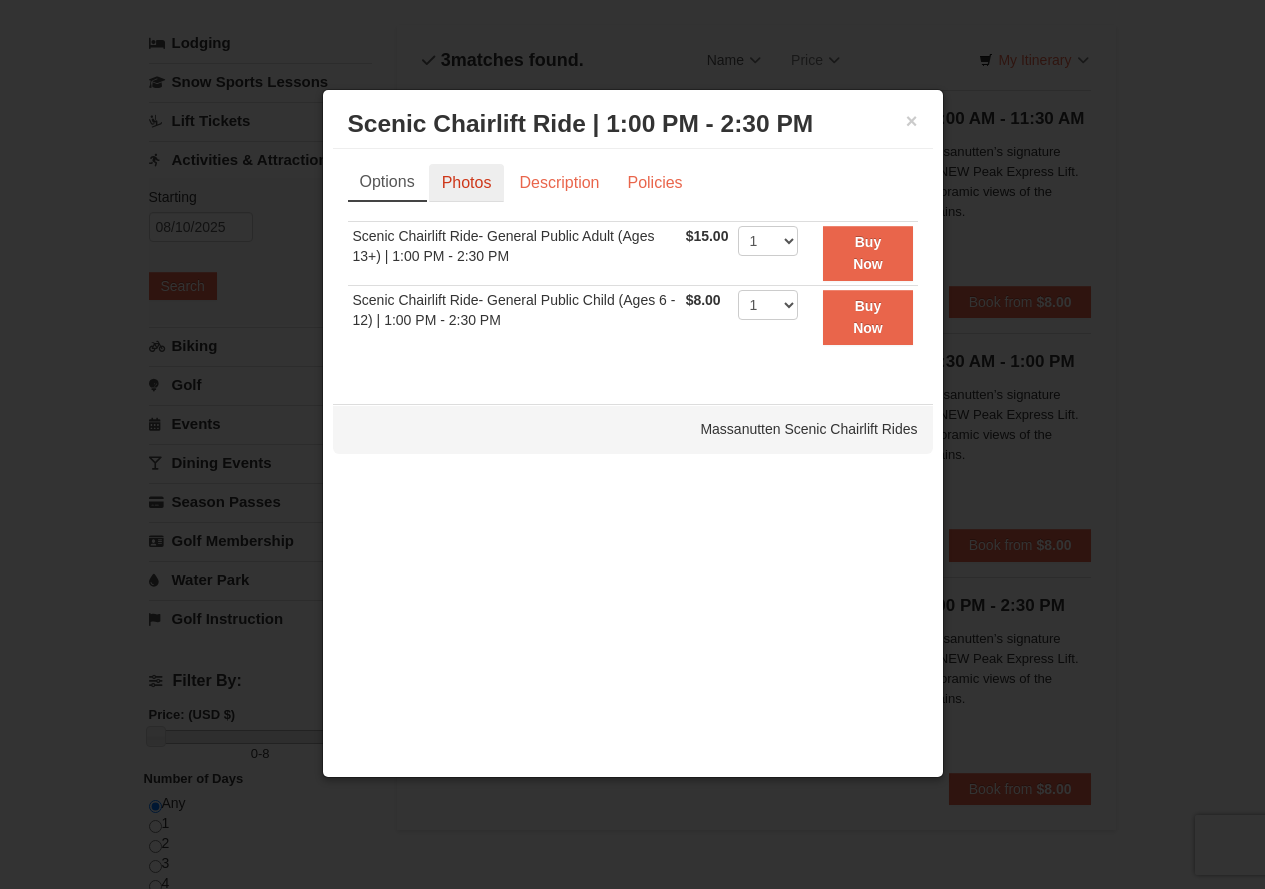 click on "Photos" at bounding box center (467, 183) 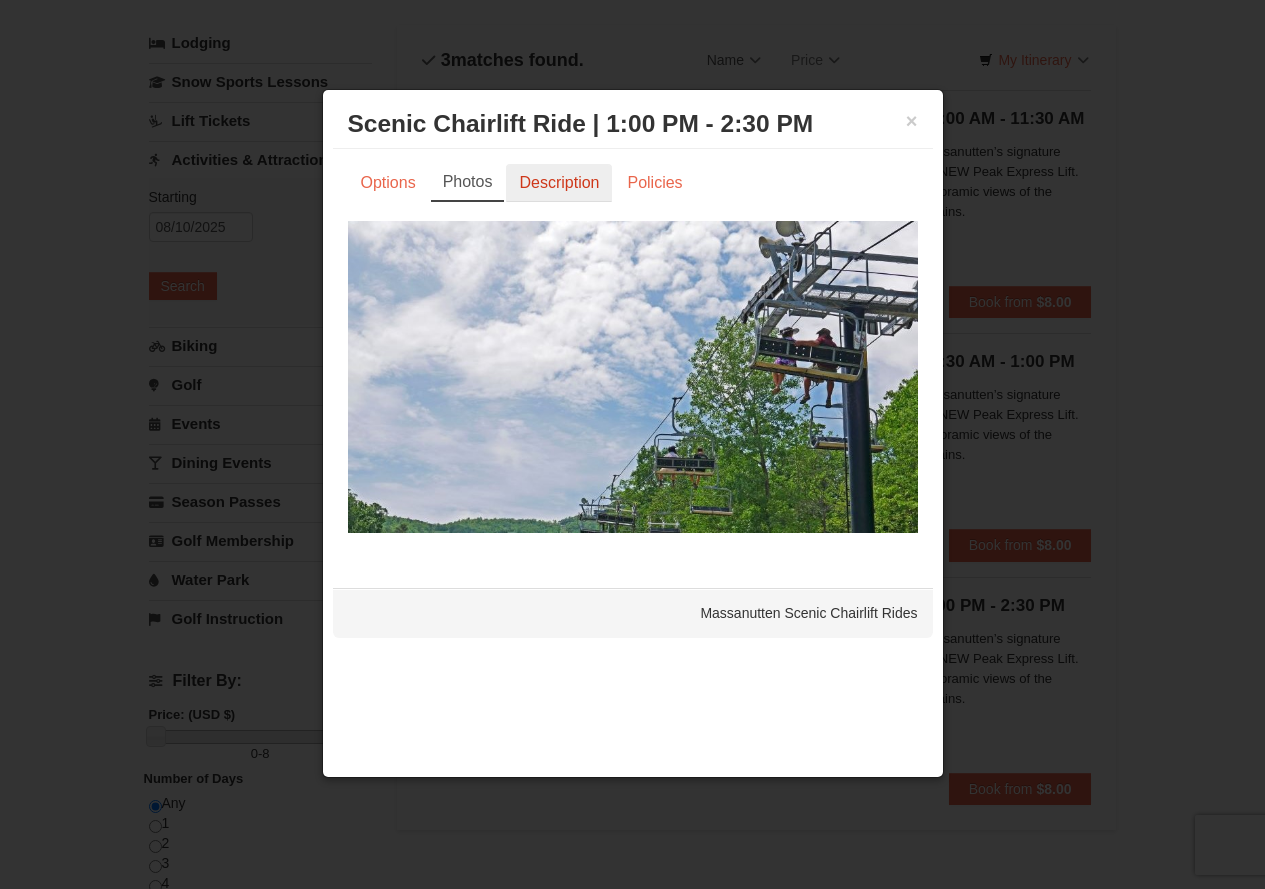 click on "Description" at bounding box center [559, 183] 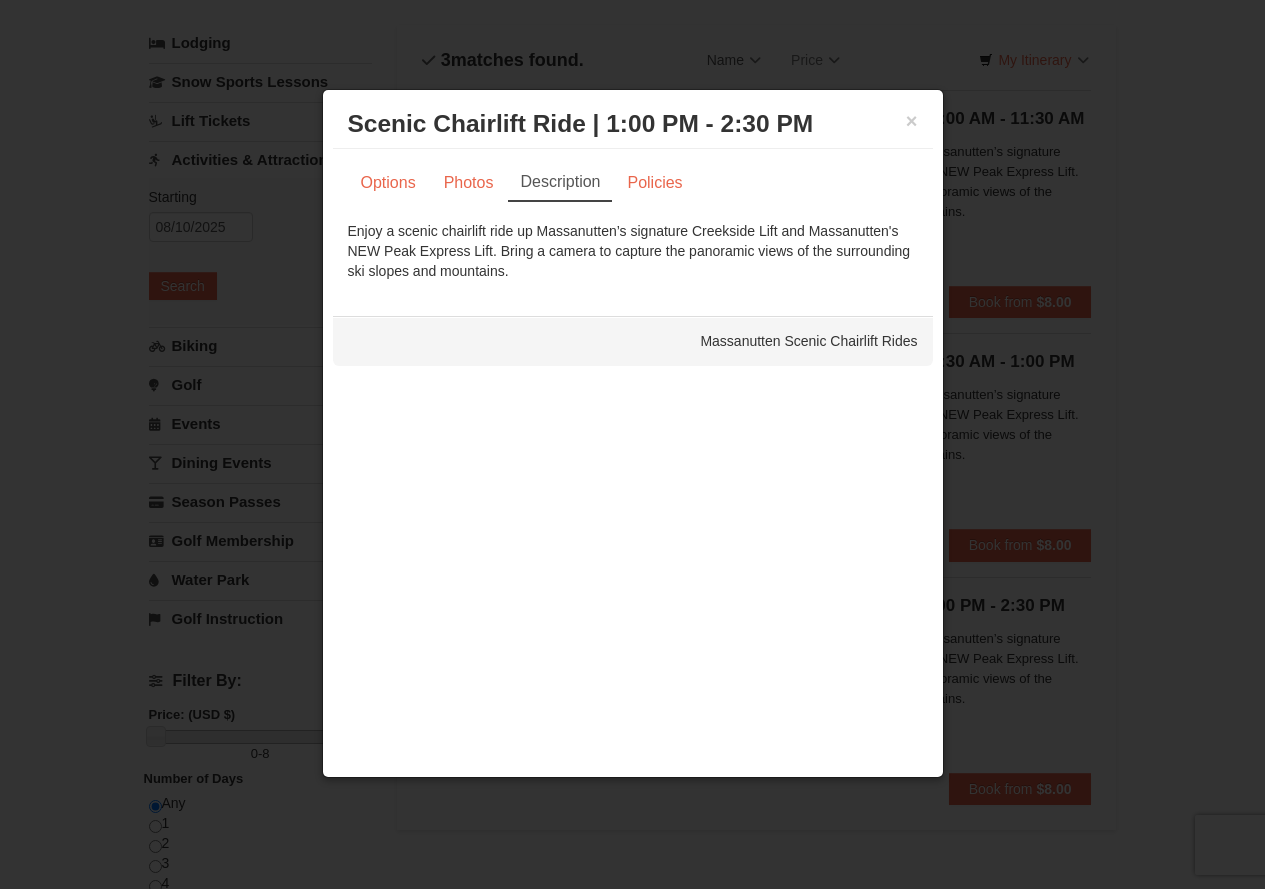 click on "Scenic Chairlift Ride | 1:00 PM - 2:30 PM  Massanutten Scenic Chairlift Rides" at bounding box center (633, 124) 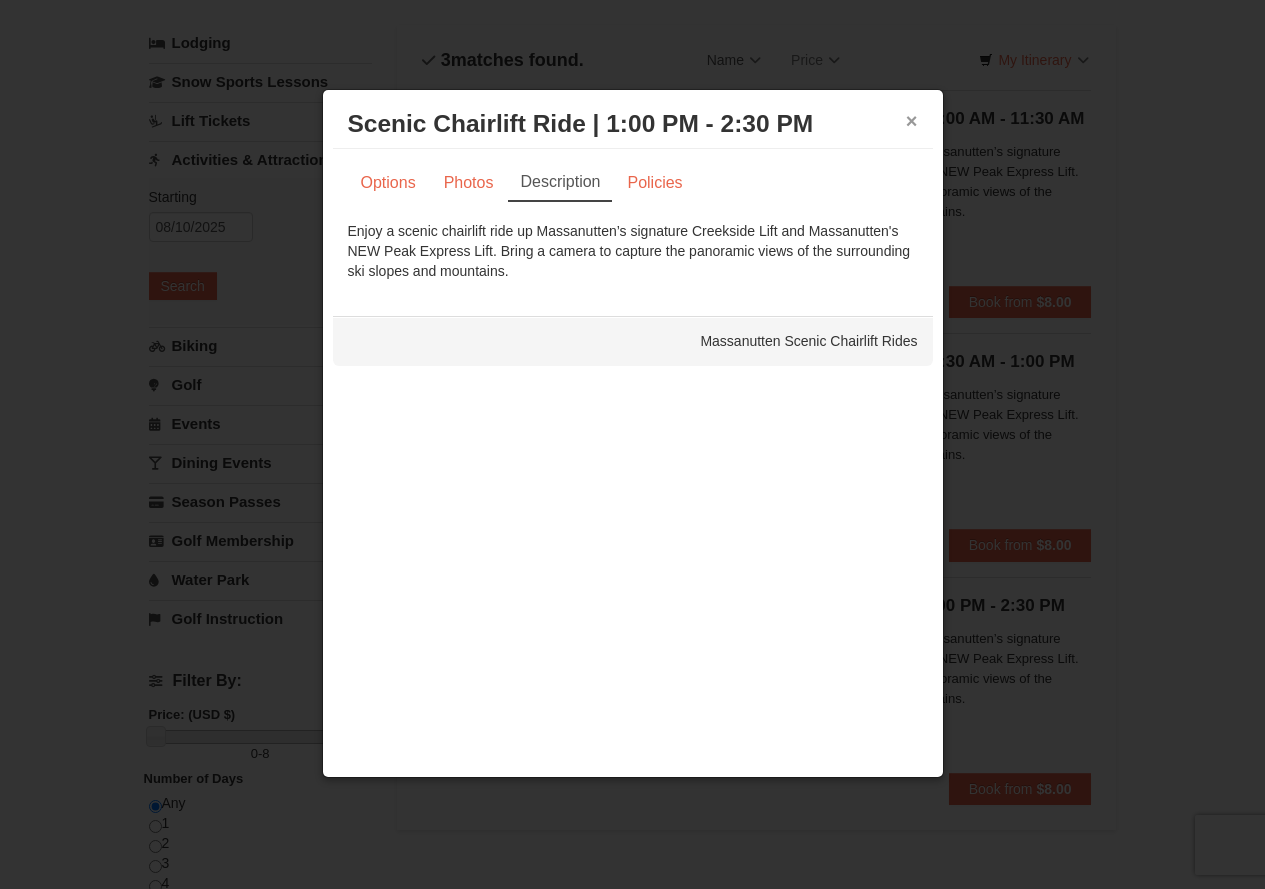 click on "×" at bounding box center (912, 121) 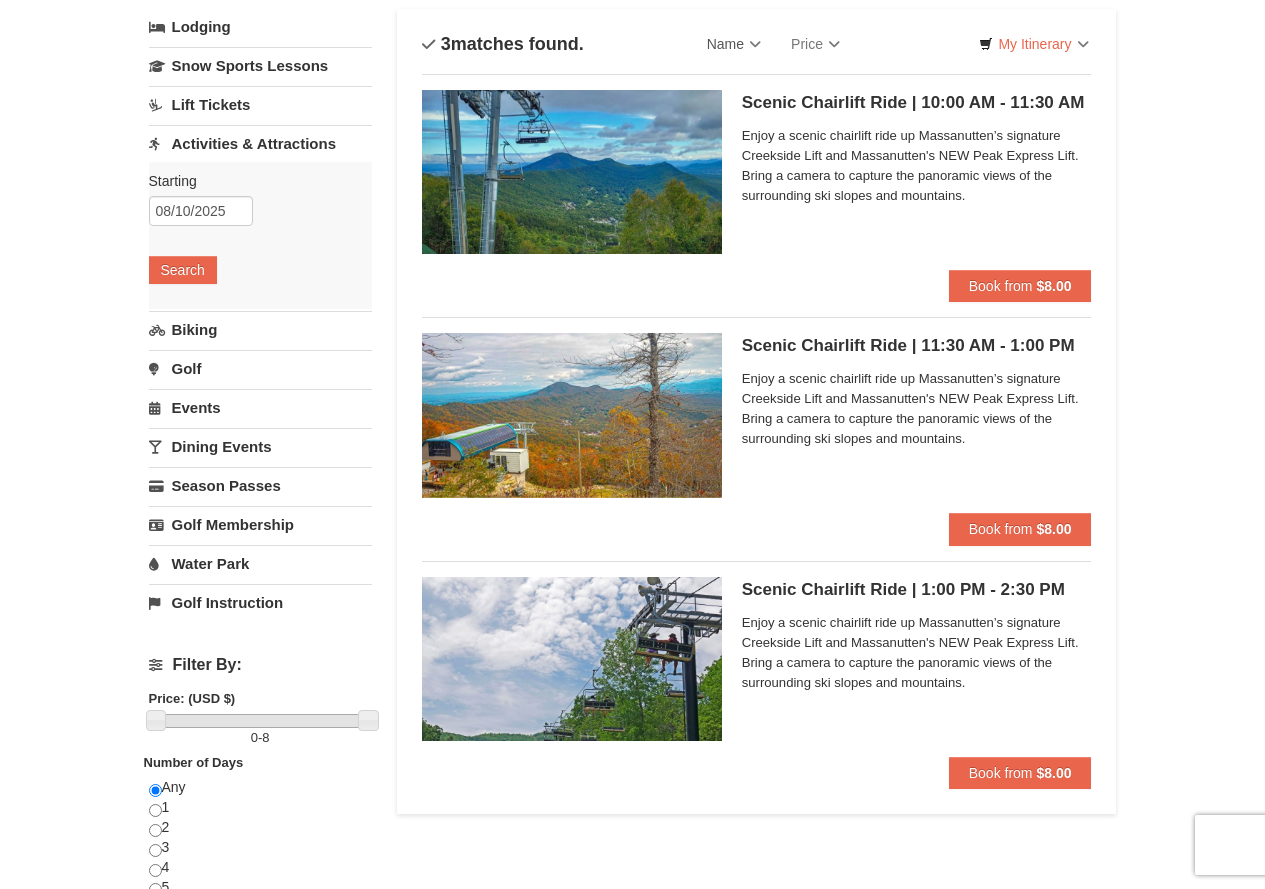 scroll, scrollTop: 129, scrollLeft: 0, axis: vertical 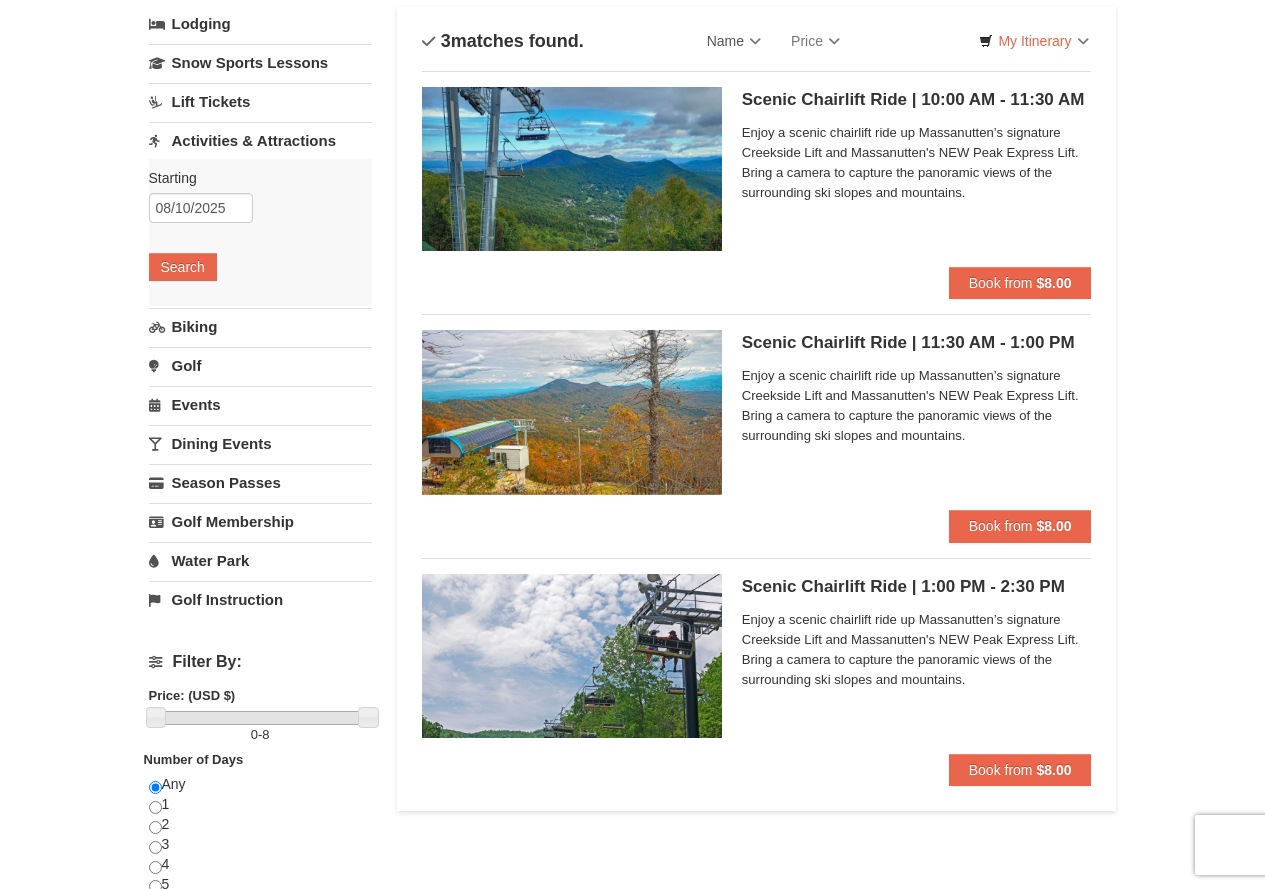 click on "Lift Tickets" at bounding box center (260, 101) 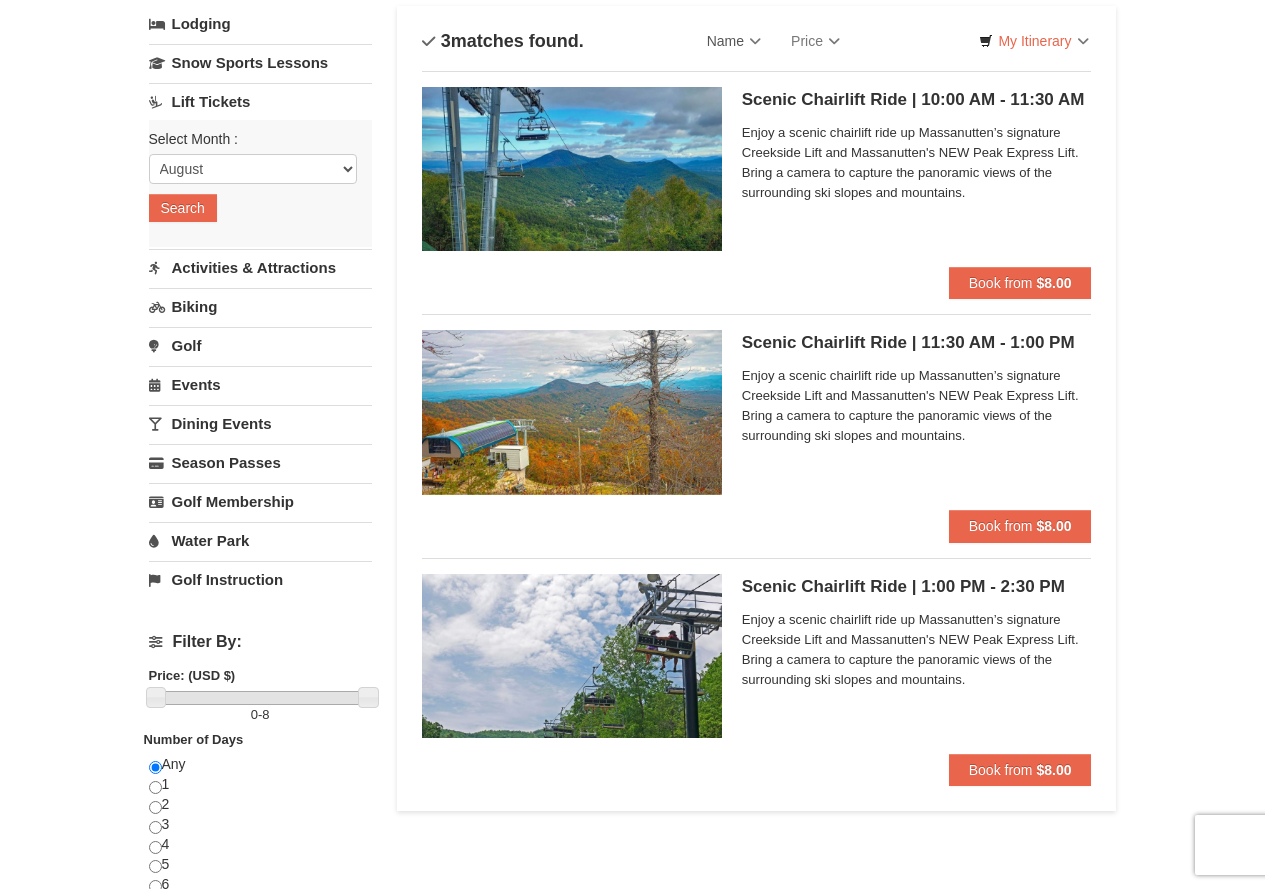 click on "Lift Tickets" at bounding box center [260, 101] 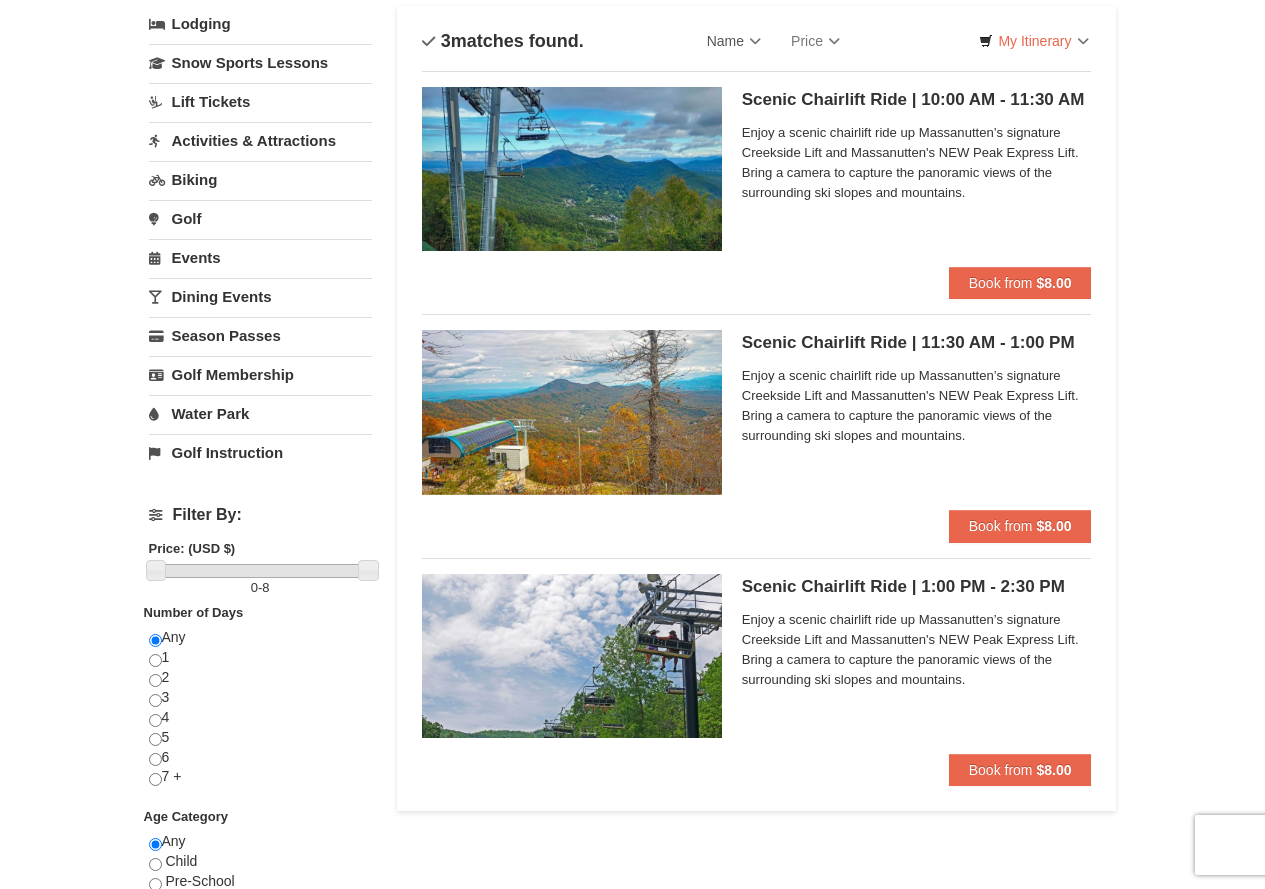 click on "Lift Tickets" at bounding box center (260, 101) 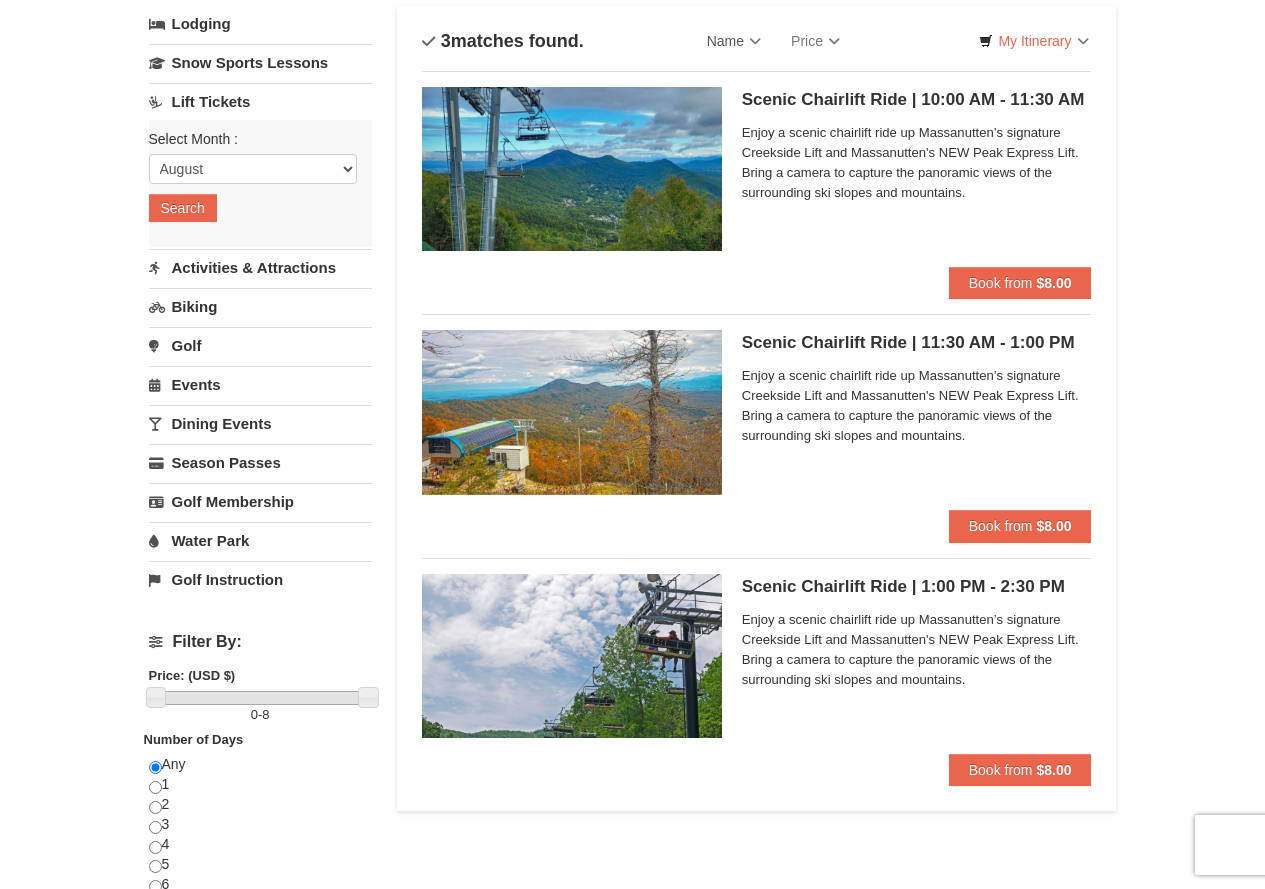 click on "Lift Tickets" at bounding box center [260, 101] 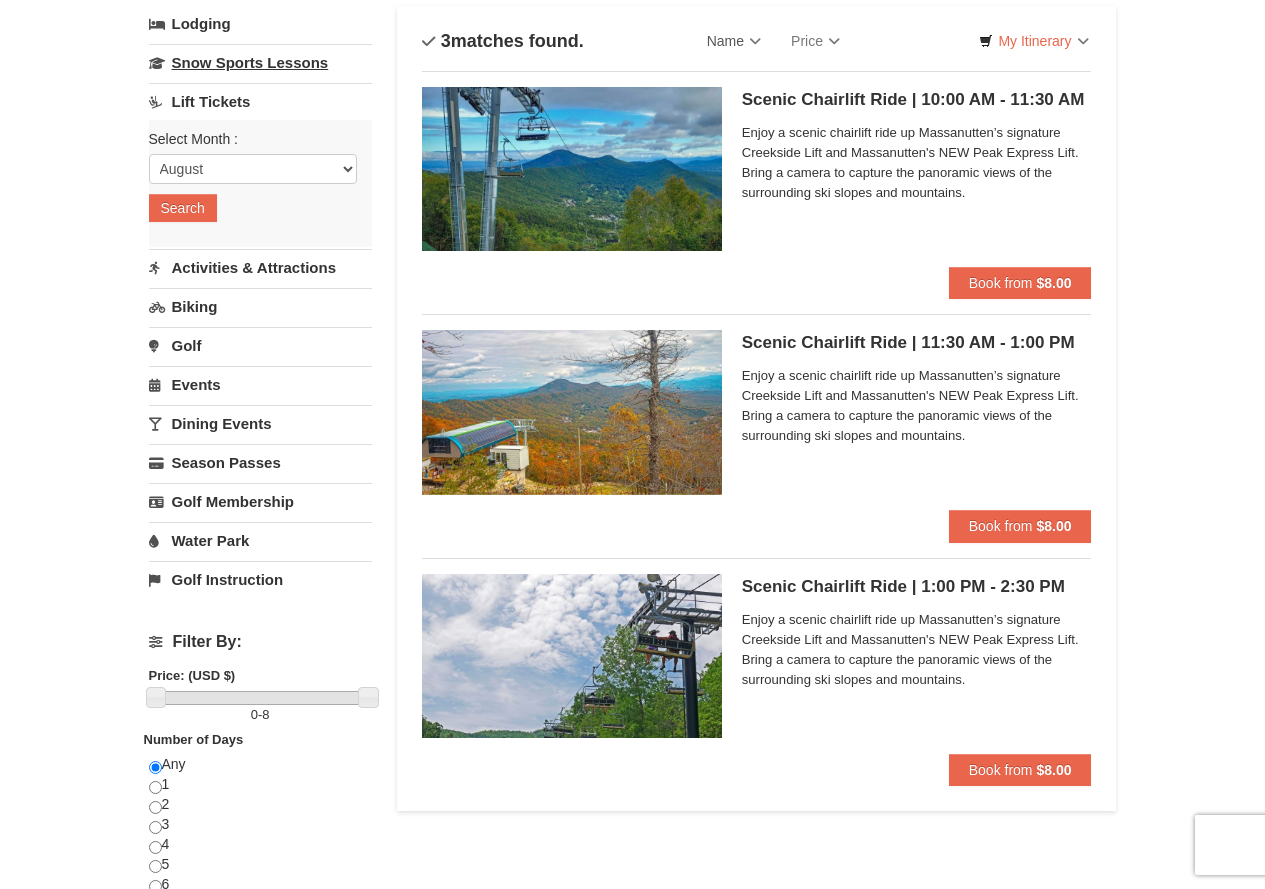 click on "Snow Sports Lessons" at bounding box center (260, 62) 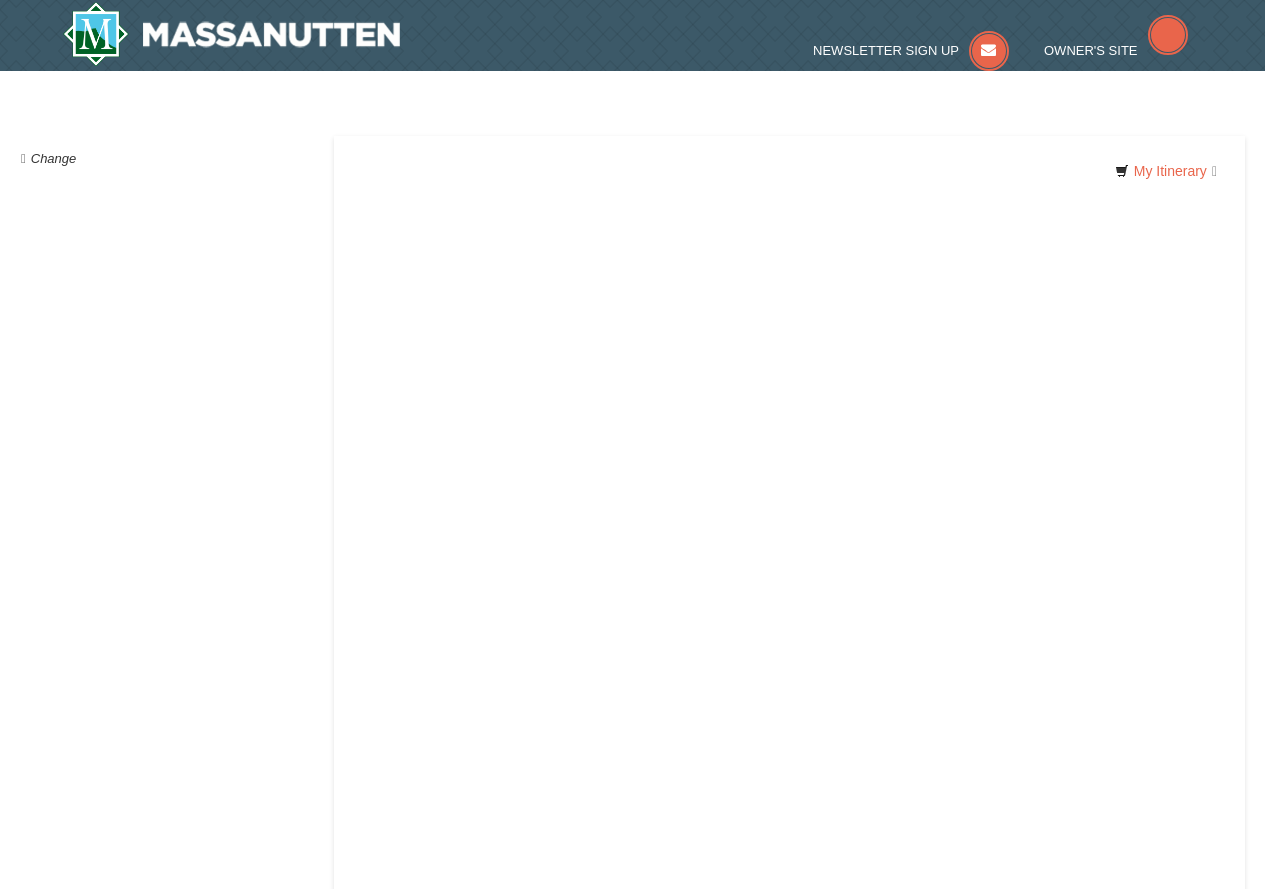 scroll, scrollTop: 0, scrollLeft: 0, axis: both 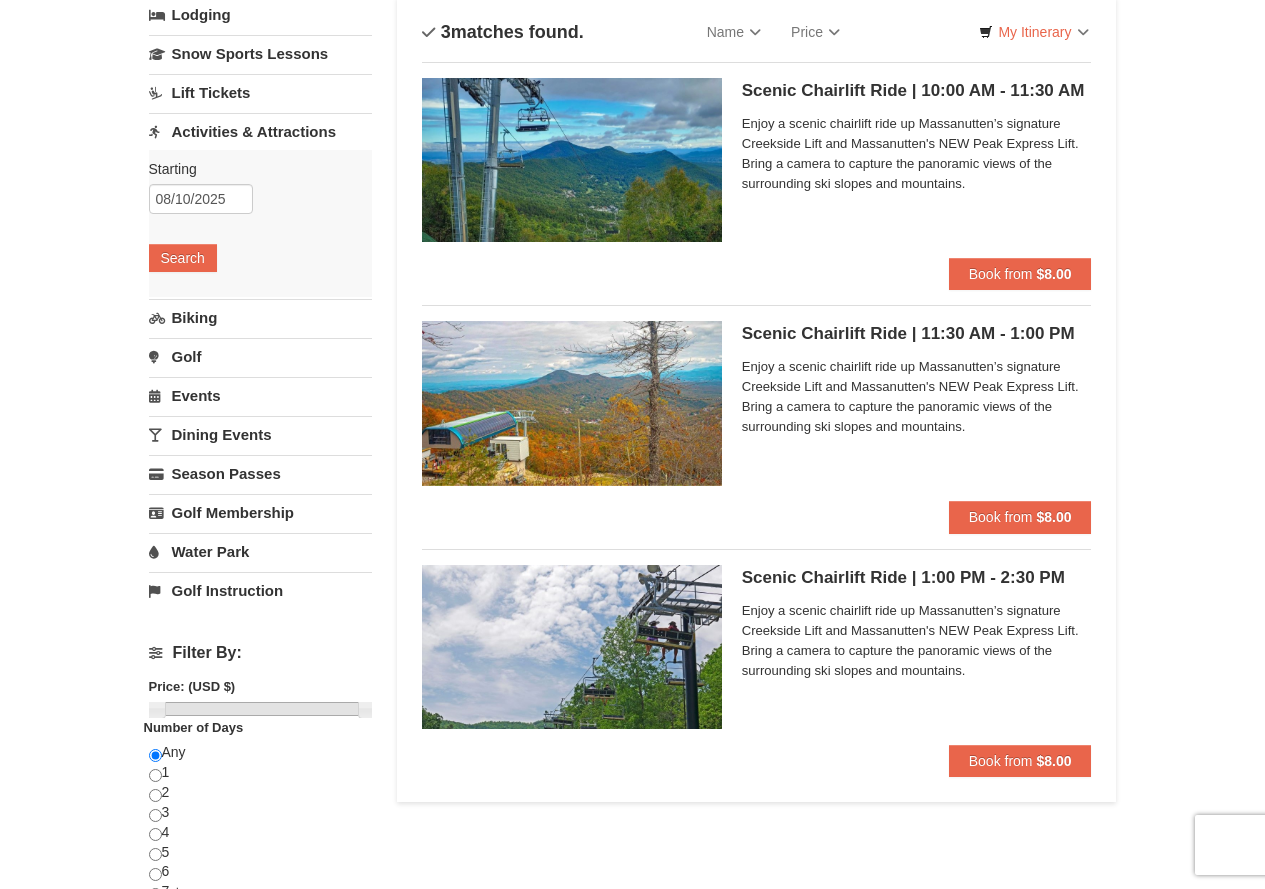 click at bounding box center [572, 647] 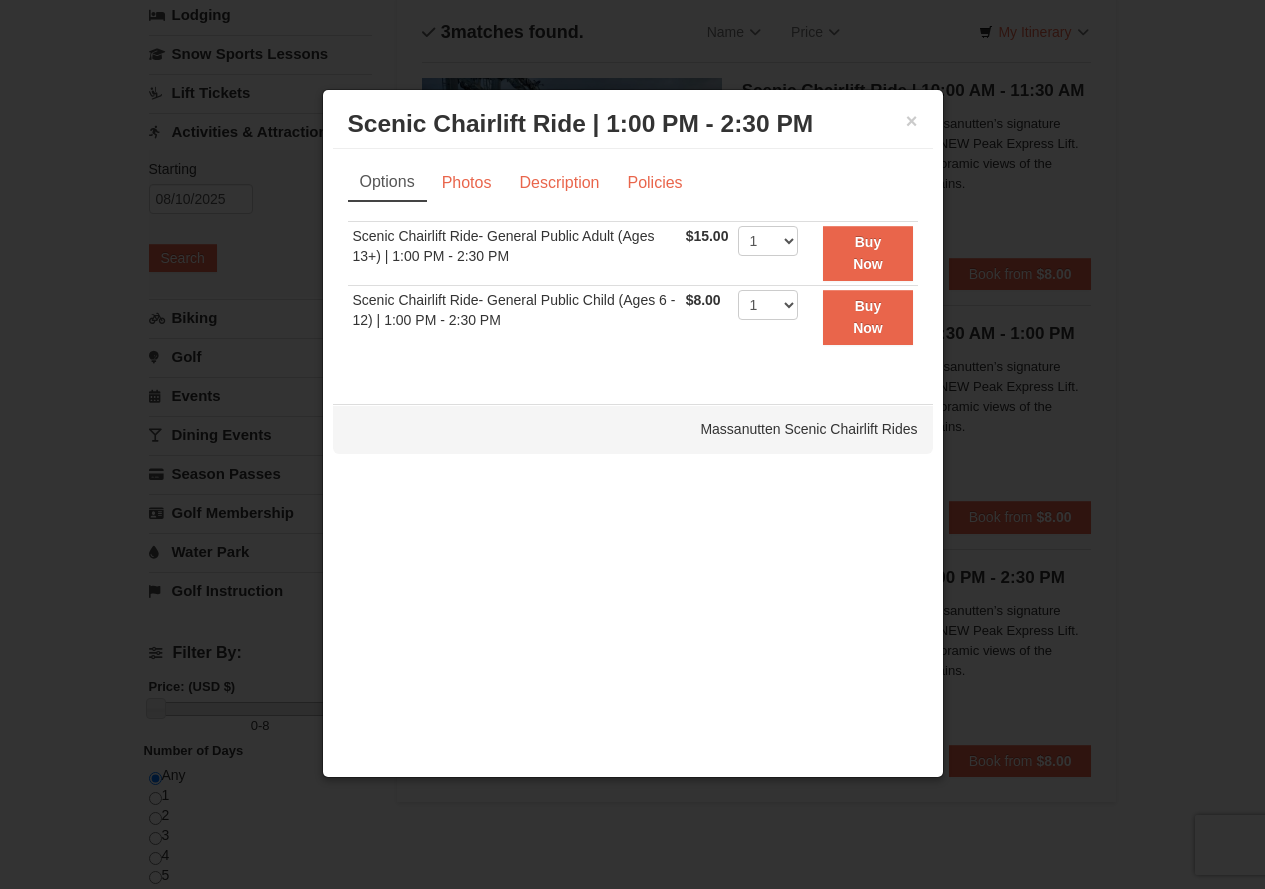 click on "Scenic Chairlift Ride | 1:00 PM - 2:30 PM  Massanutten Scenic Chairlift Rides" at bounding box center (633, 124) 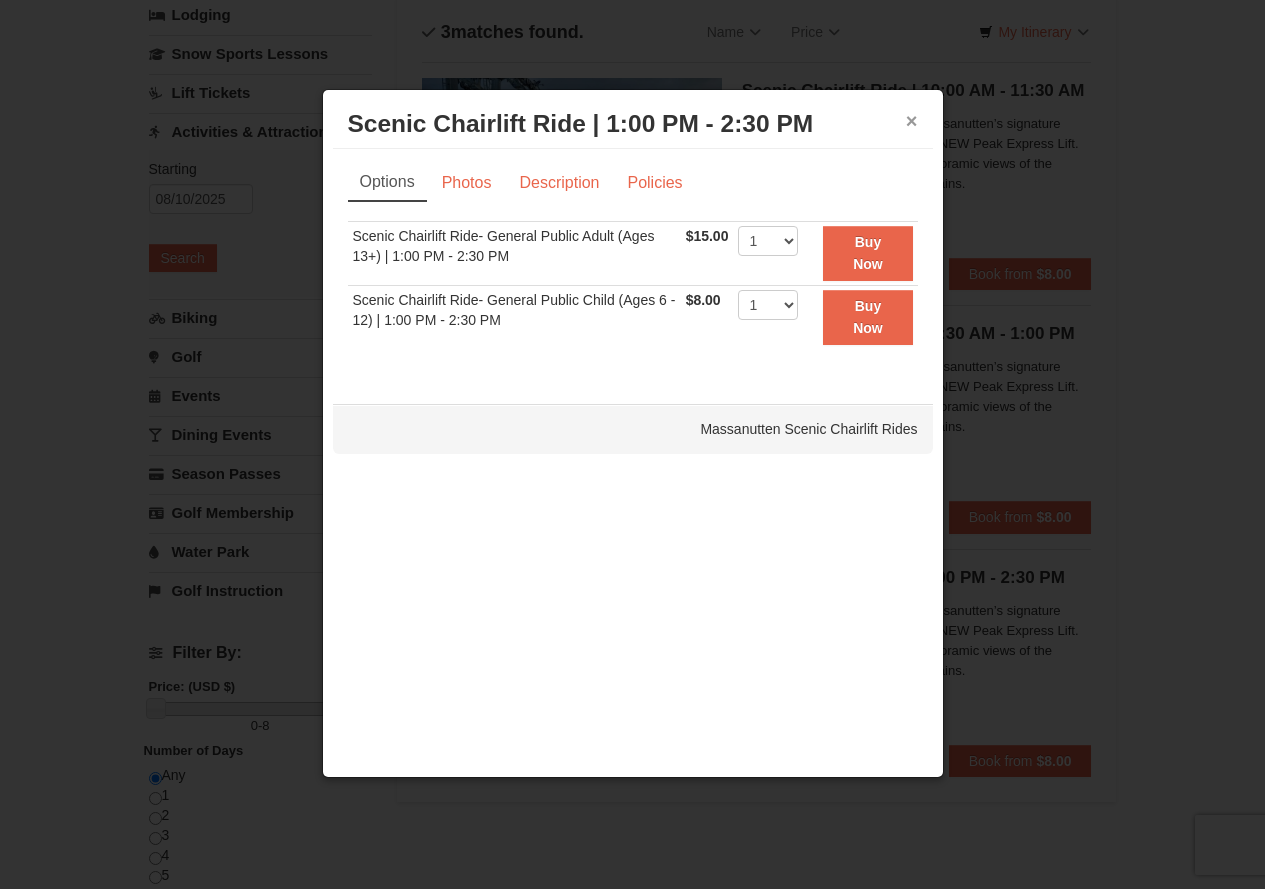 click on "×" at bounding box center [912, 121] 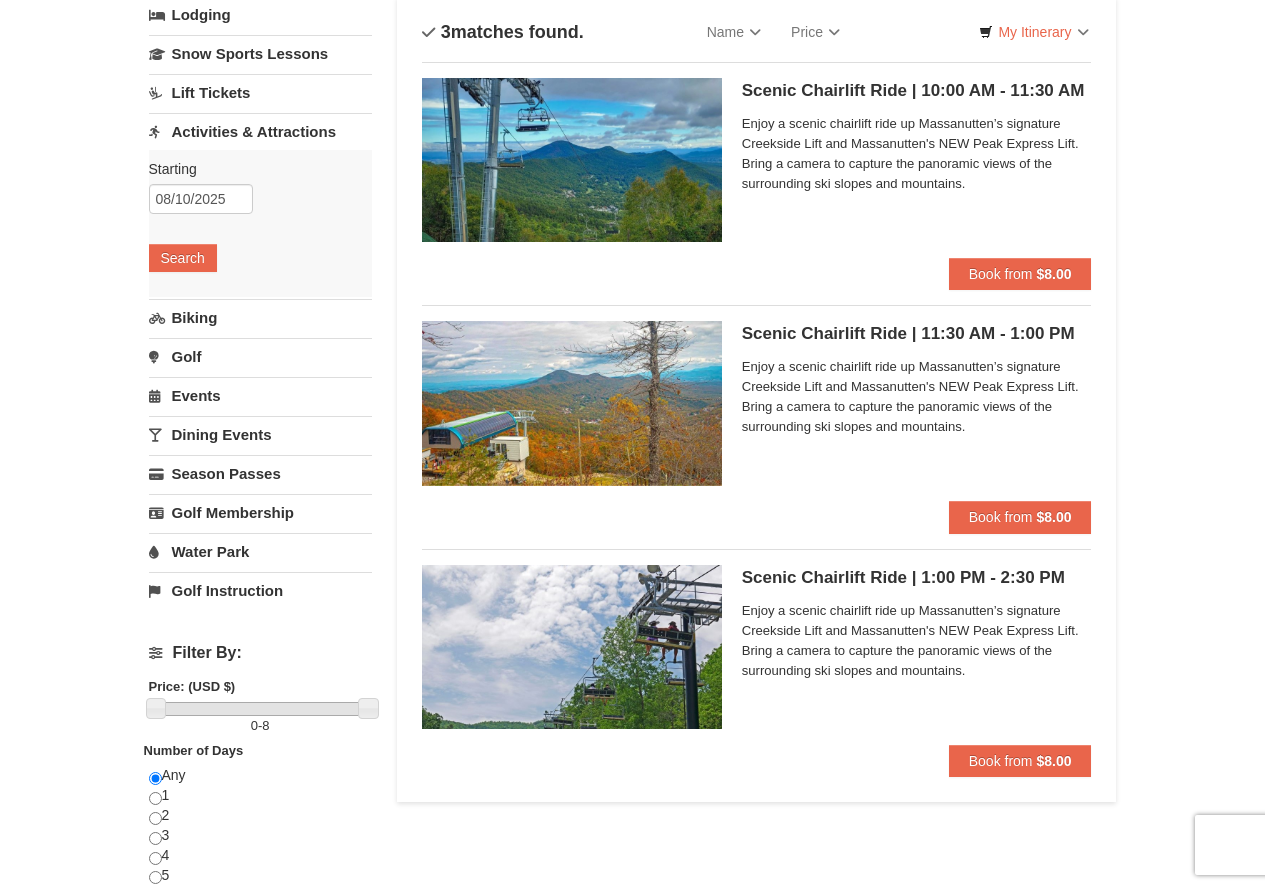 scroll, scrollTop: 107, scrollLeft: 0, axis: vertical 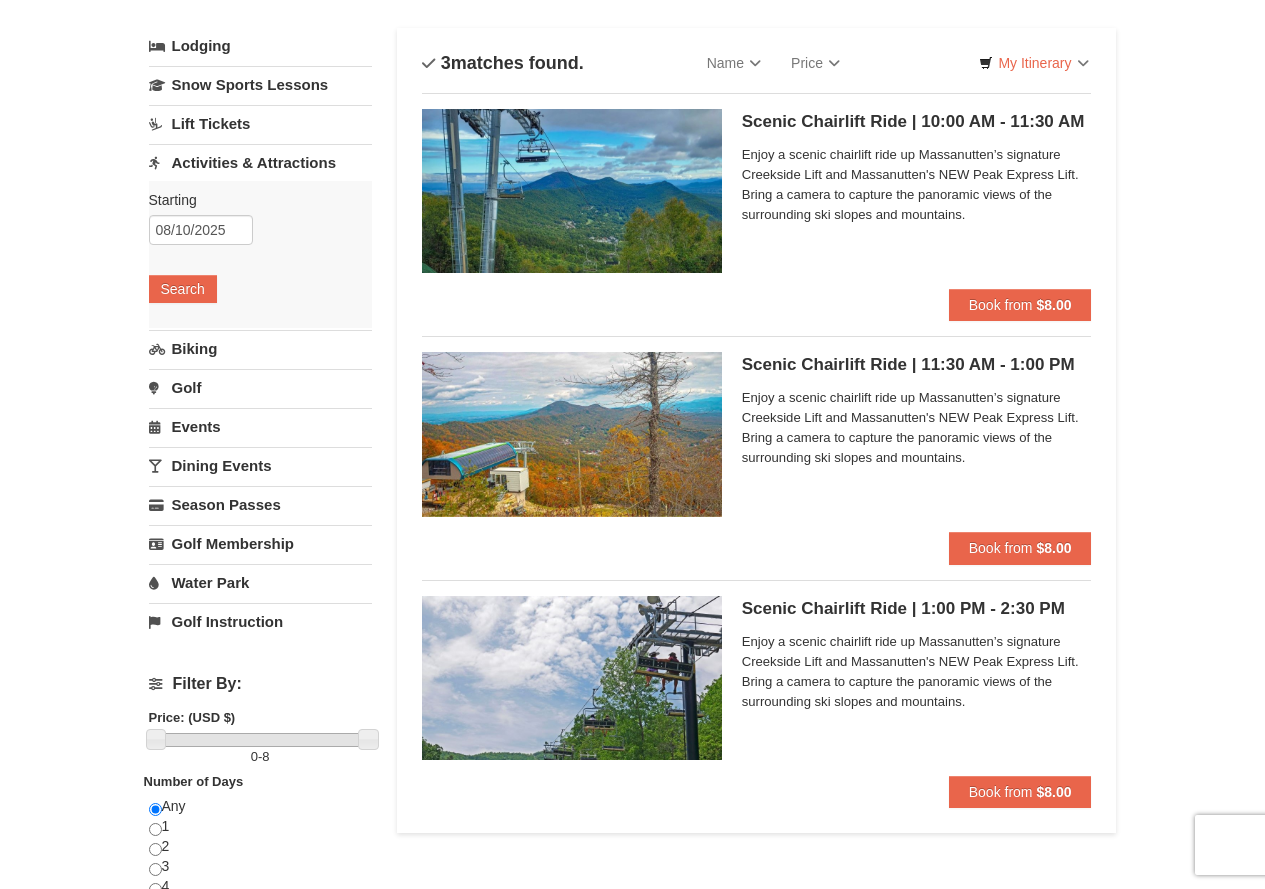 click at bounding box center (572, 678) 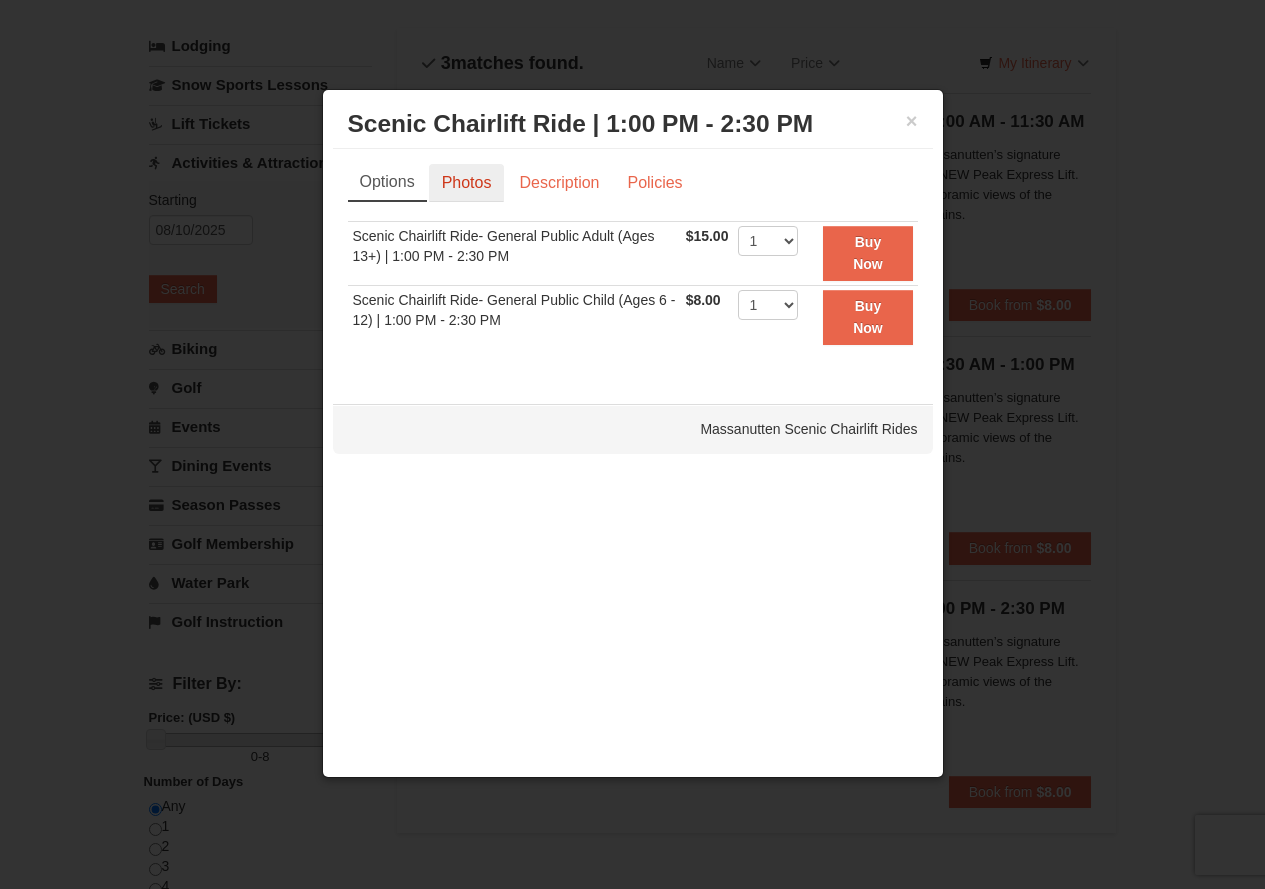 click on "Photos" at bounding box center (467, 183) 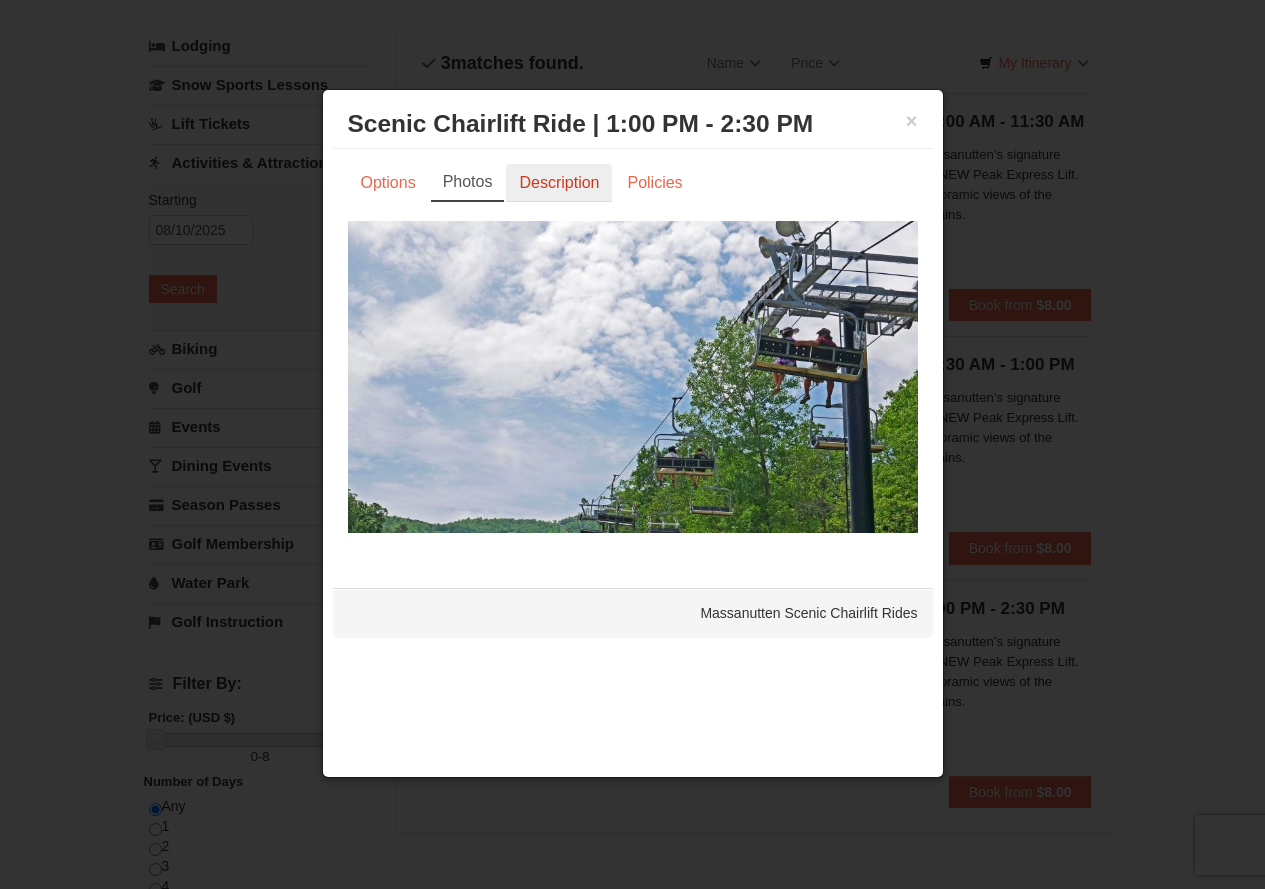 click on "Description" at bounding box center (559, 183) 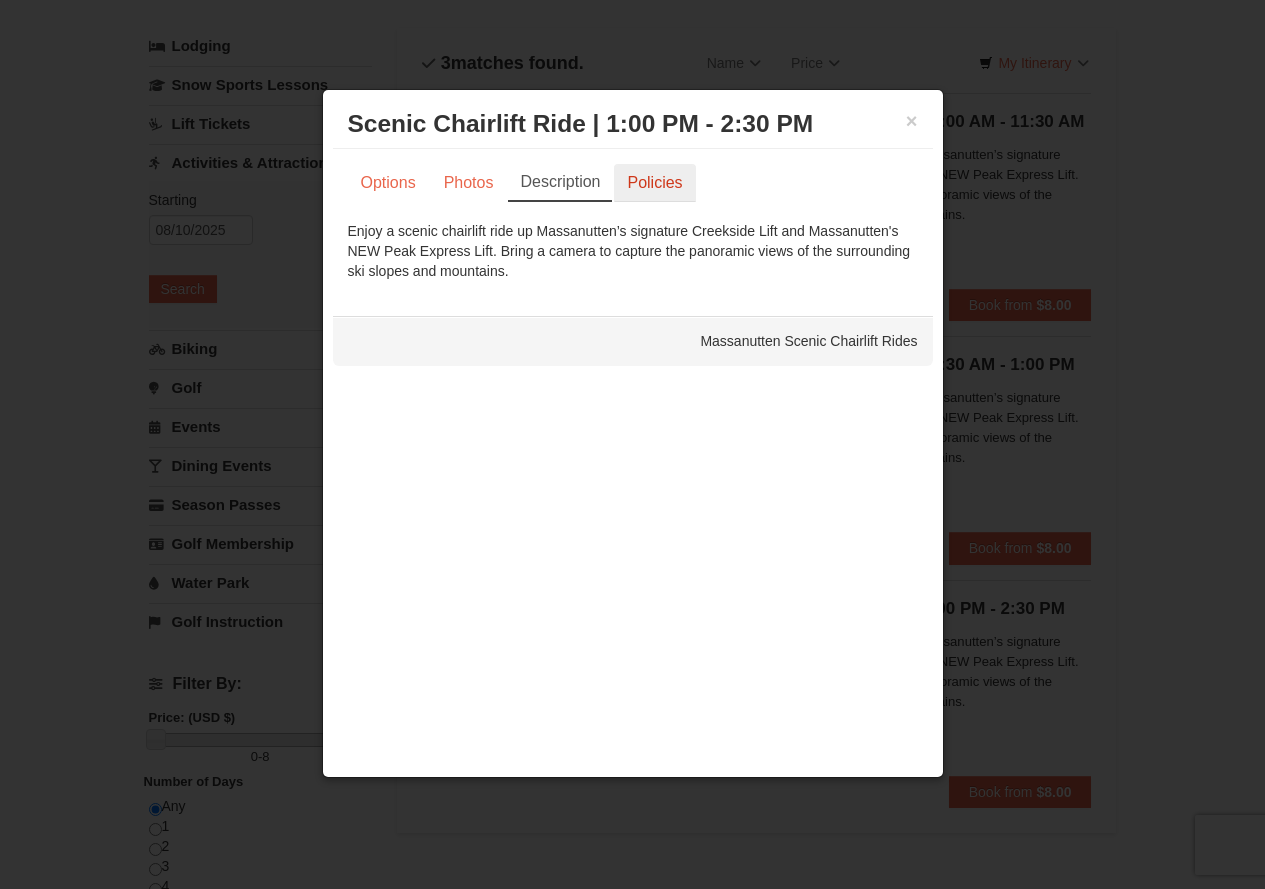 click on "Policies" at bounding box center [654, 183] 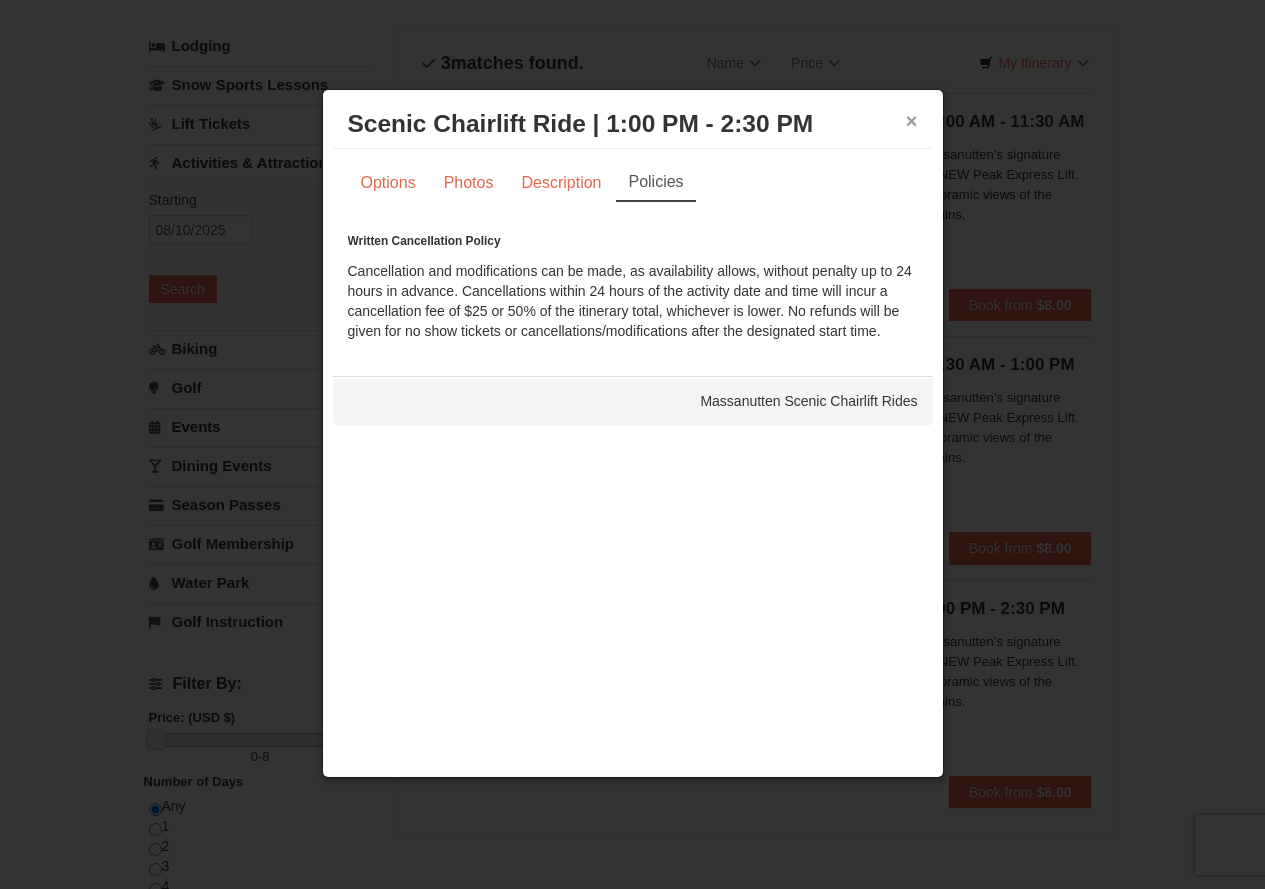 click on "×" at bounding box center (912, 121) 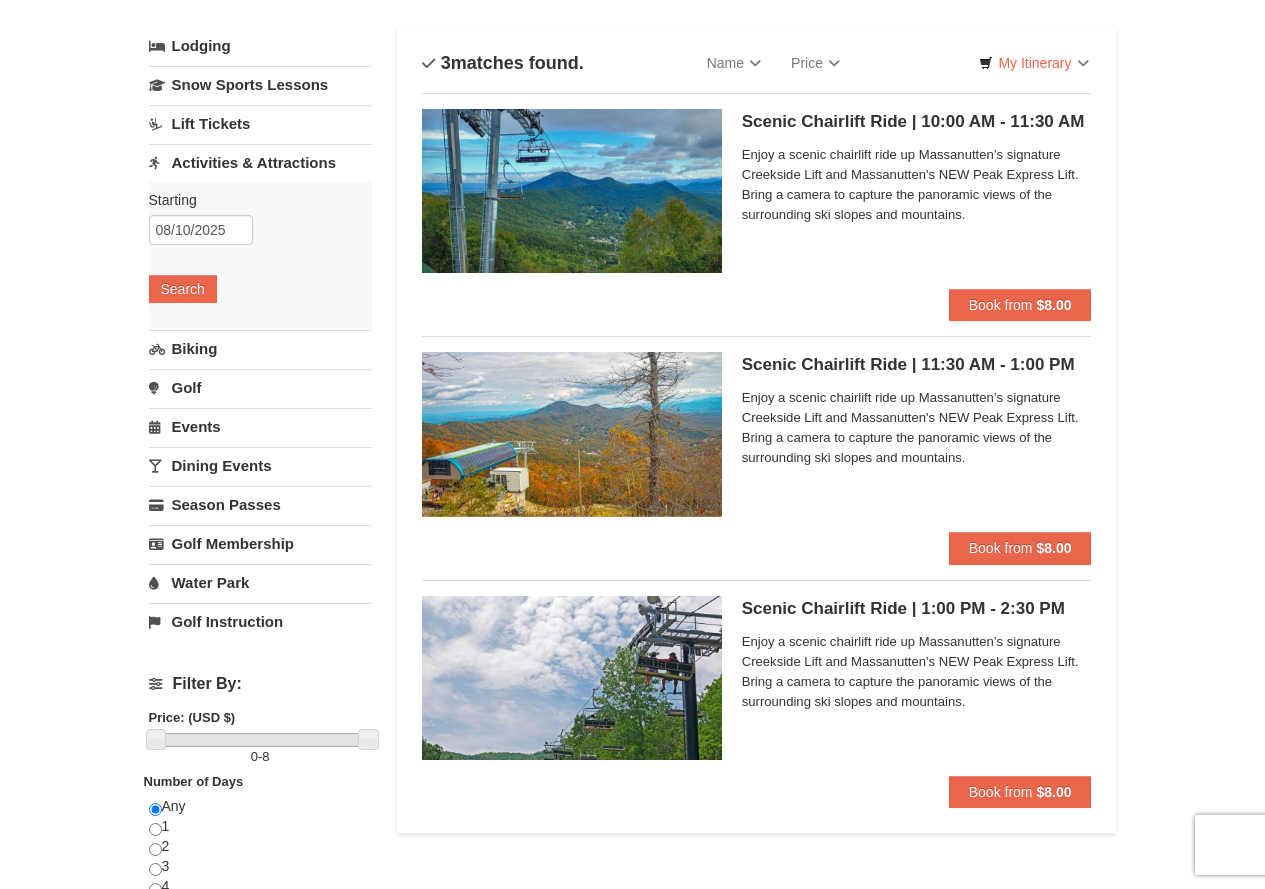 click at bounding box center (572, 678) 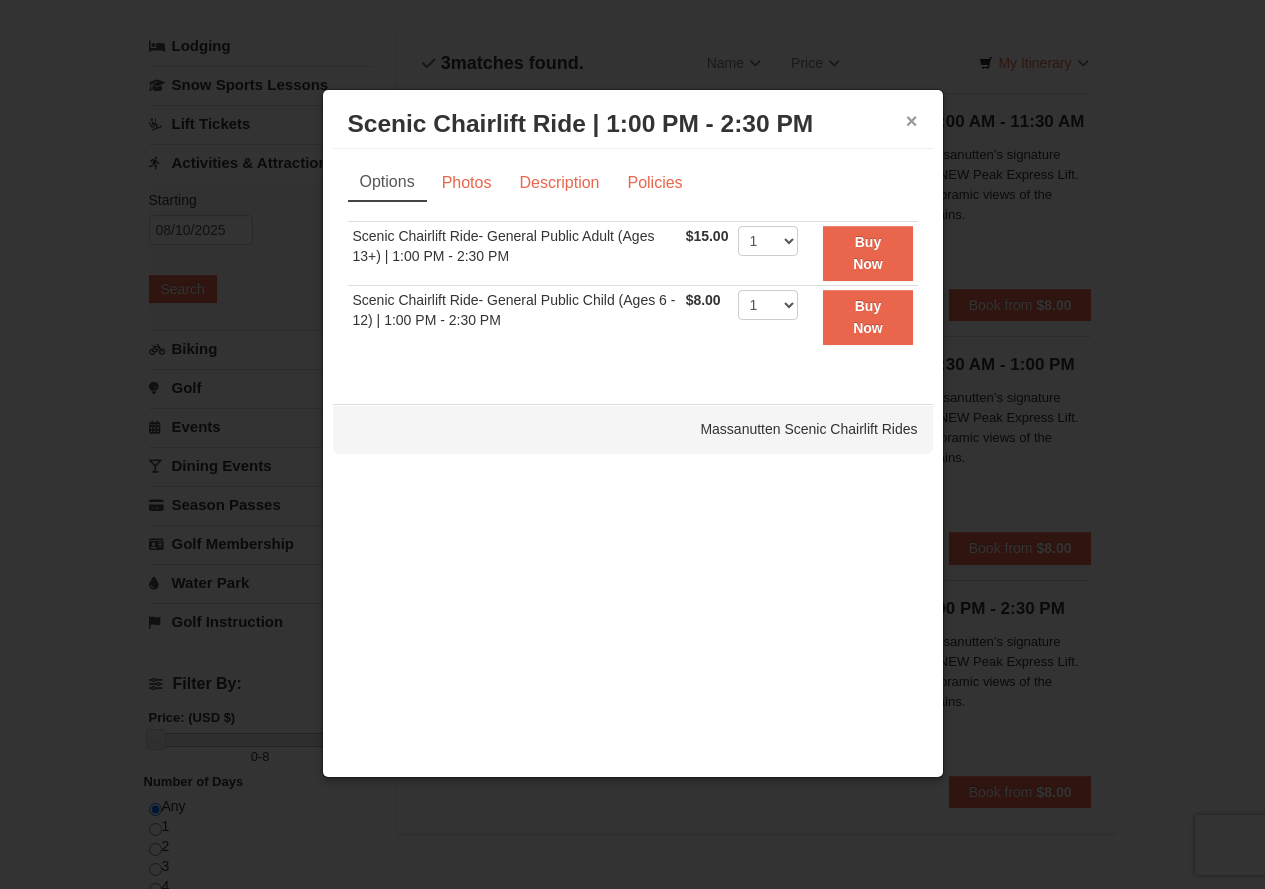 drag, startPoint x: 911, startPoint y: 120, endPoint x: 924, endPoint y: 141, distance: 24.698177 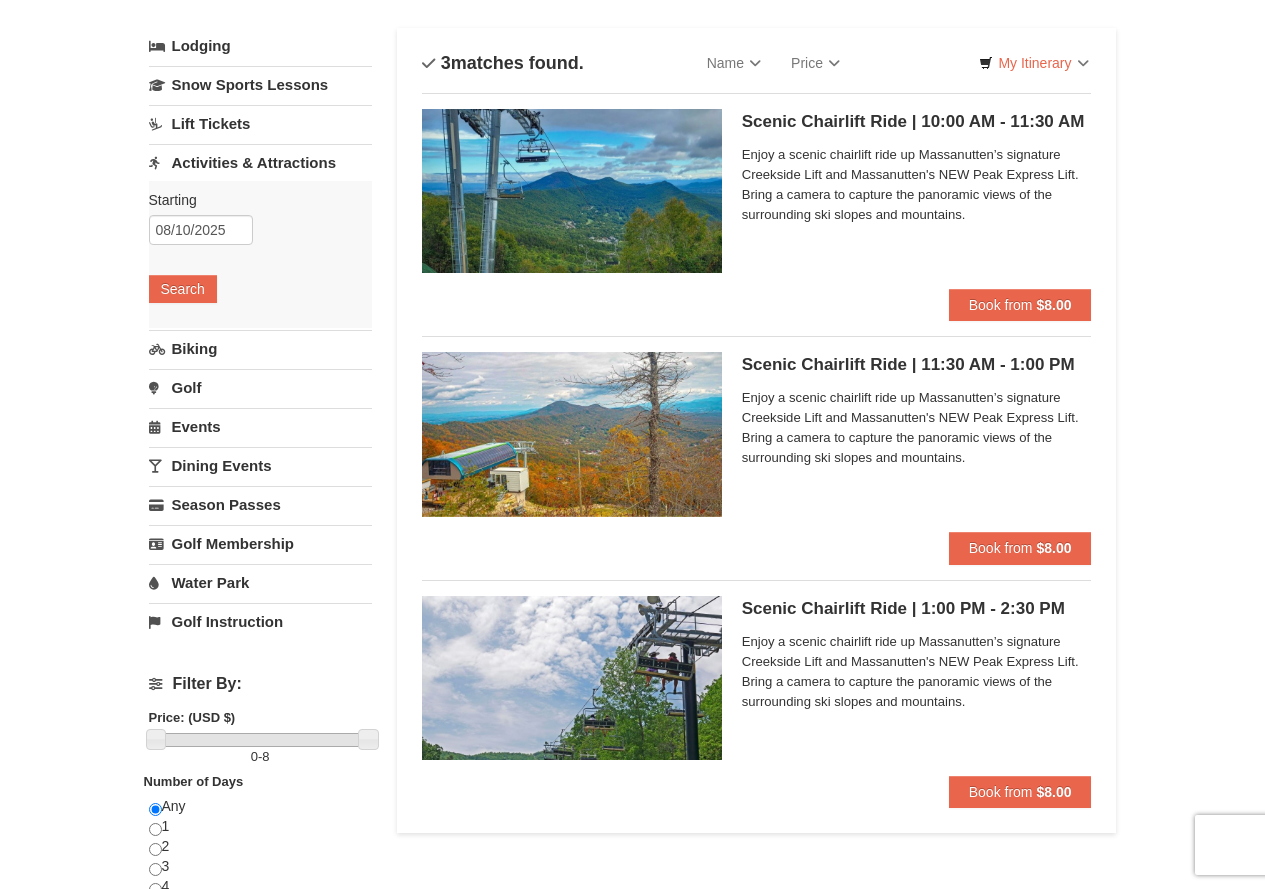 scroll, scrollTop: 67, scrollLeft: 0, axis: vertical 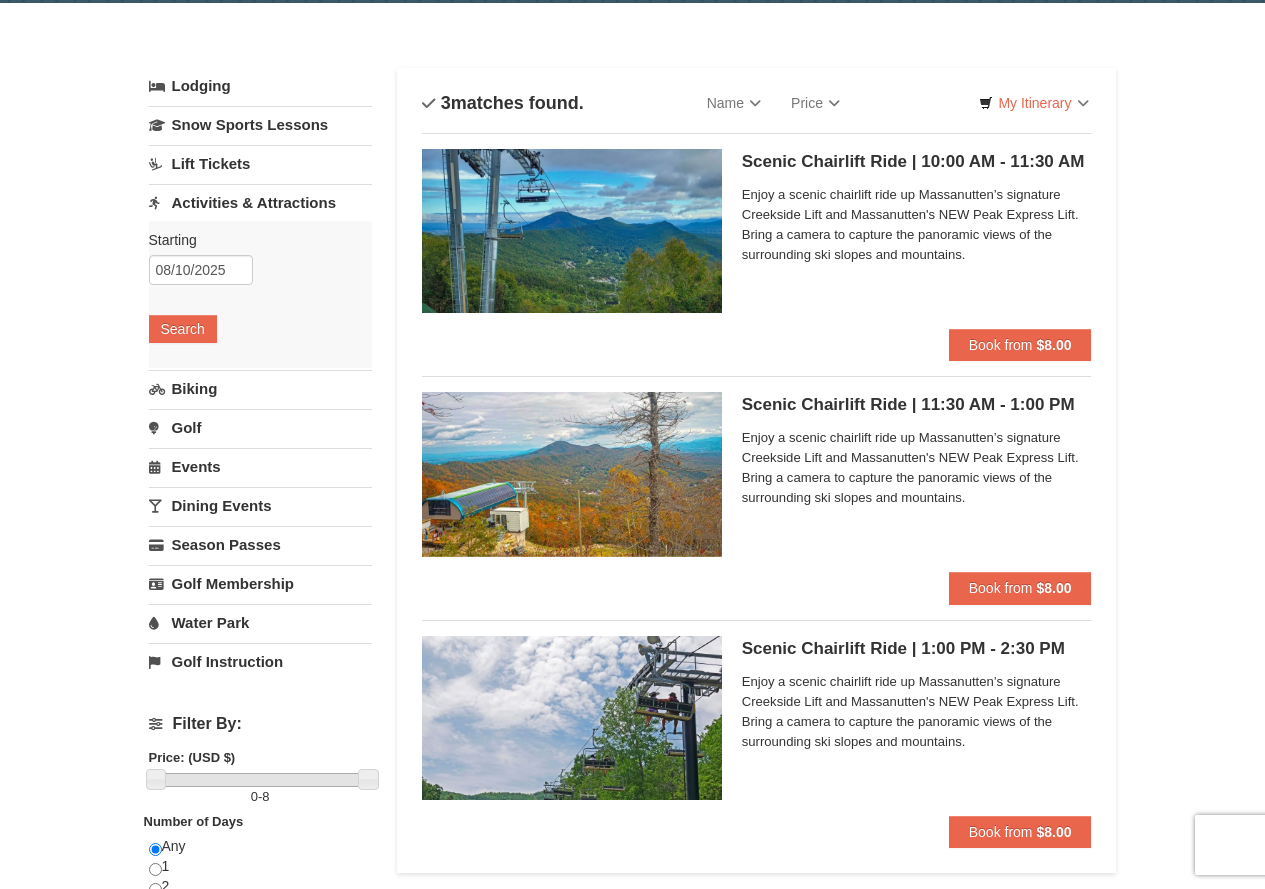 click on "Events" at bounding box center [260, 466] 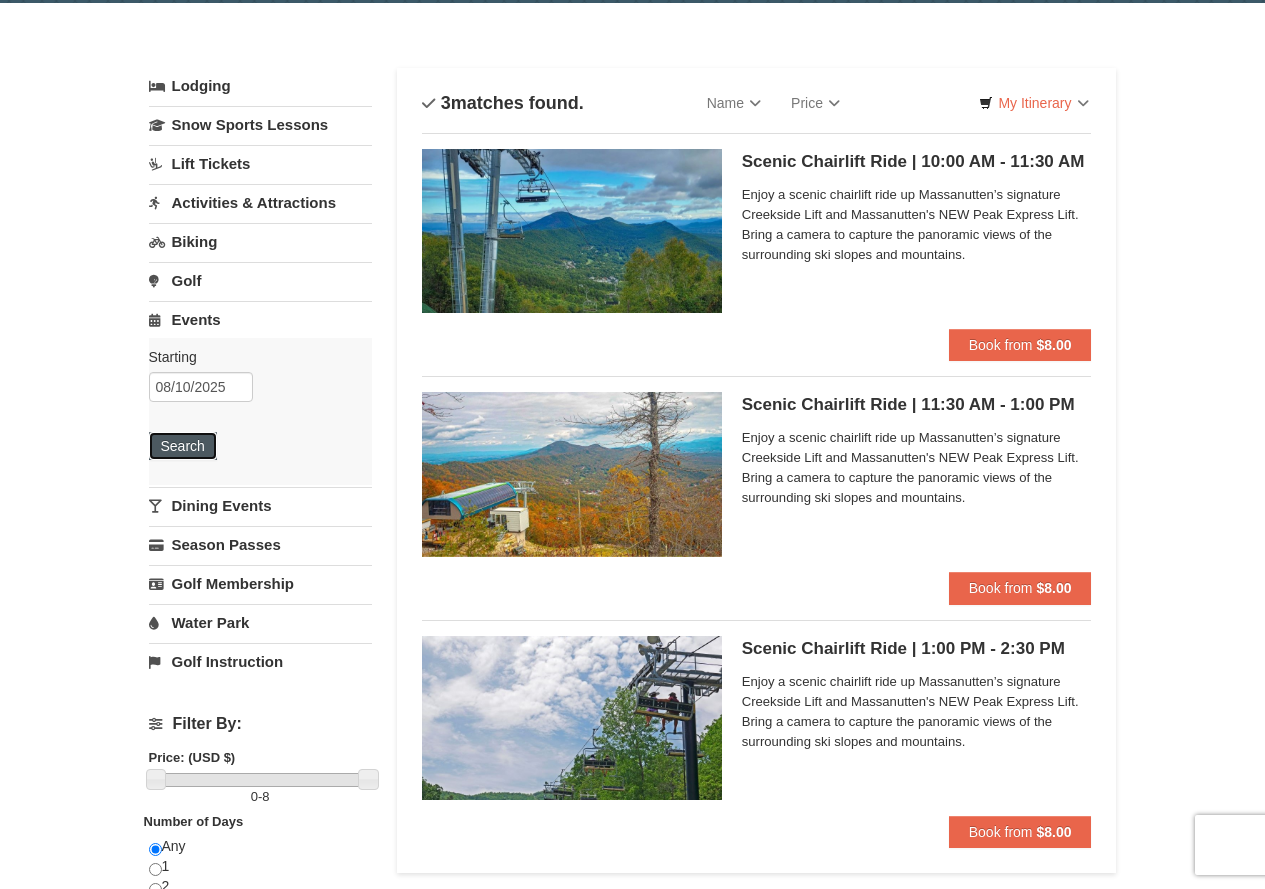 click on "Search" at bounding box center [183, 446] 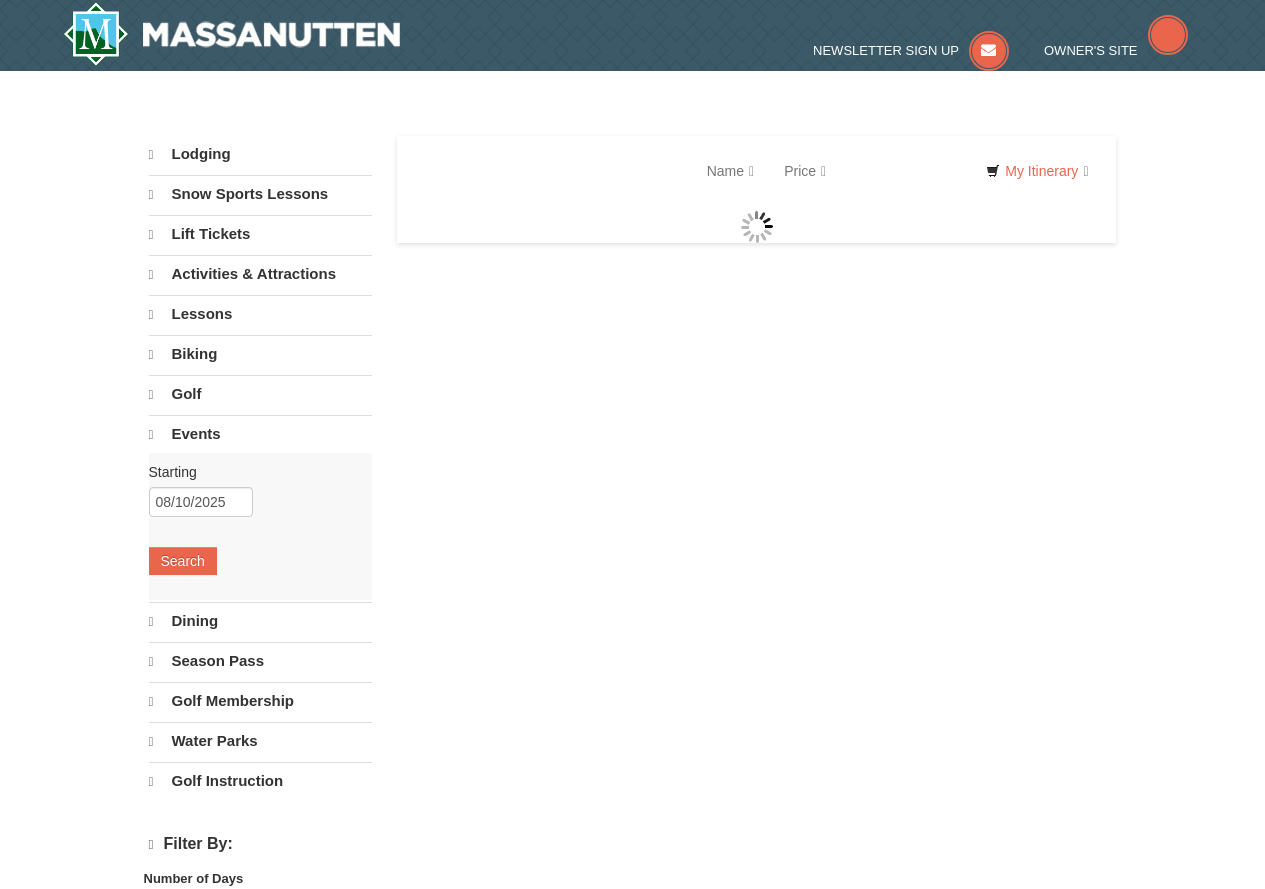 scroll, scrollTop: 0, scrollLeft: 0, axis: both 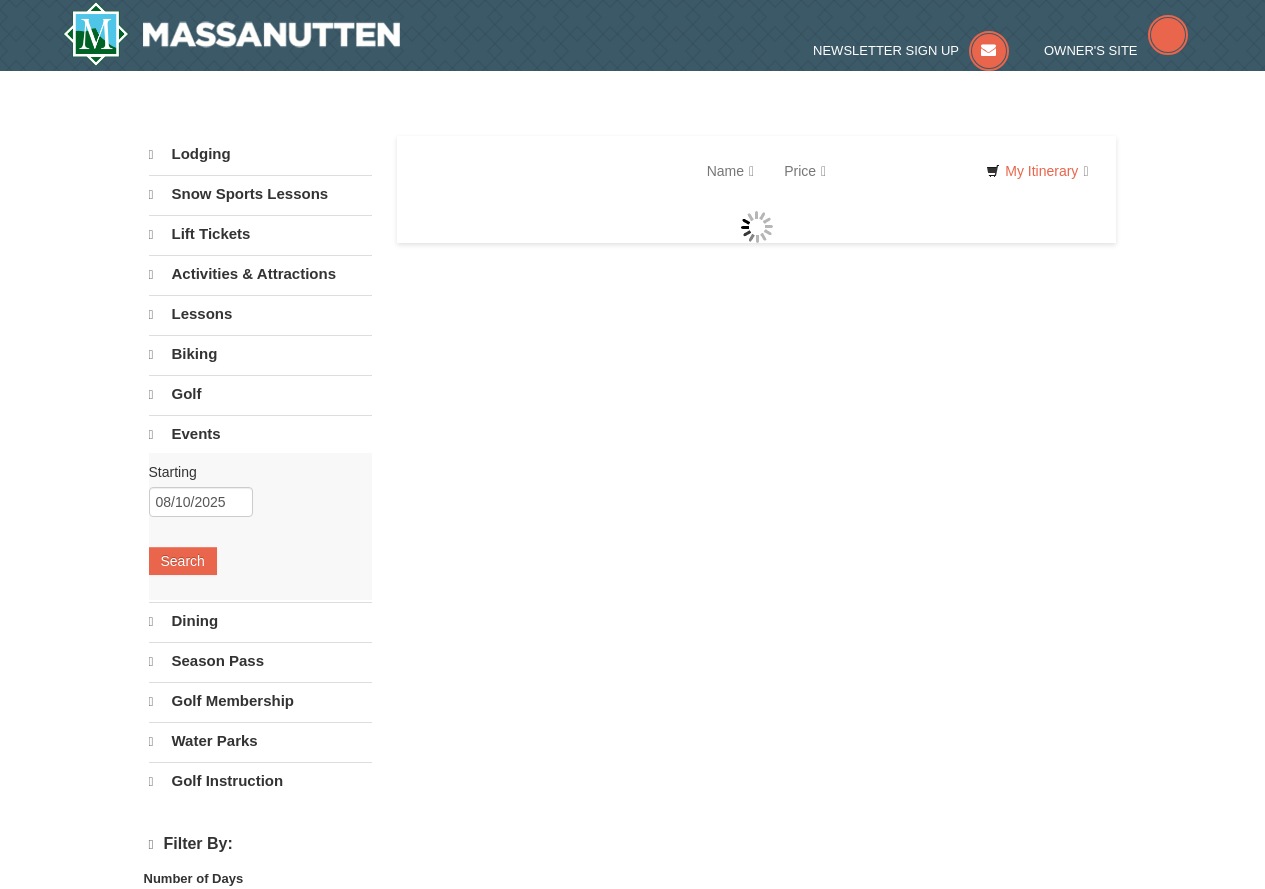 select on "8" 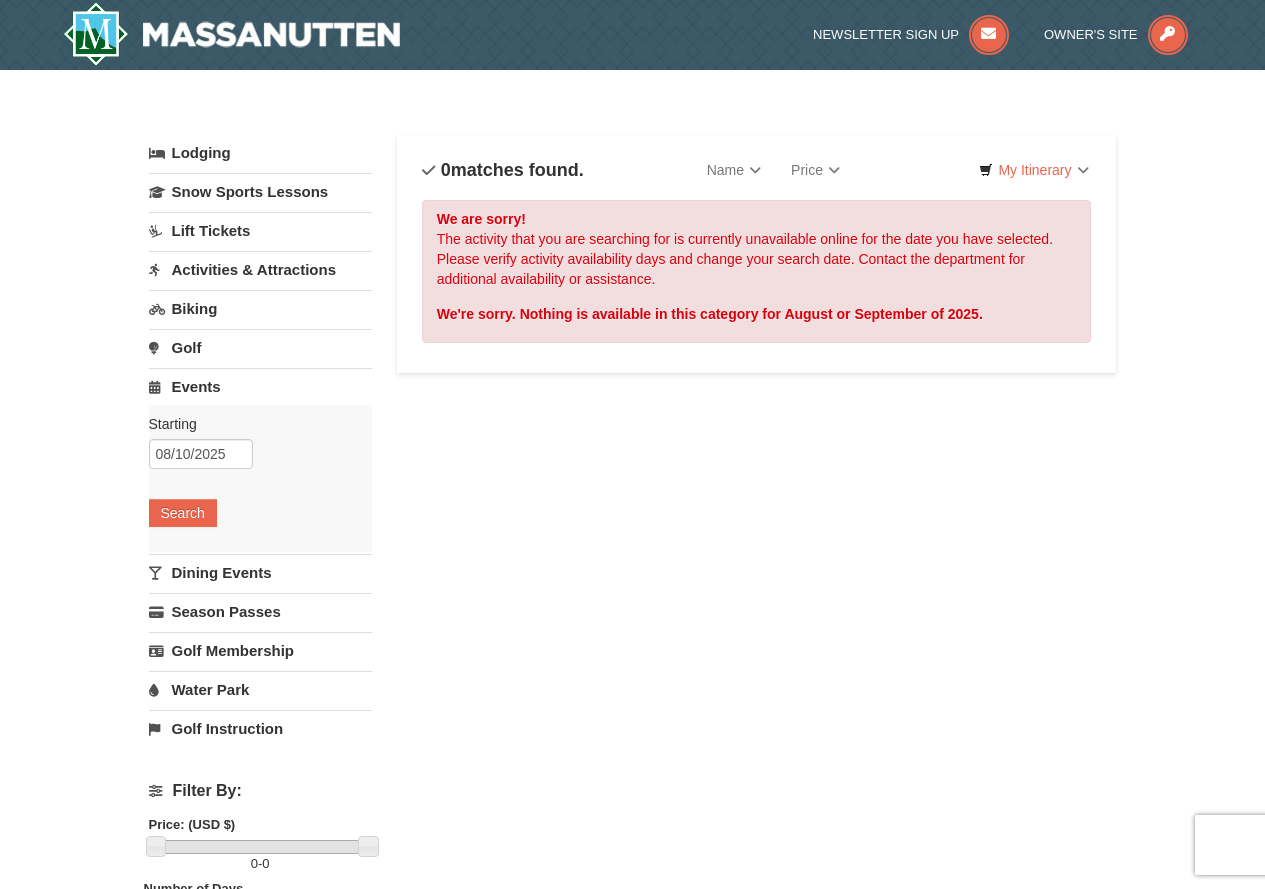 click on "Events" at bounding box center (260, 386) 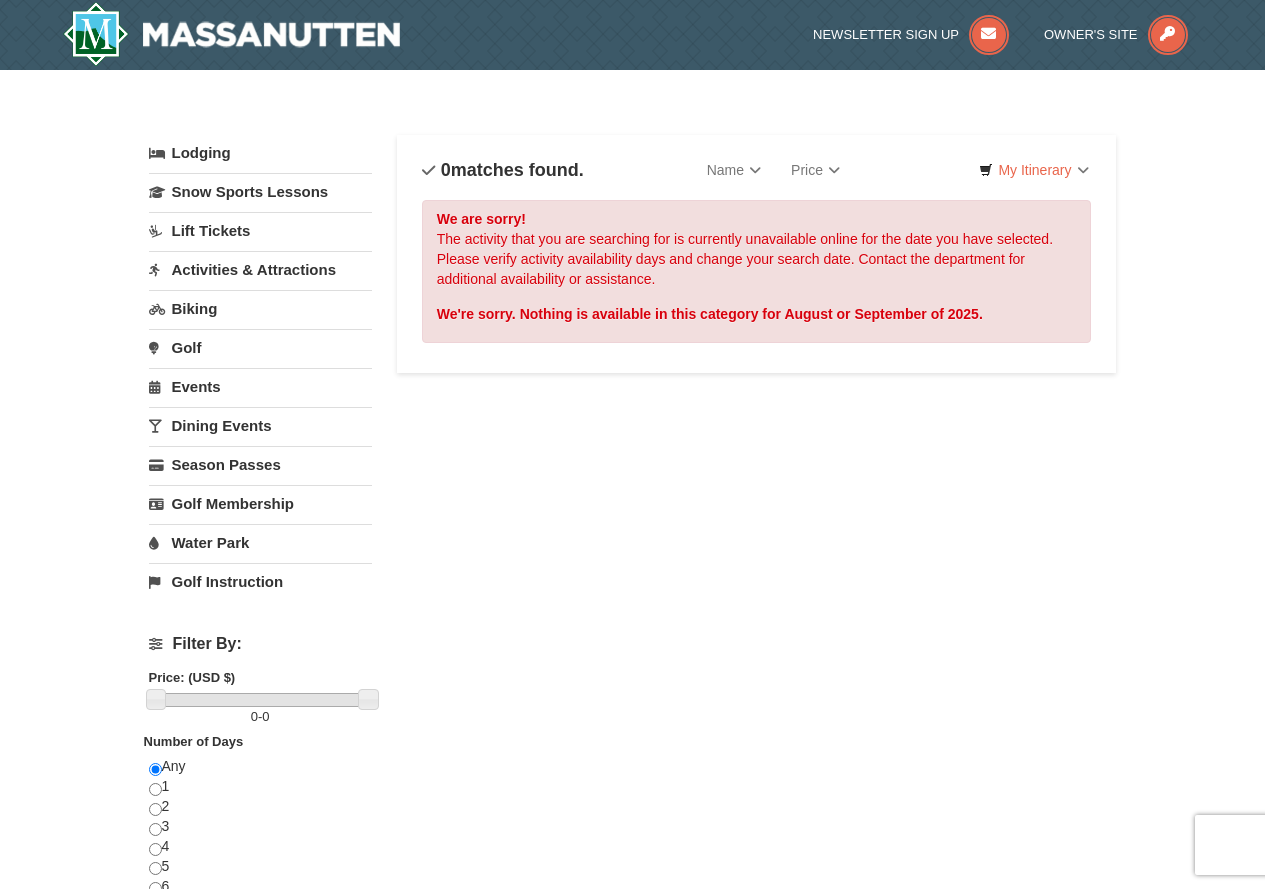 click on "Activities & Attractions" at bounding box center [260, 269] 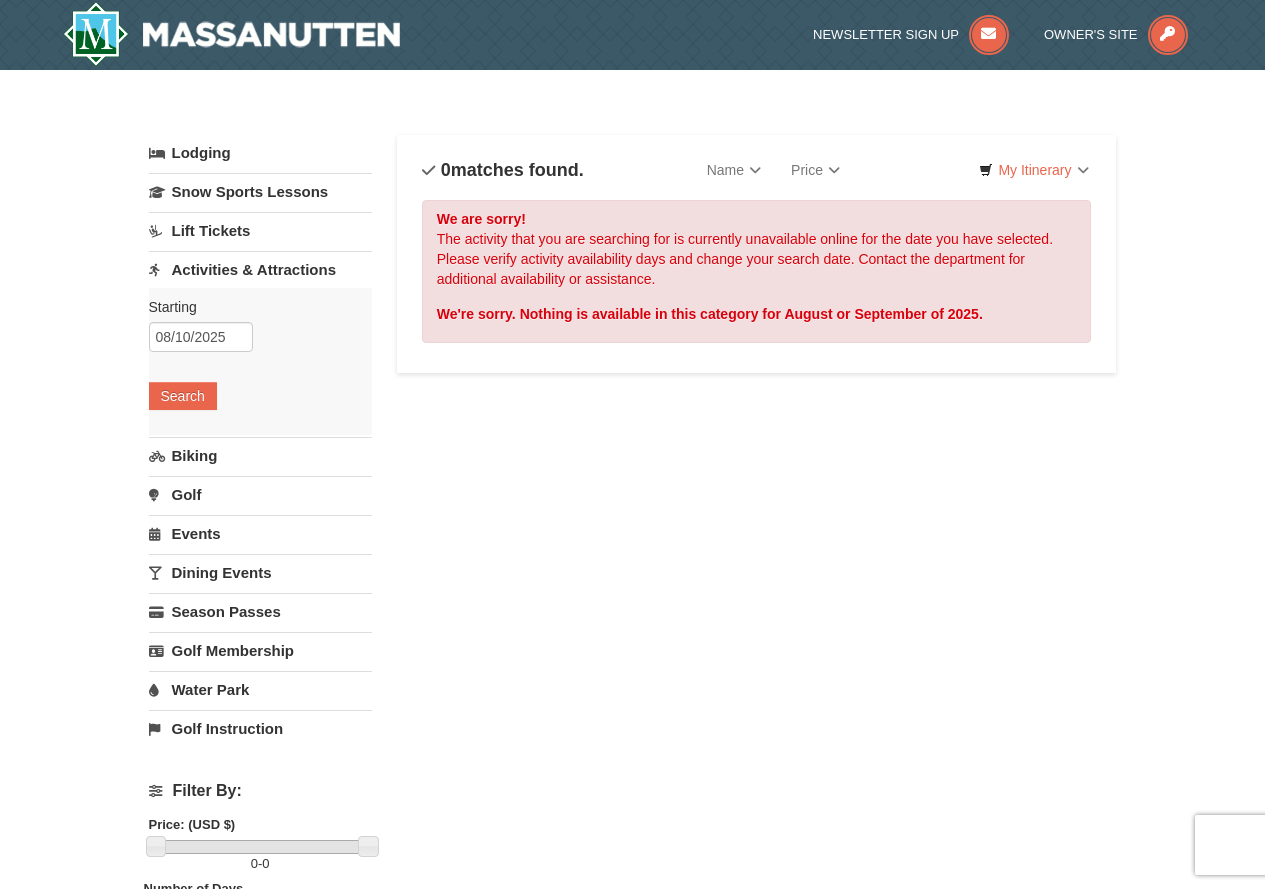 click on "Starting Please format dates MM/DD/YYYY Please format dates MM/DD/YYYY
08/10/2025
Search" at bounding box center (260, 361) 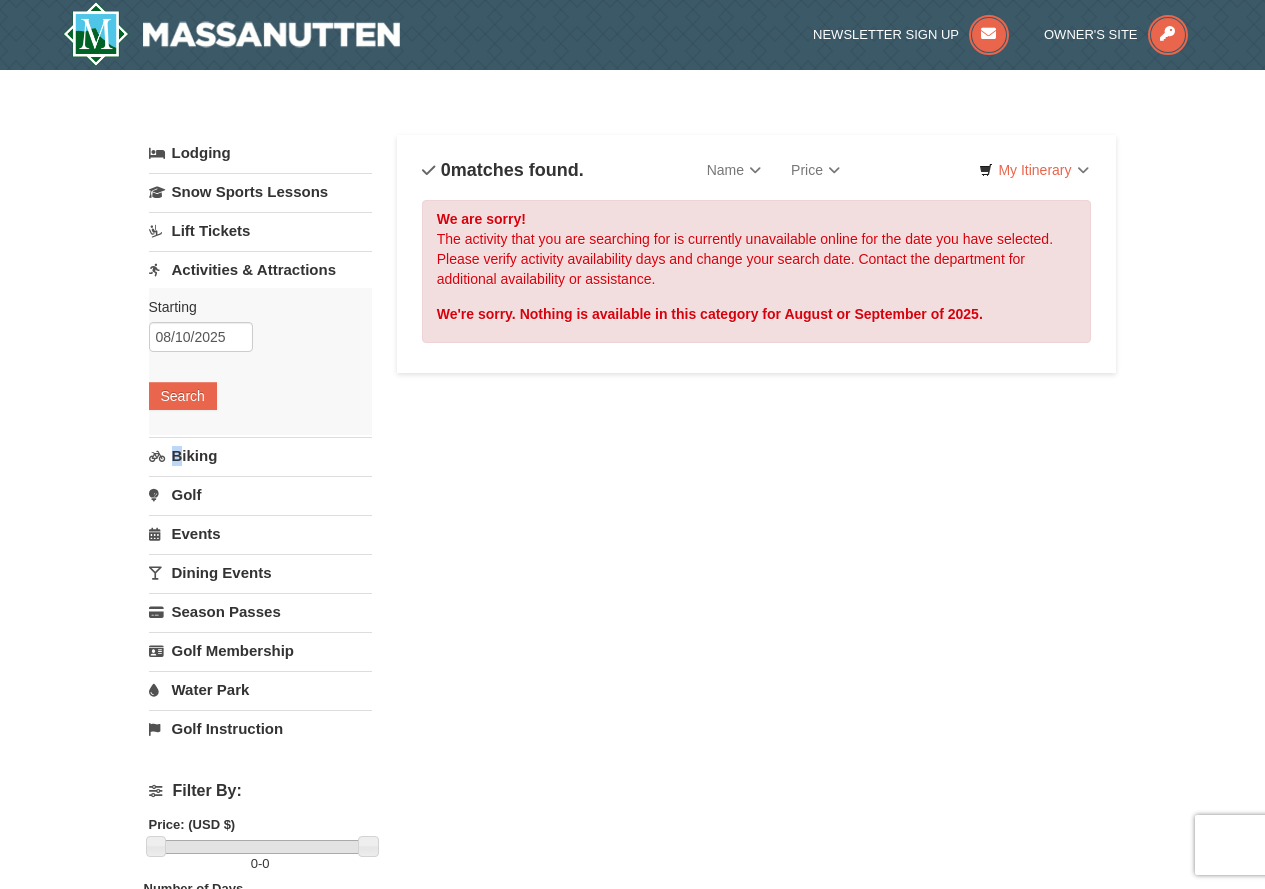 click on "Starting Please format dates MM/DD/YYYY Please format dates MM/DD/YYYY
08/10/2025
Search" at bounding box center [260, 361] 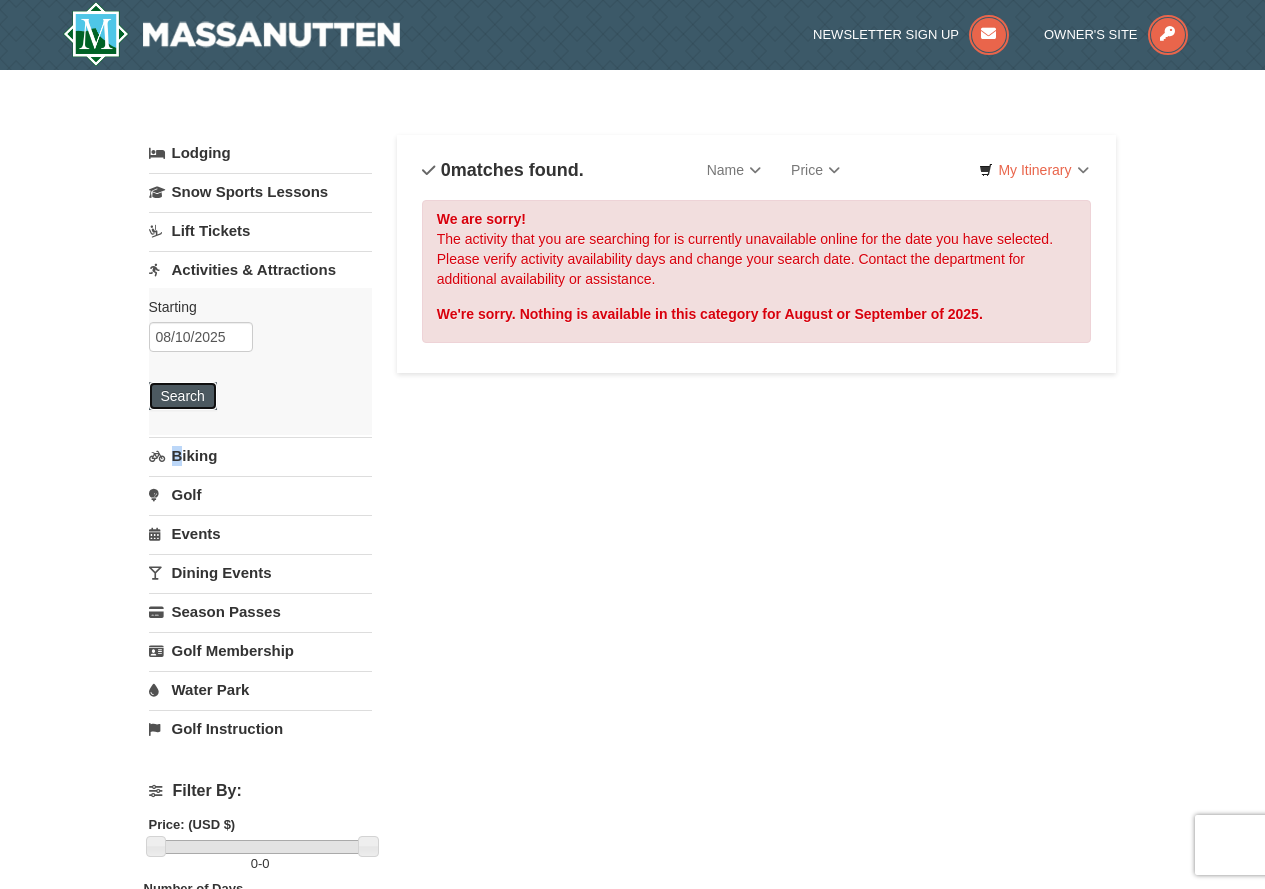 click on "Search" at bounding box center [183, 396] 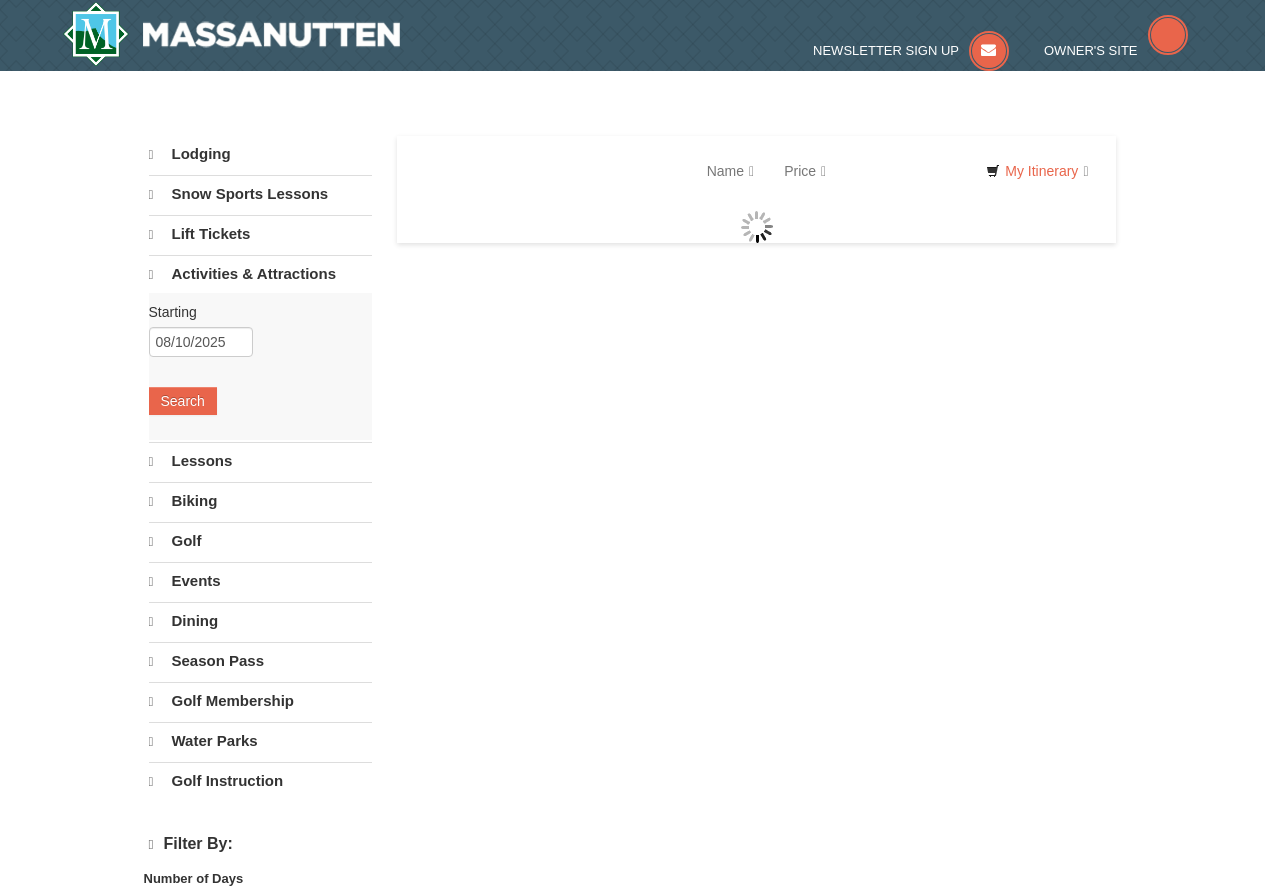 scroll, scrollTop: 0, scrollLeft: 0, axis: both 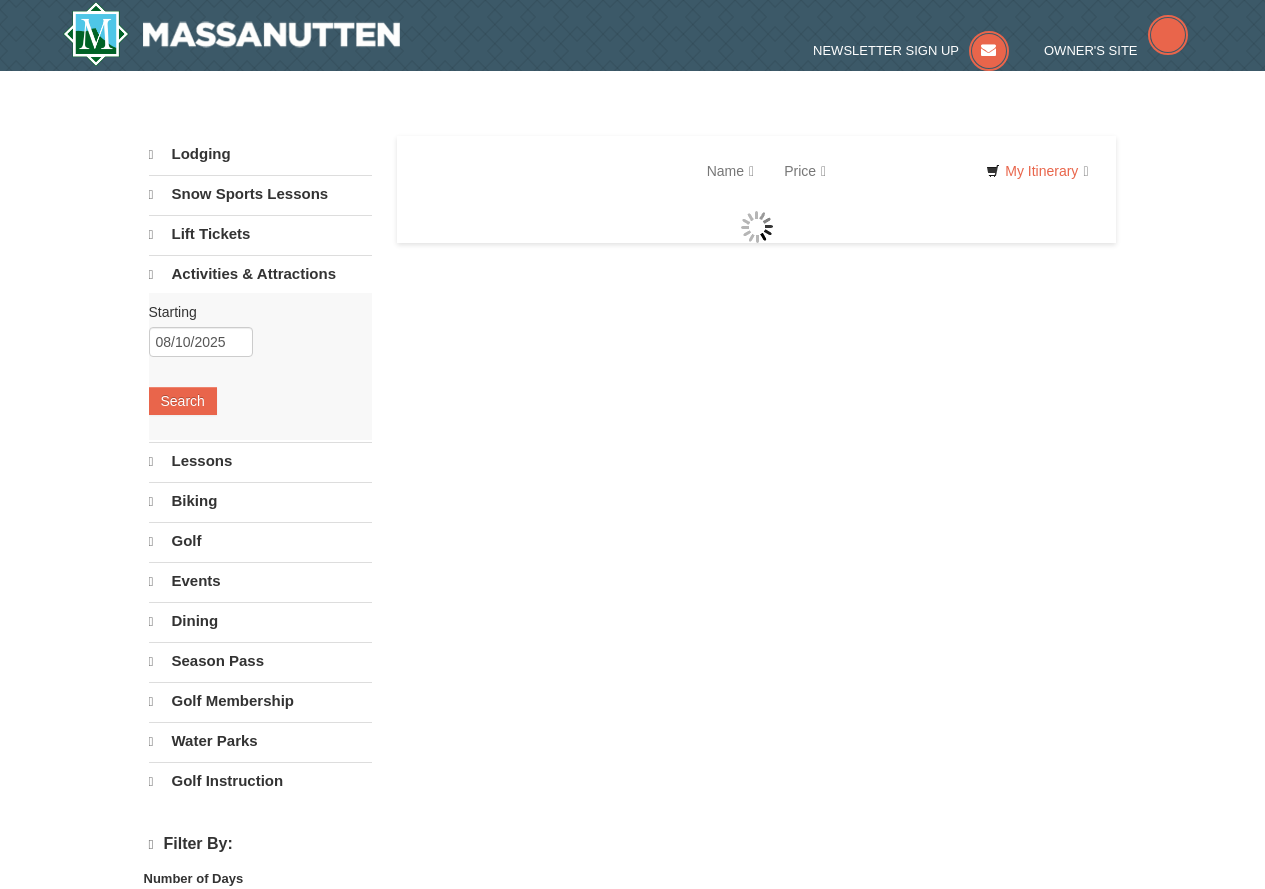 select on "8" 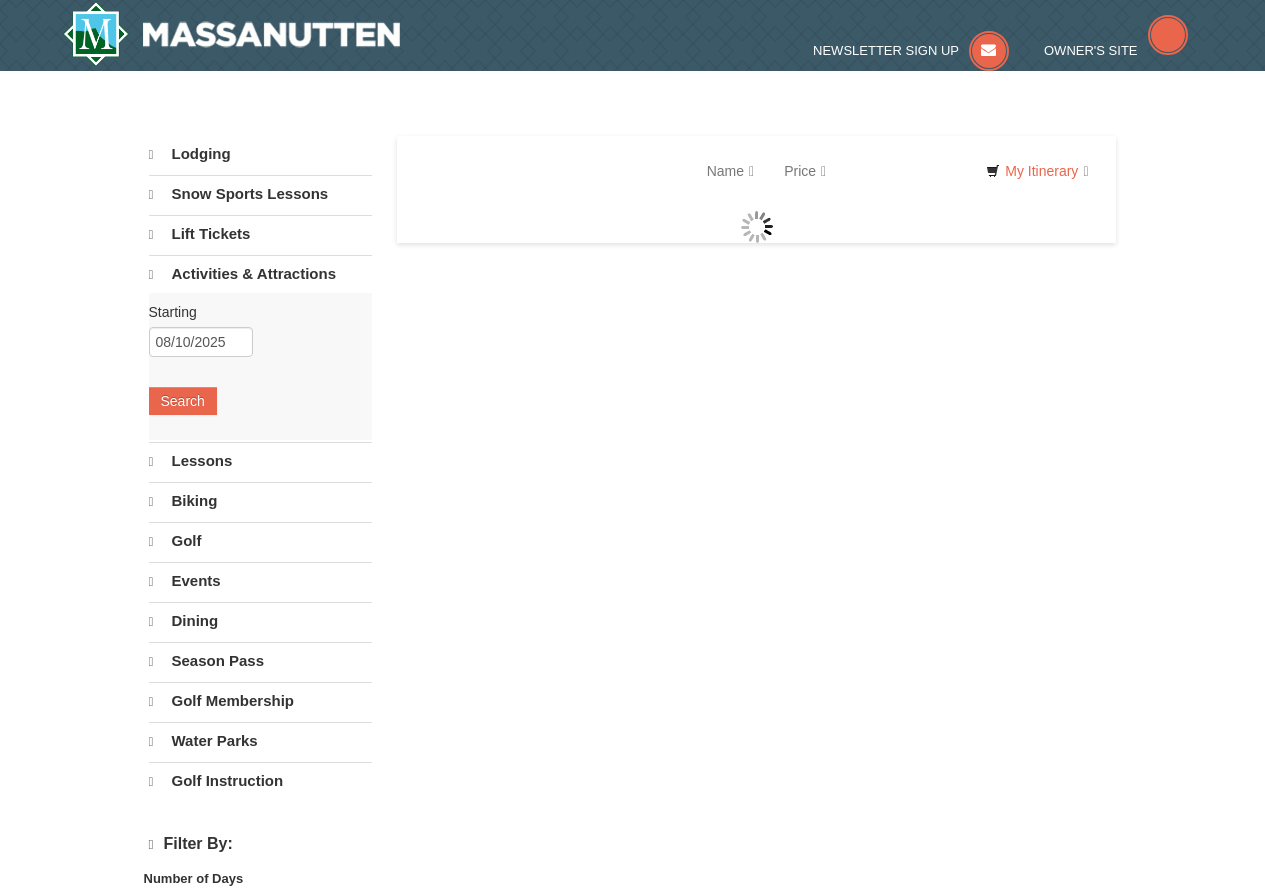 select on "8" 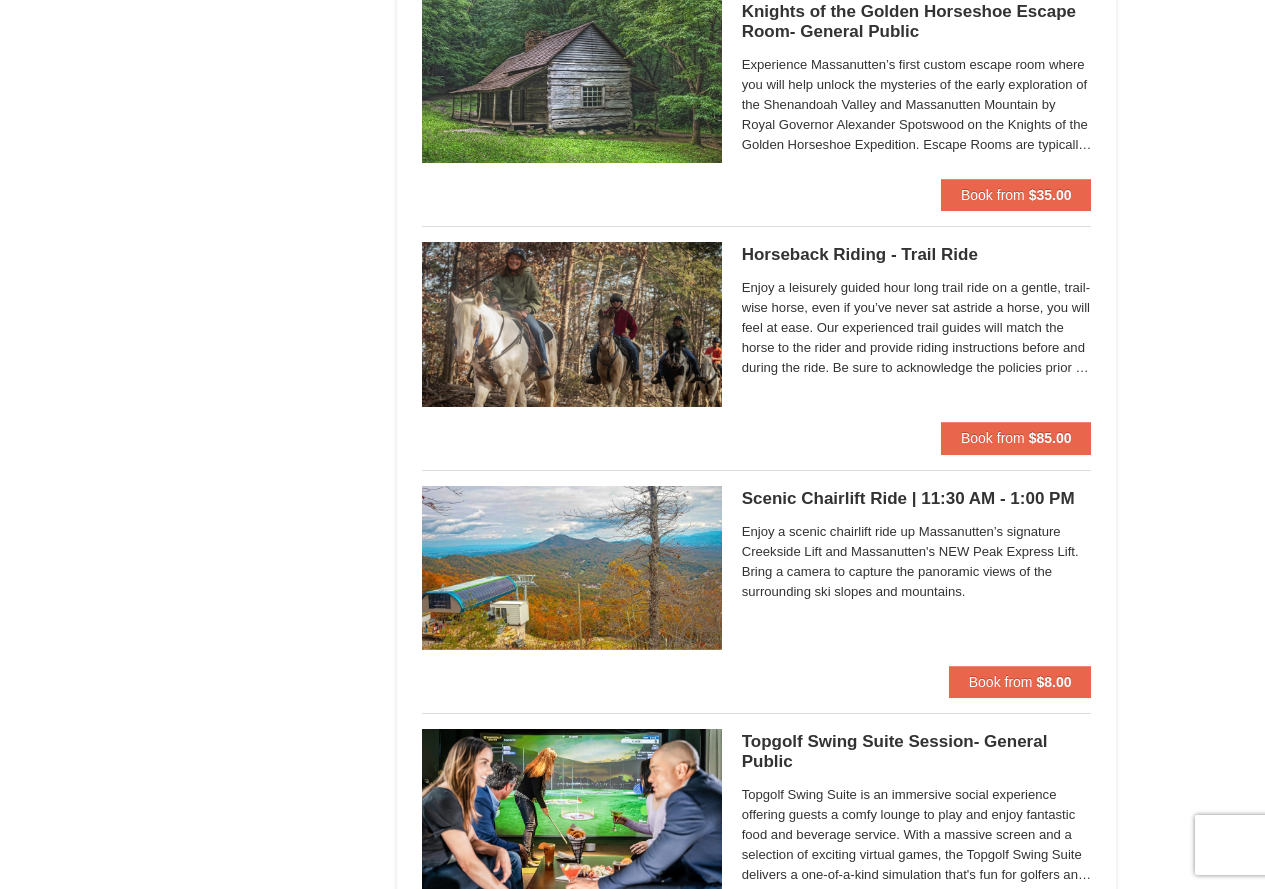 scroll, scrollTop: 3000, scrollLeft: 0, axis: vertical 